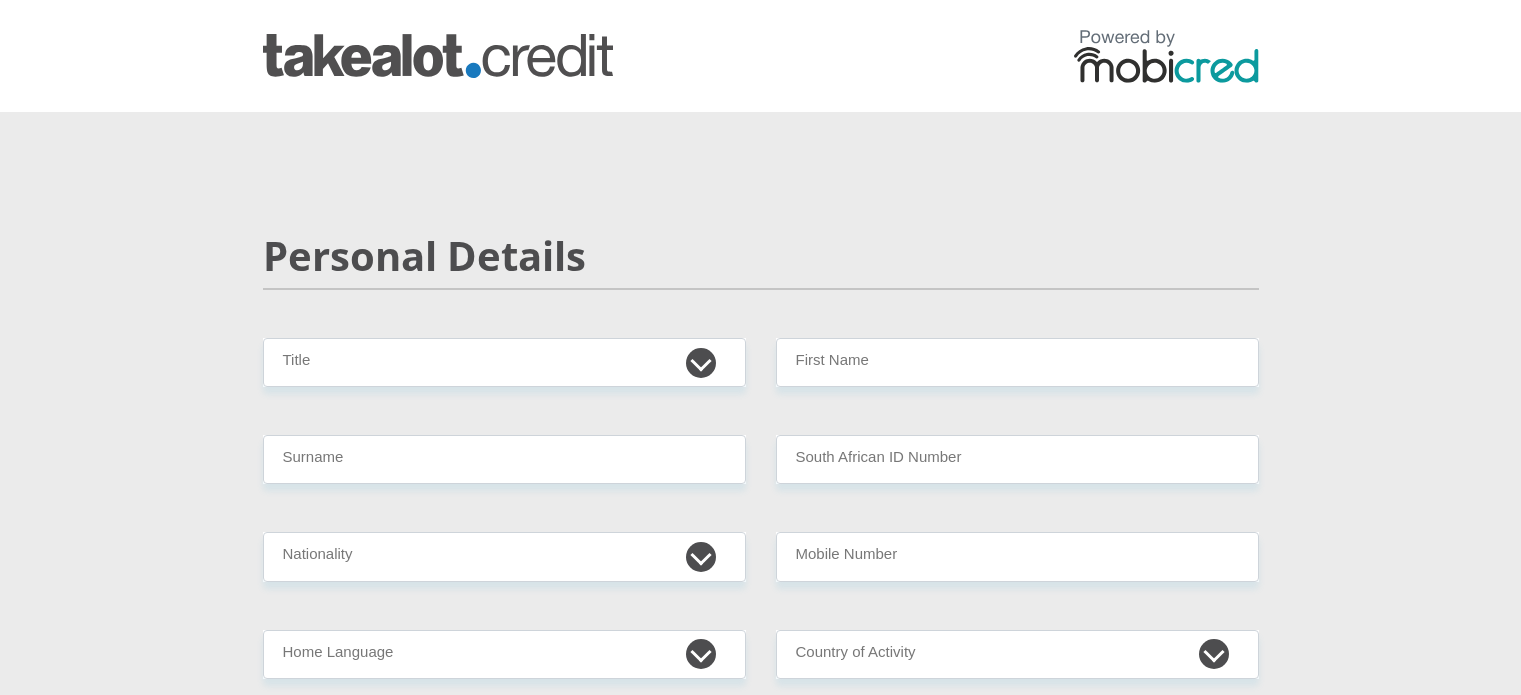 scroll, scrollTop: 0, scrollLeft: 0, axis: both 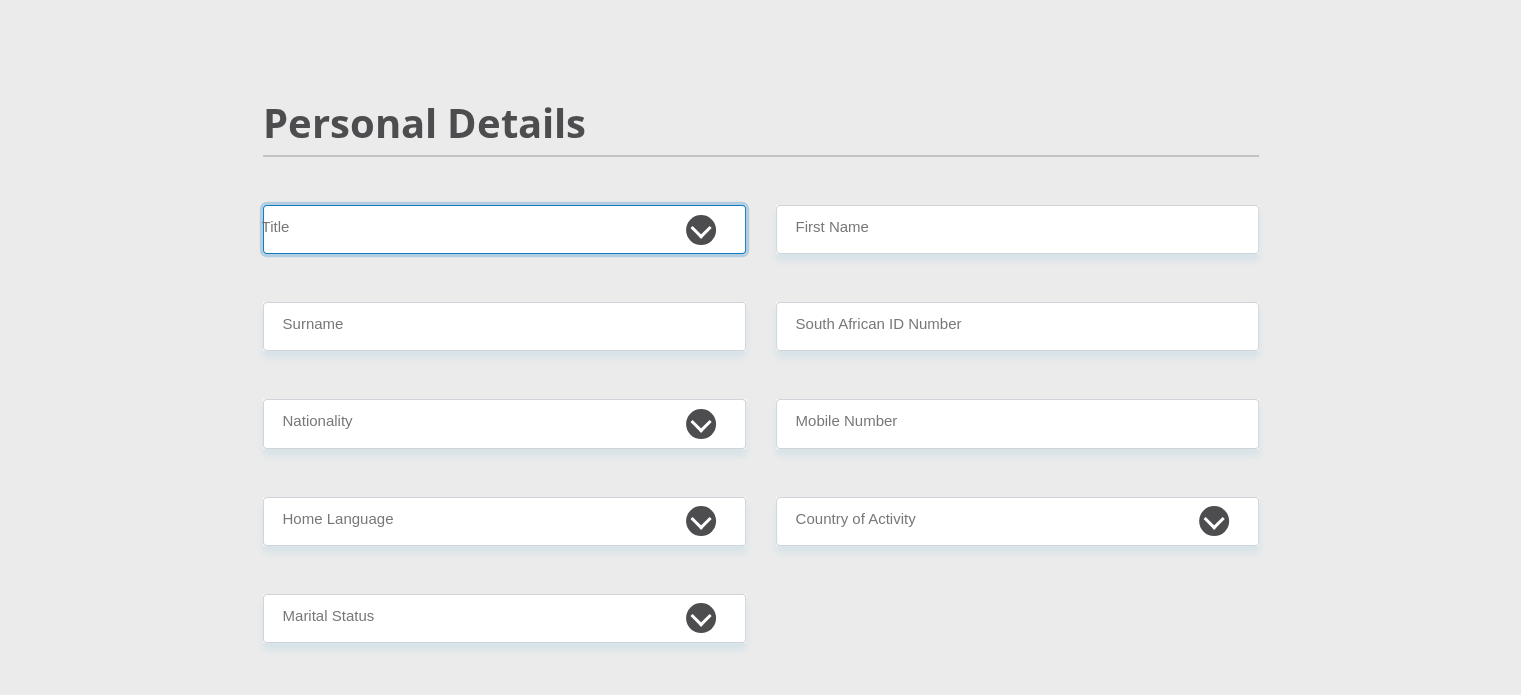 click on "Mr
Ms
Mrs
Dr
Other" at bounding box center (504, 229) 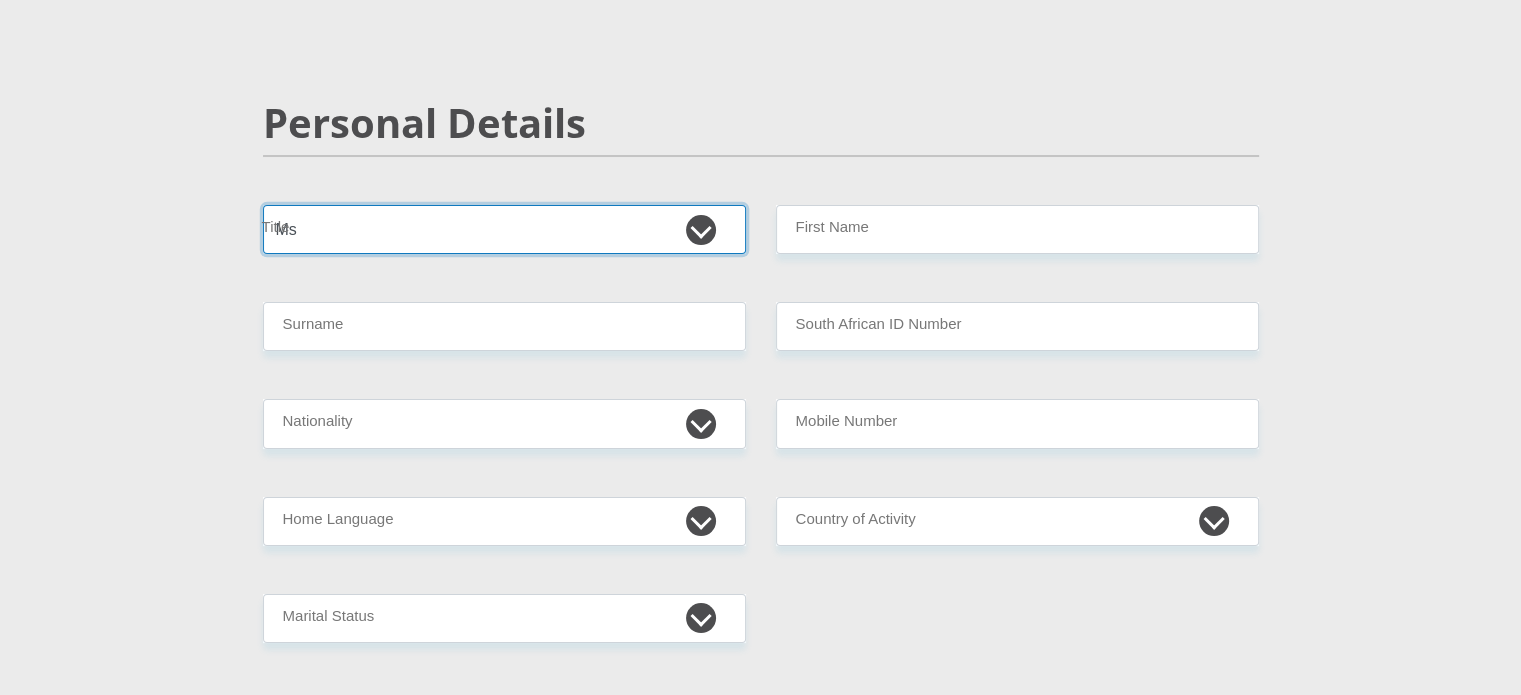 click on "Mr
Ms
Mrs
Dr
Other" at bounding box center (504, 229) 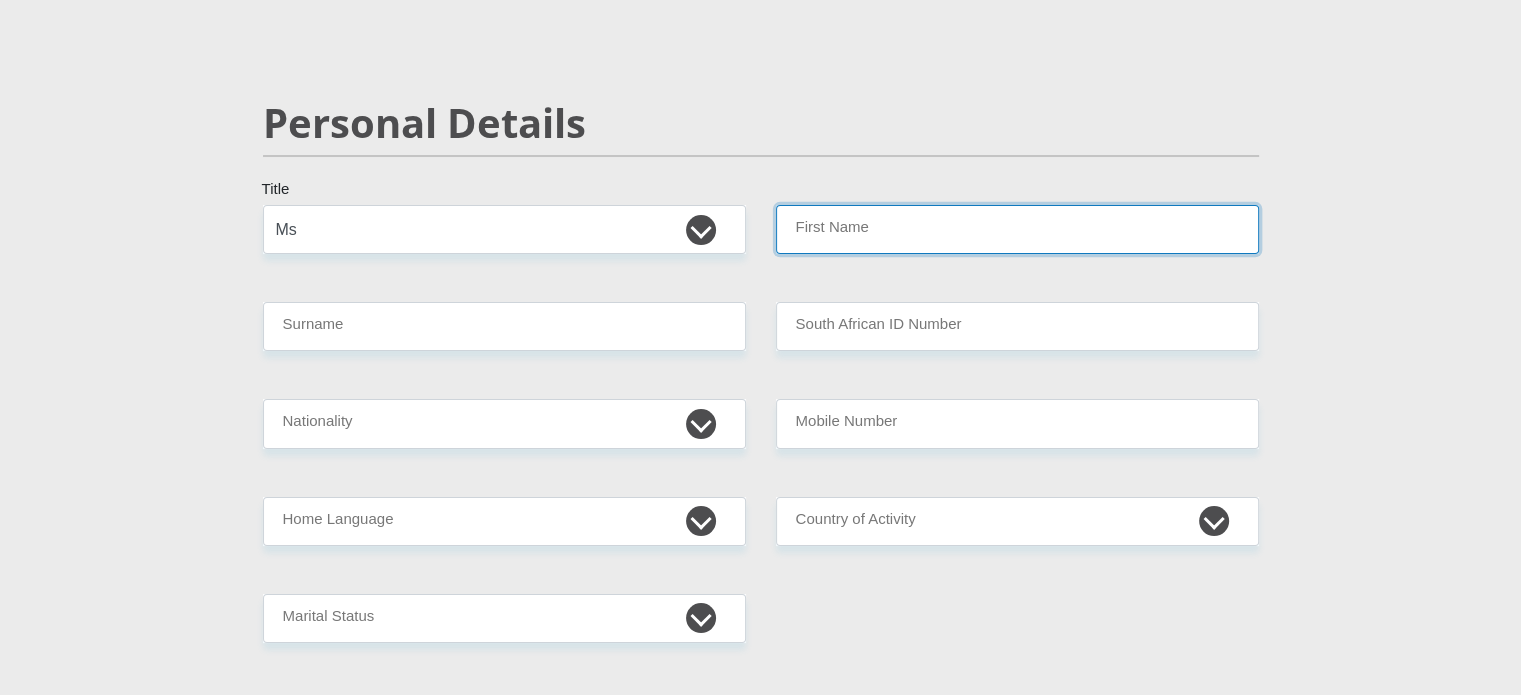 click on "First Name" at bounding box center [1017, 229] 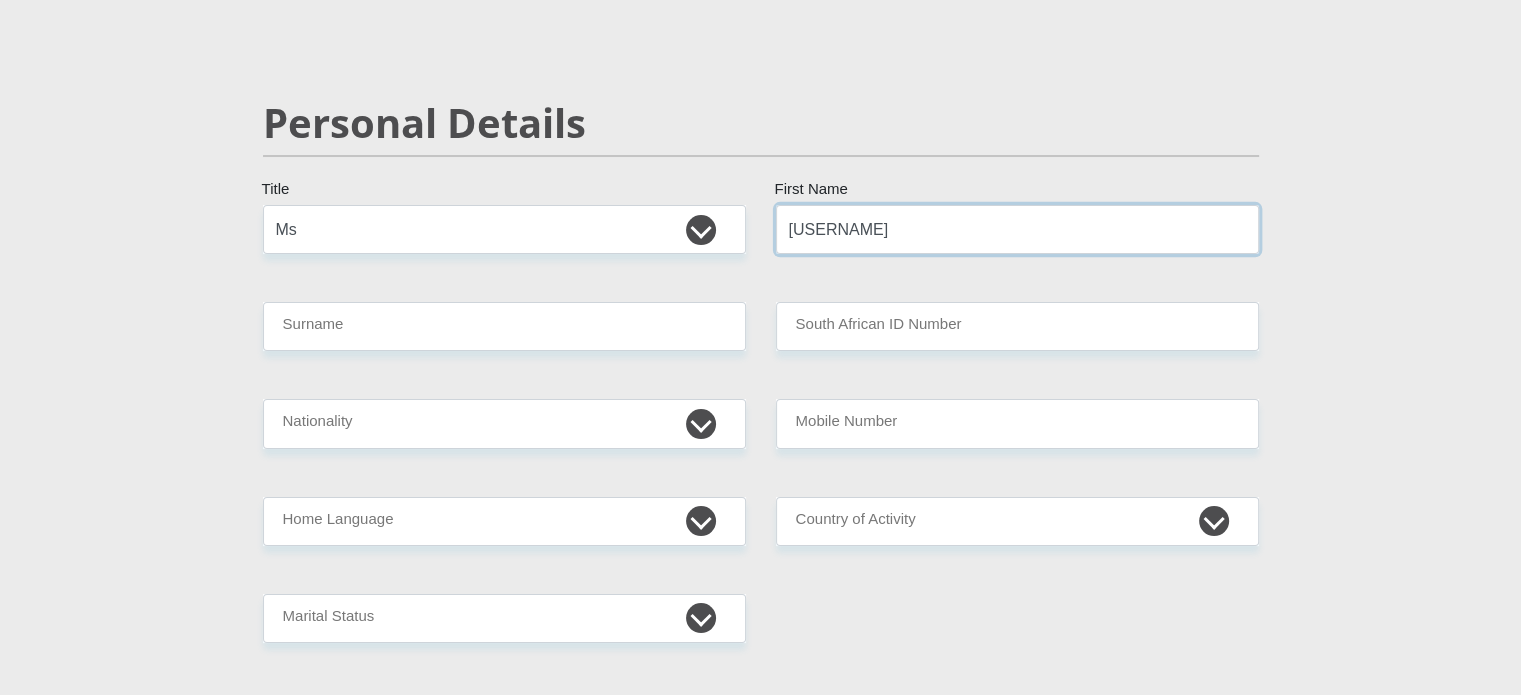 type on "Ezona" 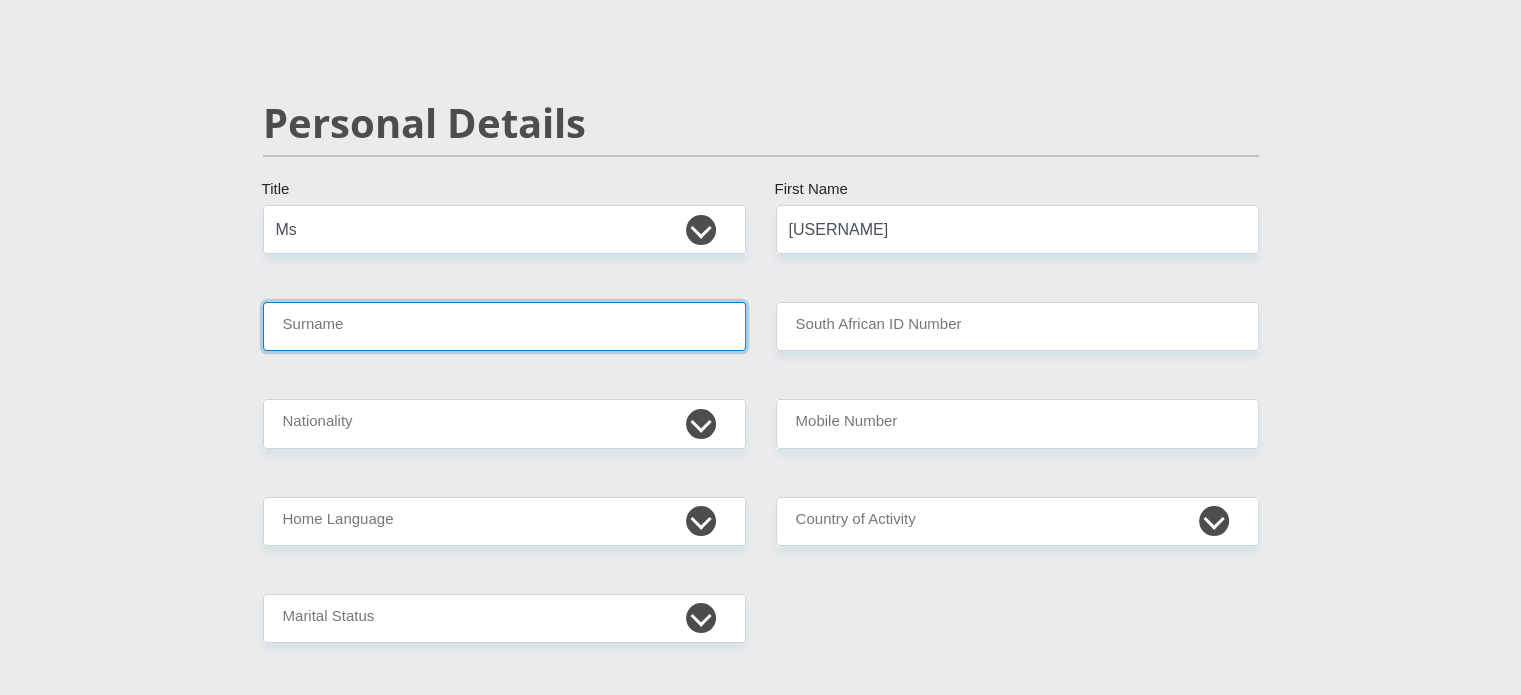 click on "Surname" at bounding box center [504, 326] 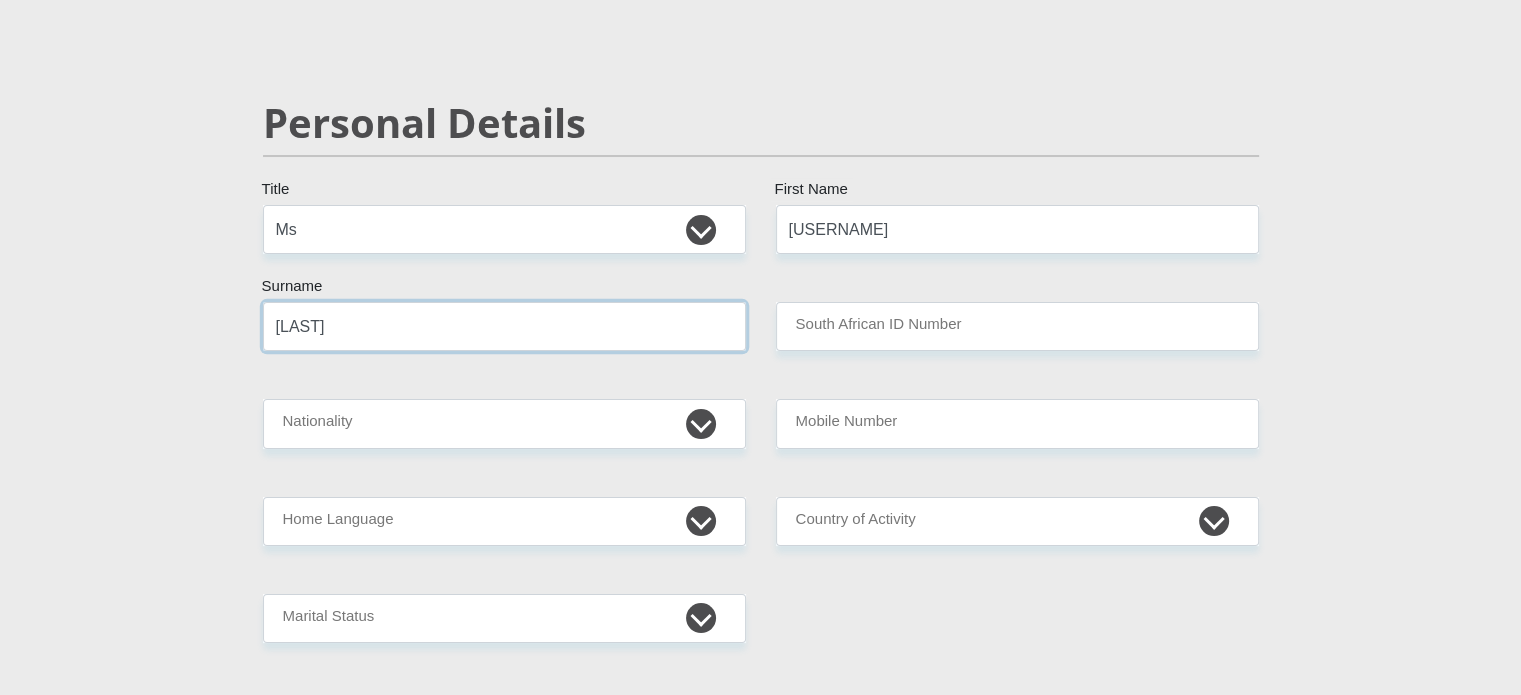 type on "Maxhangasana" 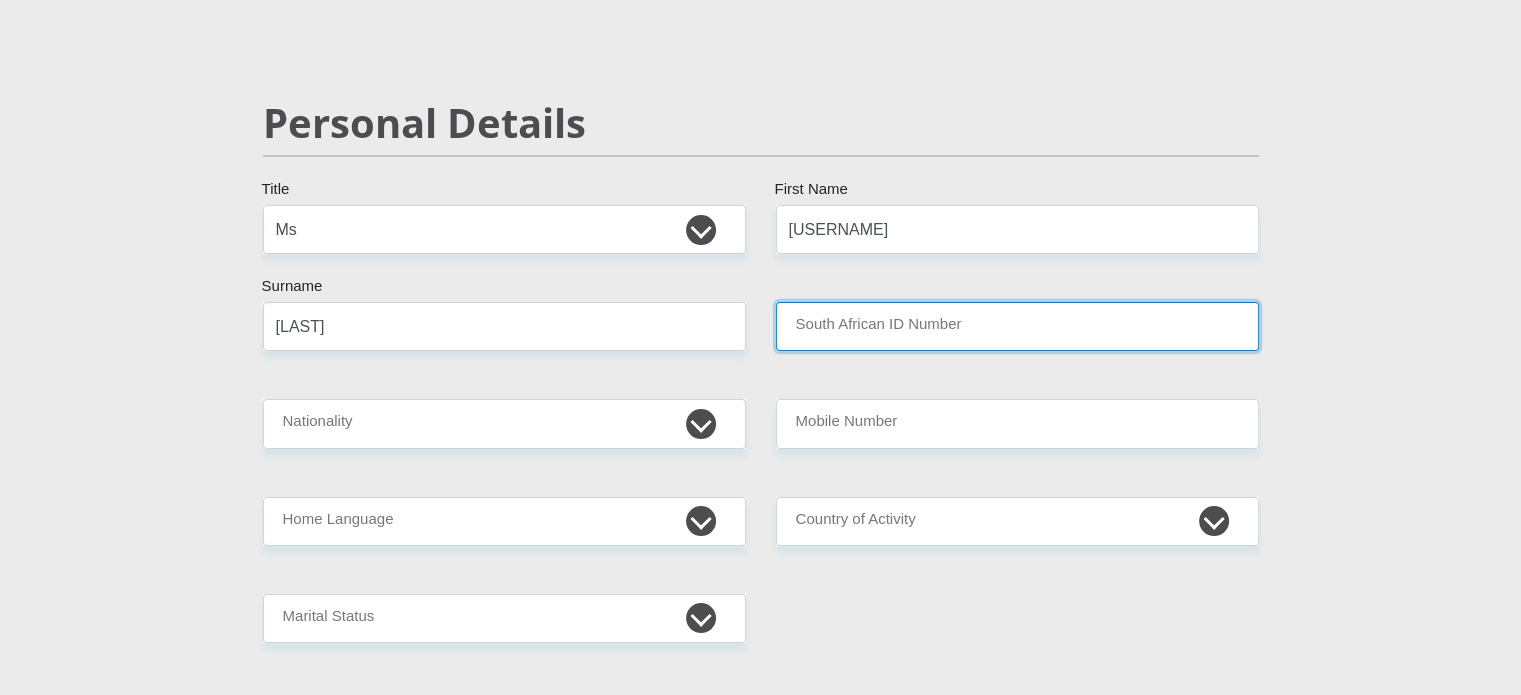 click on "South African ID Number" at bounding box center [1017, 326] 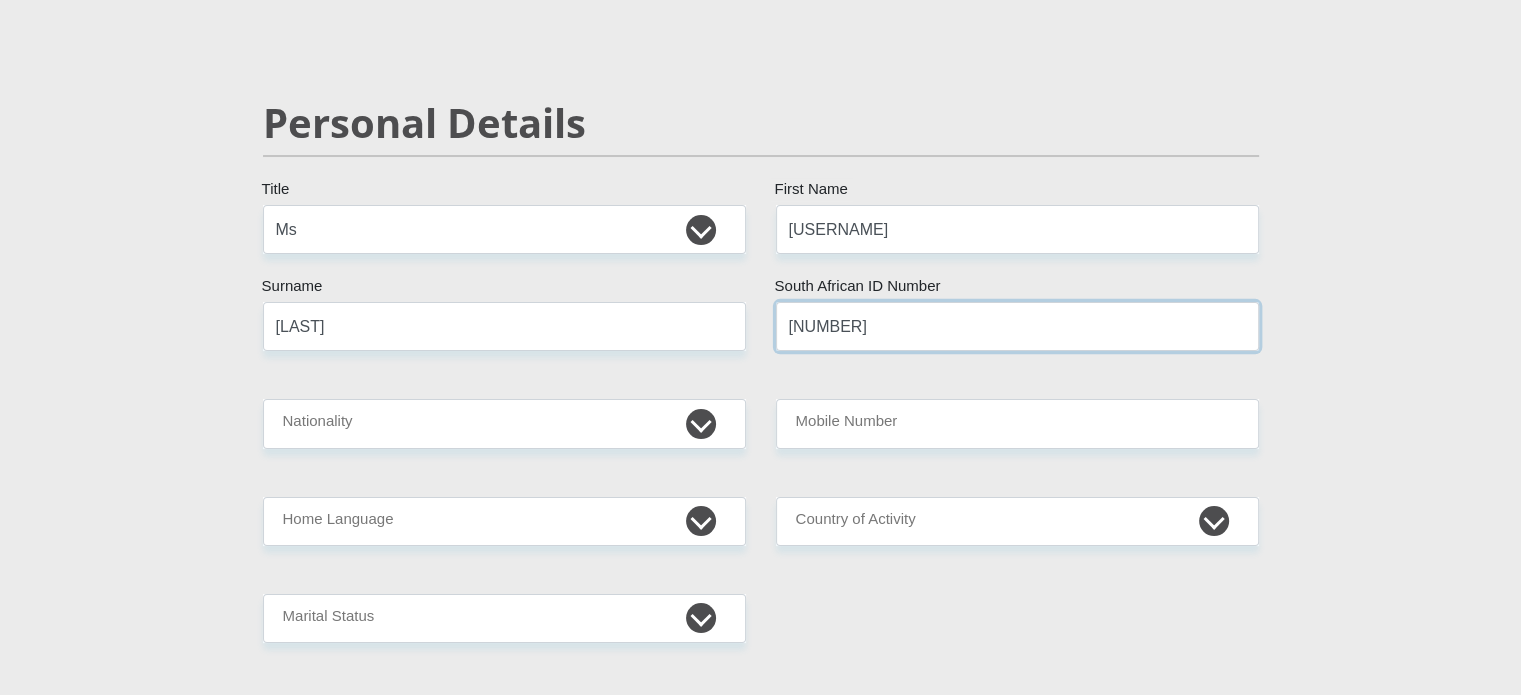 type on "0106270763084" 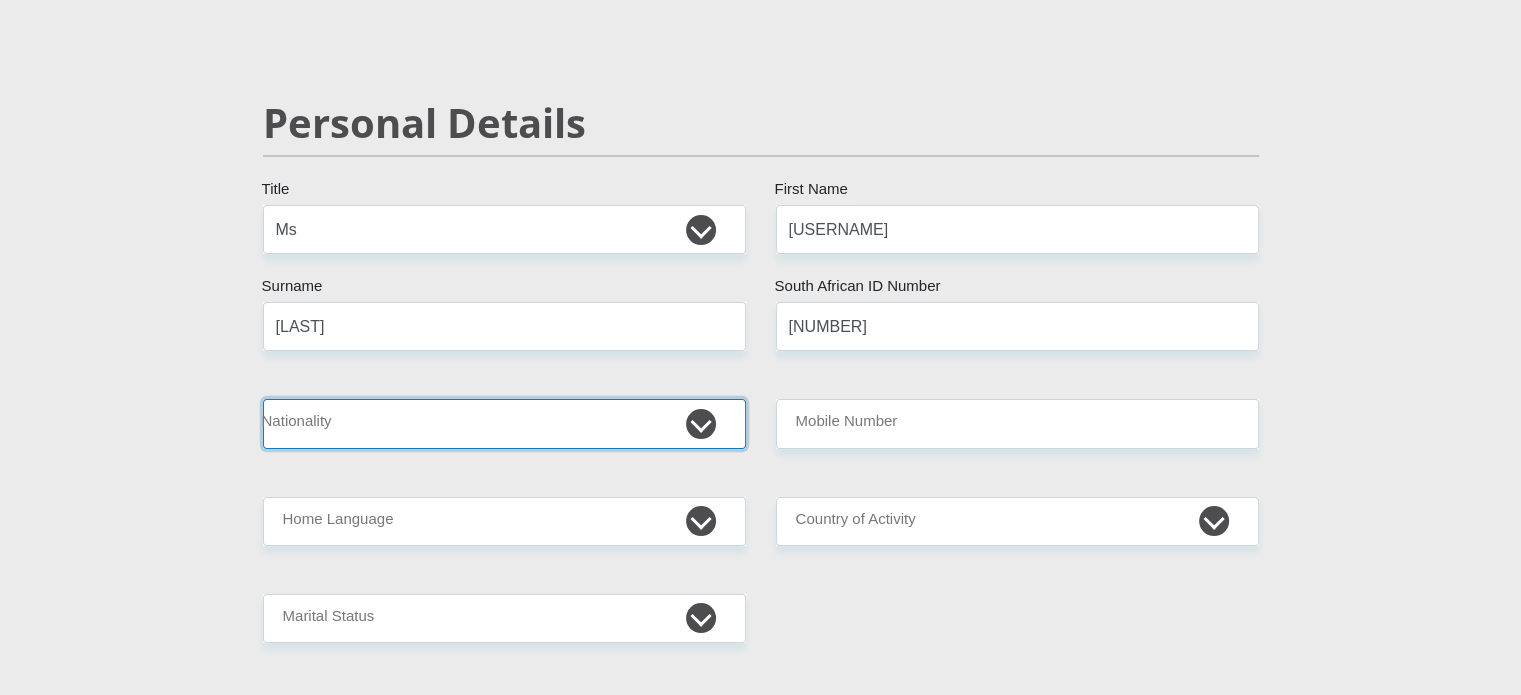click on "South Africa
Afghanistan
Aland Islands
Albania
Algeria
America Samoa
American Virgin Islands
Andorra
Angola
Anguilla
Antarctica
Antigua and Barbuda
Argentina
Armenia
Aruba
Ascension Island
Australia
Austria
Azerbaijan
Bahamas
Bahrain
Bangladesh
Barbados
Chad" at bounding box center [504, 423] 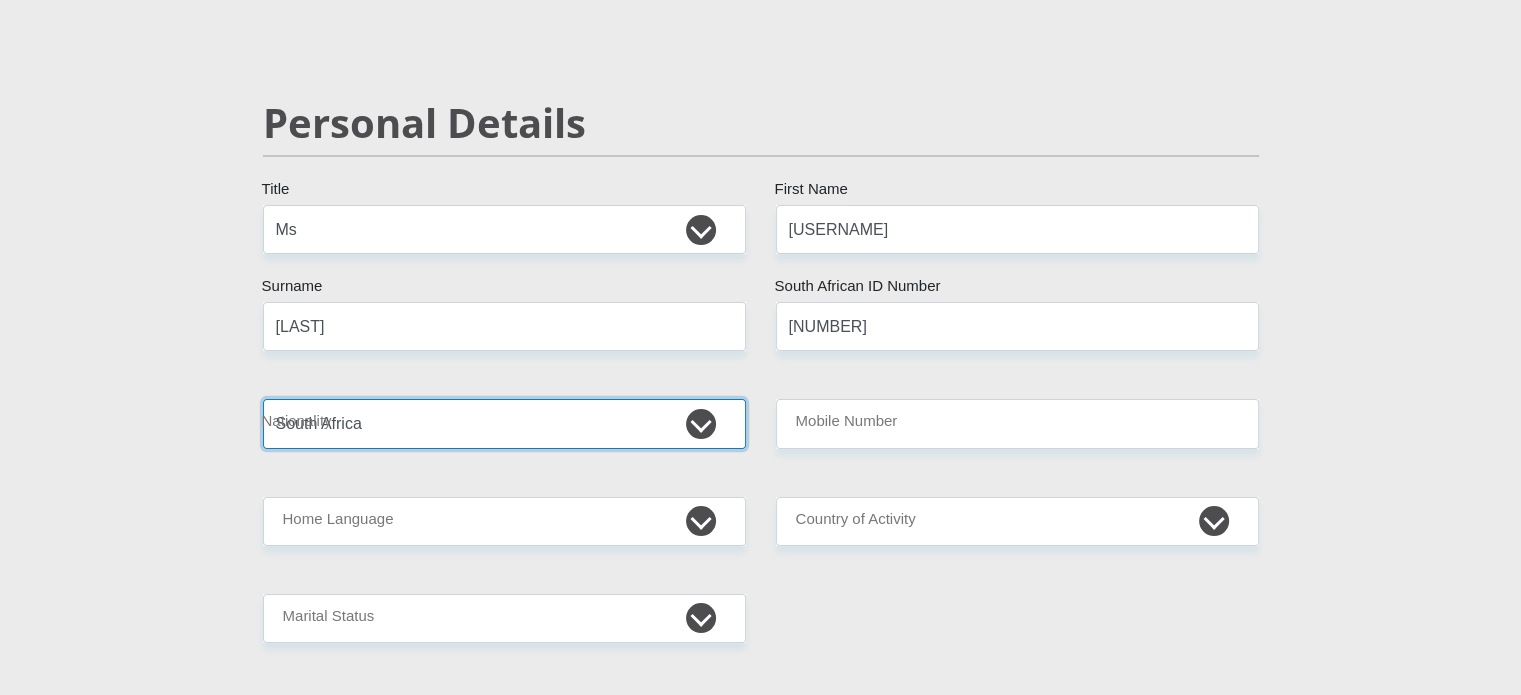 click on "South Africa
Afghanistan
Aland Islands
Albania
Algeria
America Samoa
American Virgin Islands
Andorra
Angola
Anguilla
Antarctica
Antigua and Barbuda
Argentina
Armenia
Aruba
Ascension Island
Australia
Austria
Azerbaijan
Bahamas
Bahrain
Bangladesh
Barbados
Chad" at bounding box center (504, 423) 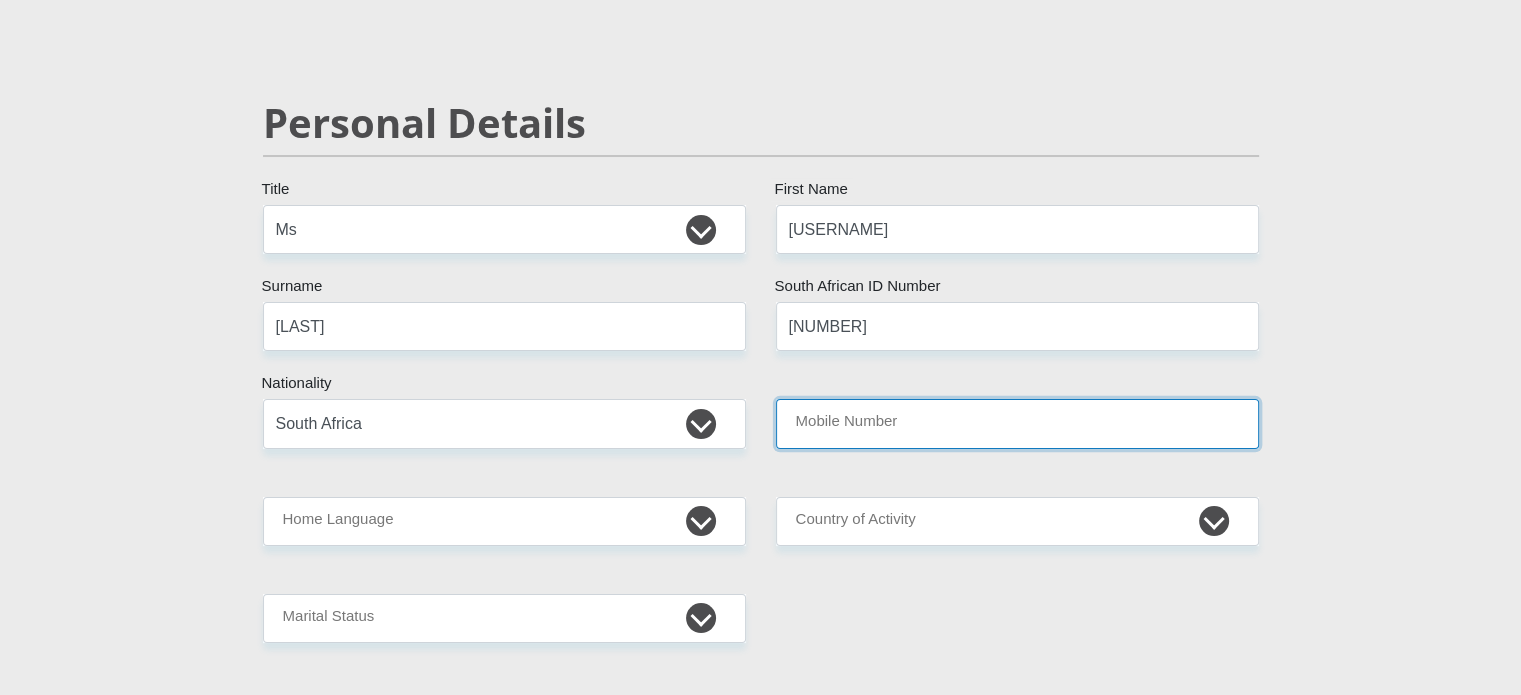 click on "Mobile Number" at bounding box center [1017, 423] 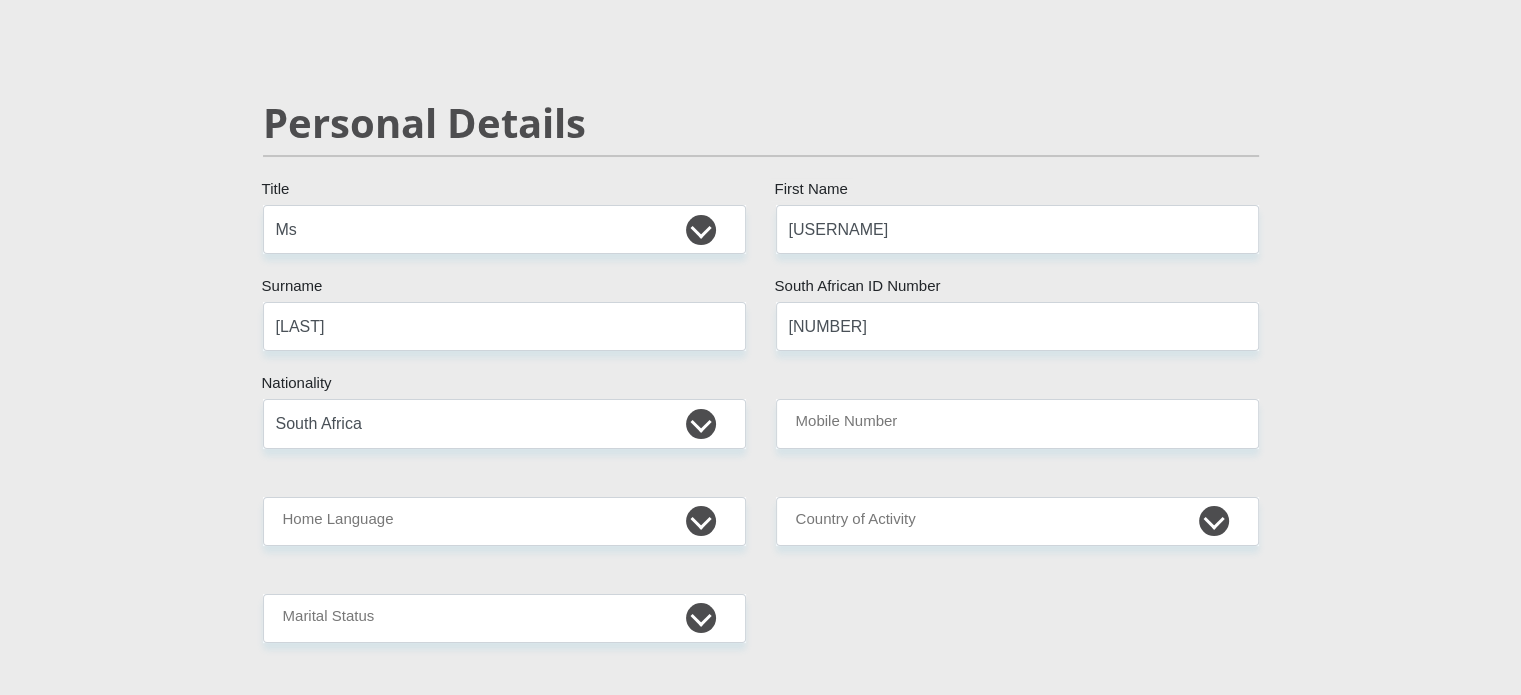 click on "Mr
Ms
Mrs
Dr
Other
Title
Ezona
First Name
Maxhangasana
Surname
0106270763084
South African ID Number
Please input valid ID number
South Africa
Afghanistan
Aland Islands
Albania
Algeria
America Samoa
American Virgin Islands
Andorra
Angola
Anguilla
Antarctica
Antigua and Barbuda
Armenia" at bounding box center [761, 3045] 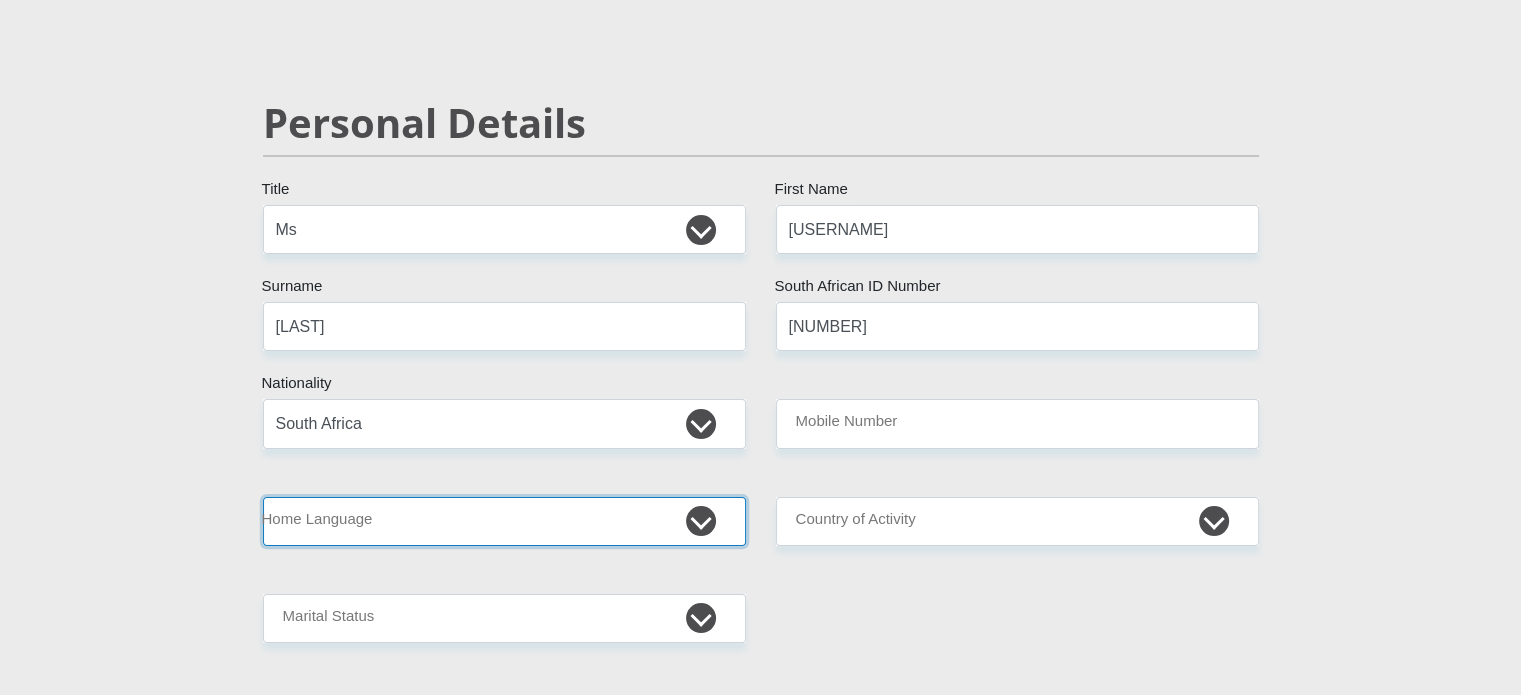 click on "Afrikaans
English
Sepedi
South Ndebele
Southern Sotho
Swati
Tsonga
Tswana
Venda
Xhosa
Zulu
Other" at bounding box center (504, 521) 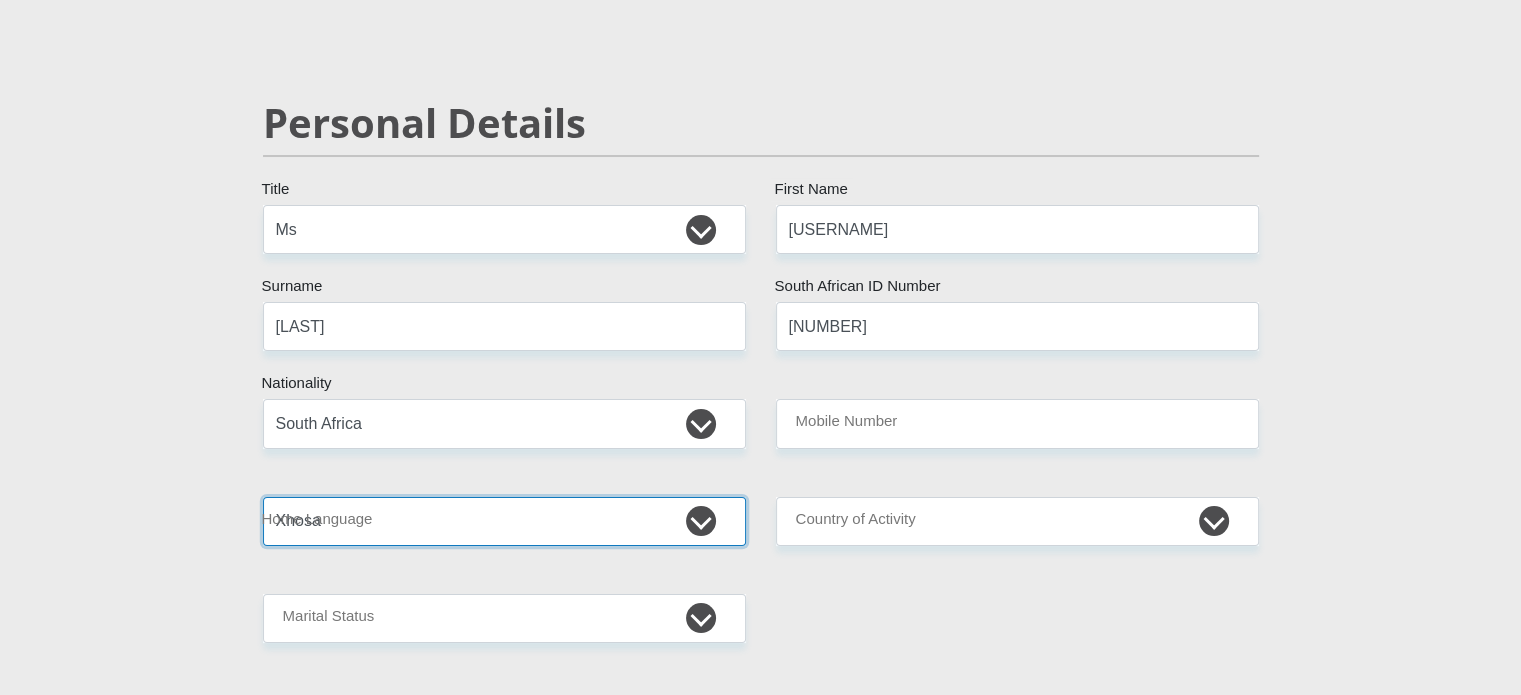 click on "Afrikaans
English
Sepedi
South Ndebele
Southern Sotho
Swati
Tsonga
Tswana
Venda
Xhosa
Zulu
Other" at bounding box center (504, 521) 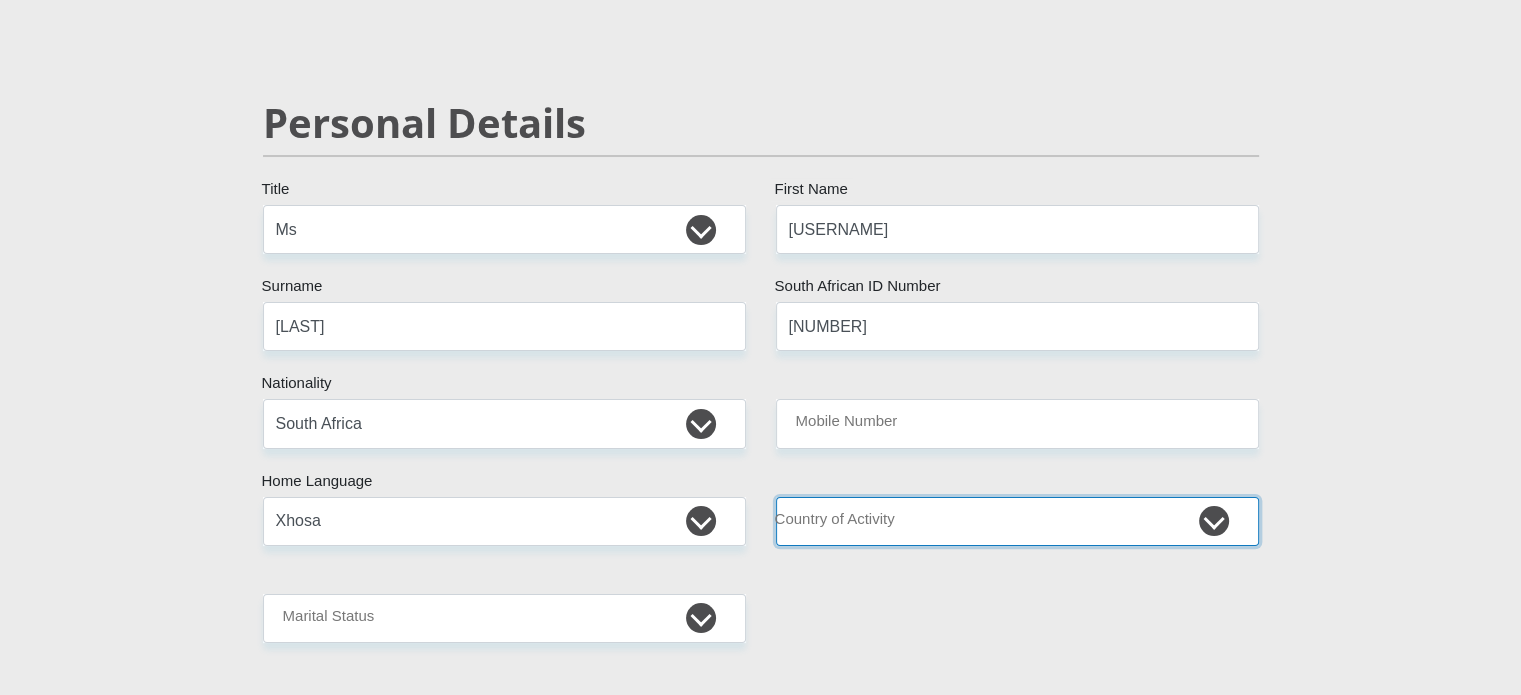 click on "South Africa
Afghanistan
Aland Islands
Albania
Algeria
America Samoa
American Virgin Islands
Andorra
Angola
Anguilla
Antarctica
Antigua and Barbuda
Argentina
Armenia
Aruba
Ascension Island
Australia
Austria
Azerbaijan
Chad" at bounding box center [1017, 521] 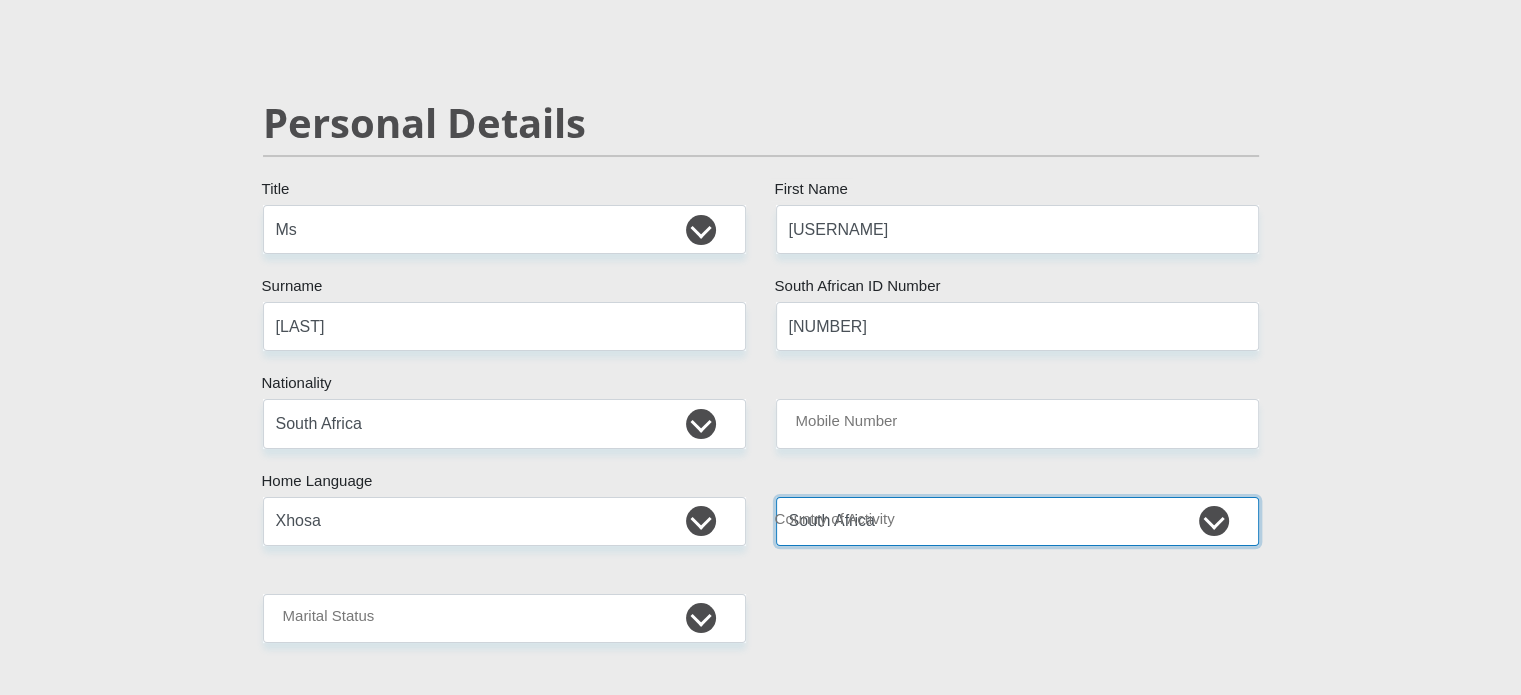 click on "South Africa
Afghanistan
Aland Islands
Albania
Algeria
America Samoa
American Virgin Islands
Andorra
Angola
Anguilla
Antarctica
Antigua and Barbuda
Argentina
Armenia
Aruba
Ascension Island
Australia
Austria
Azerbaijan
Chad" at bounding box center (1017, 521) 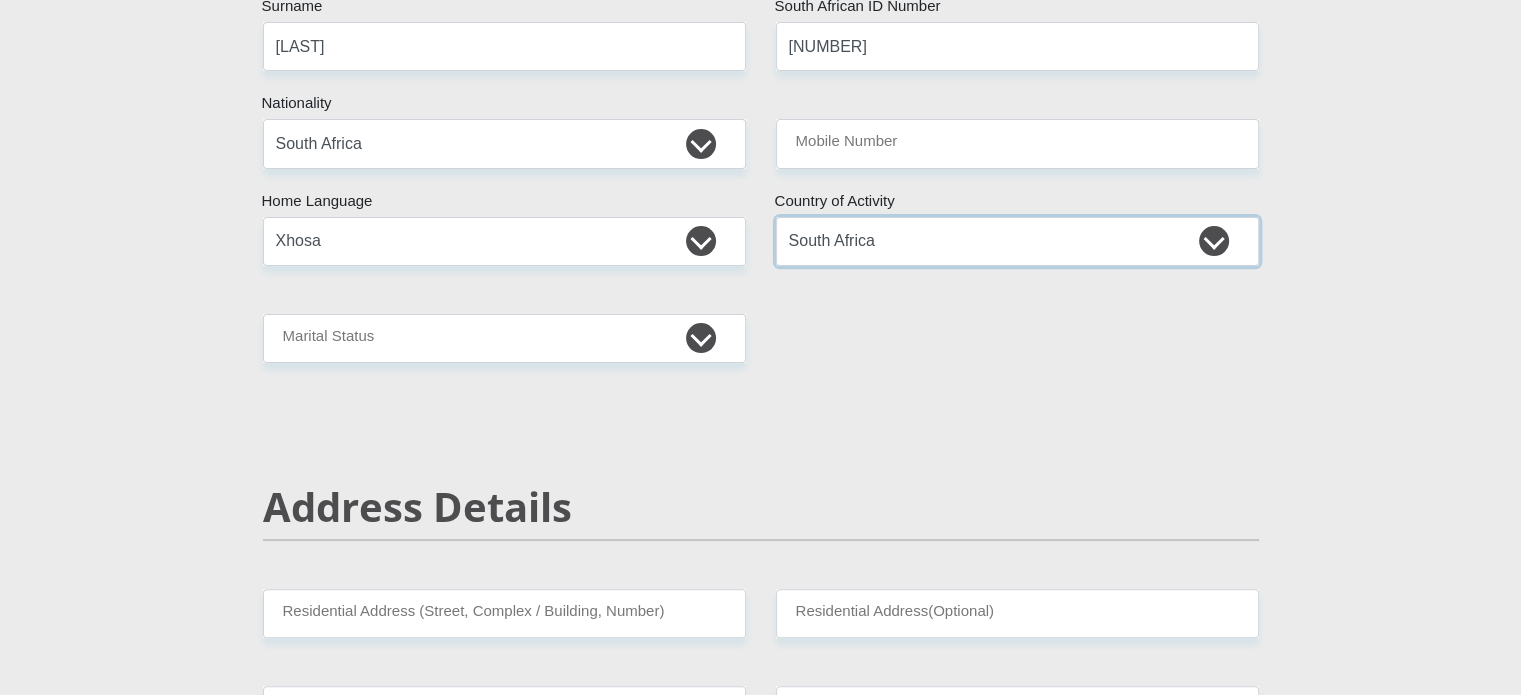 scroll, scrollTop: 428, scrollLeft: 0, axis: vertical 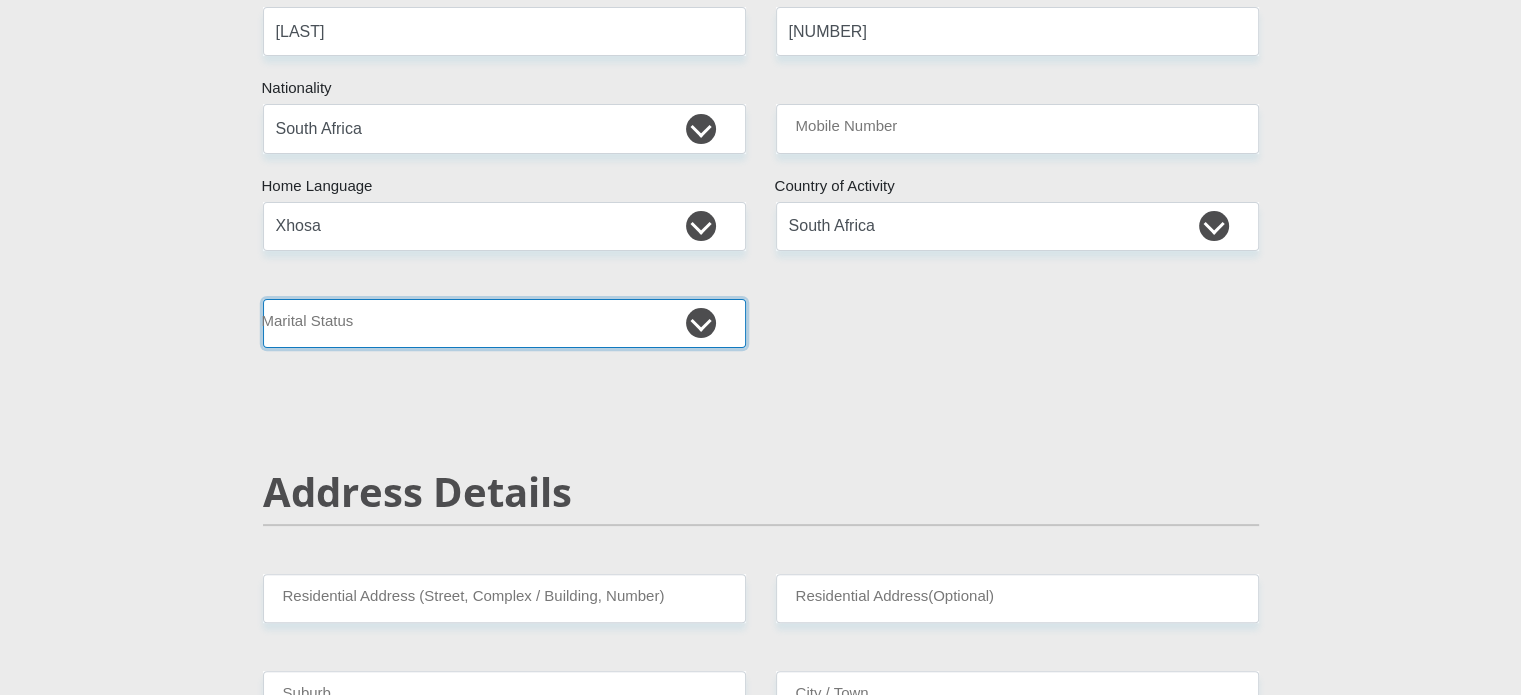 click on "Married ANC
Single
Divorced
Widowed
Married COP or Customary Law" at bounding box center [504, 323] 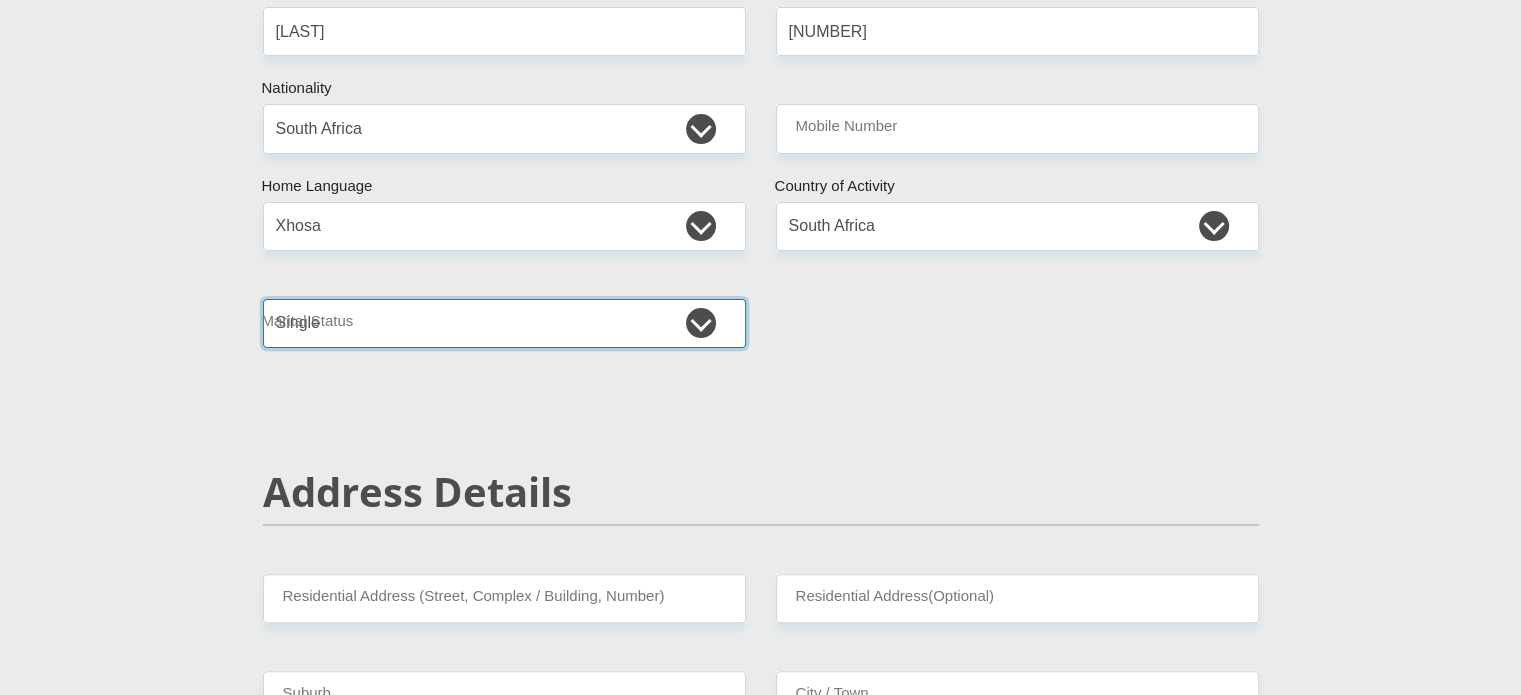 click on "Married ANC
Single
Divorced
Widowed
Married COP or Customary Law" at bounding box center [504, 323] 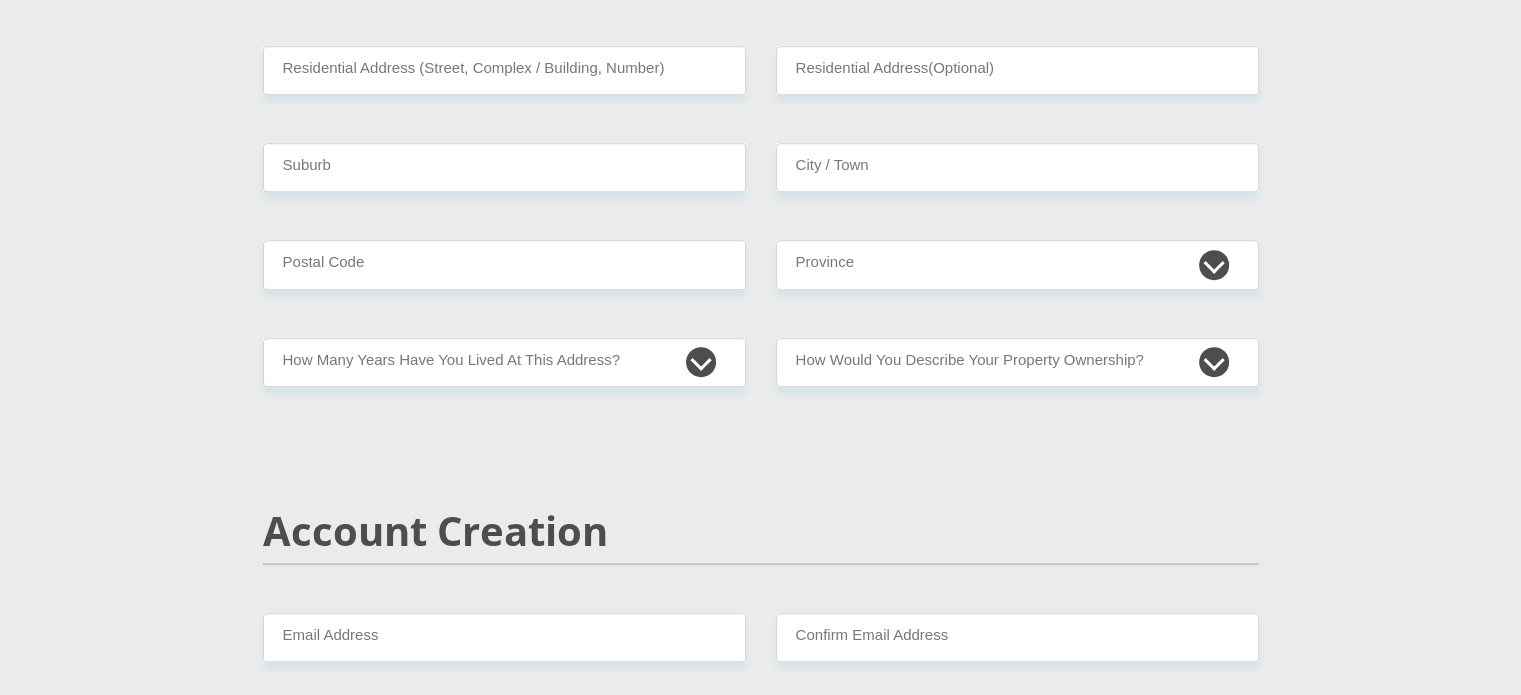 scroll, scrollTop: 894, scrollLeft: 0, axis: vertical 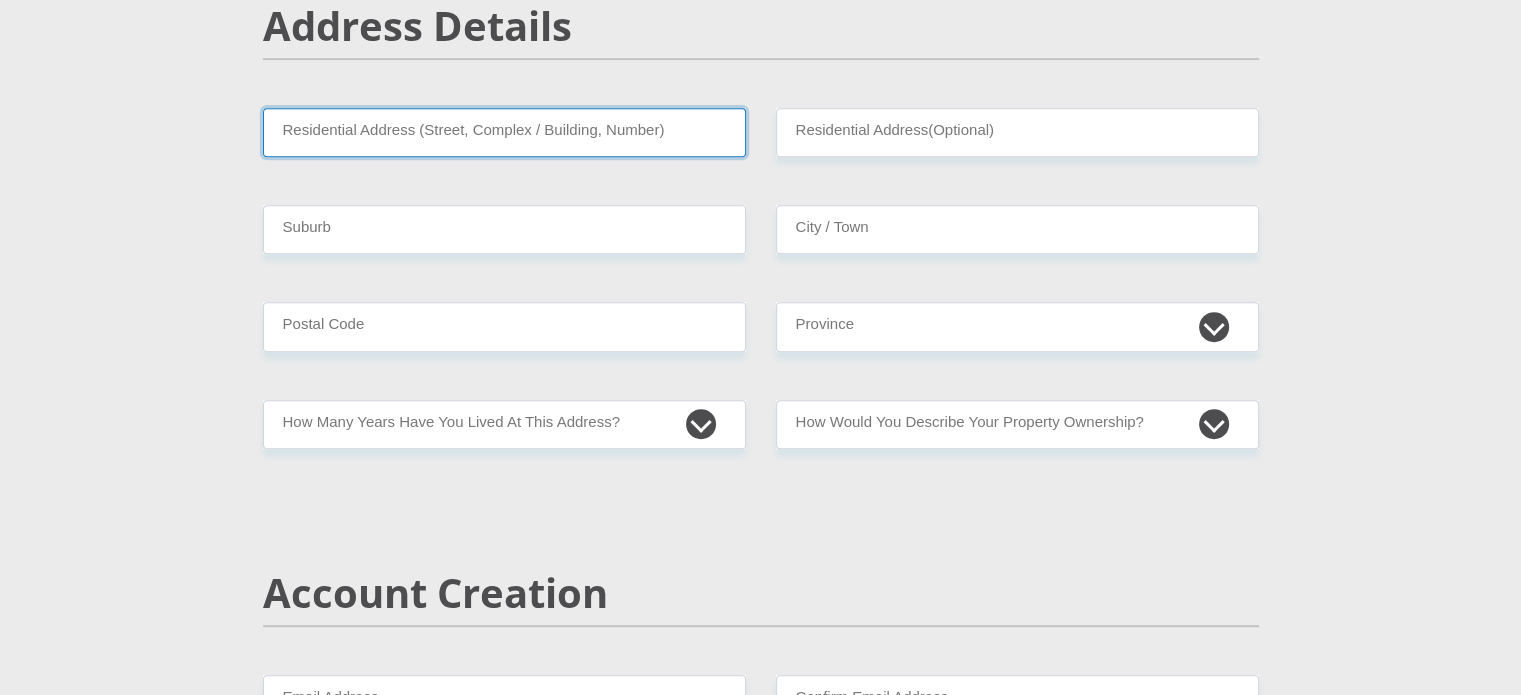 click on "Residential Address (Street, Complex / Building, Number)" at bounding box center [504, 132] 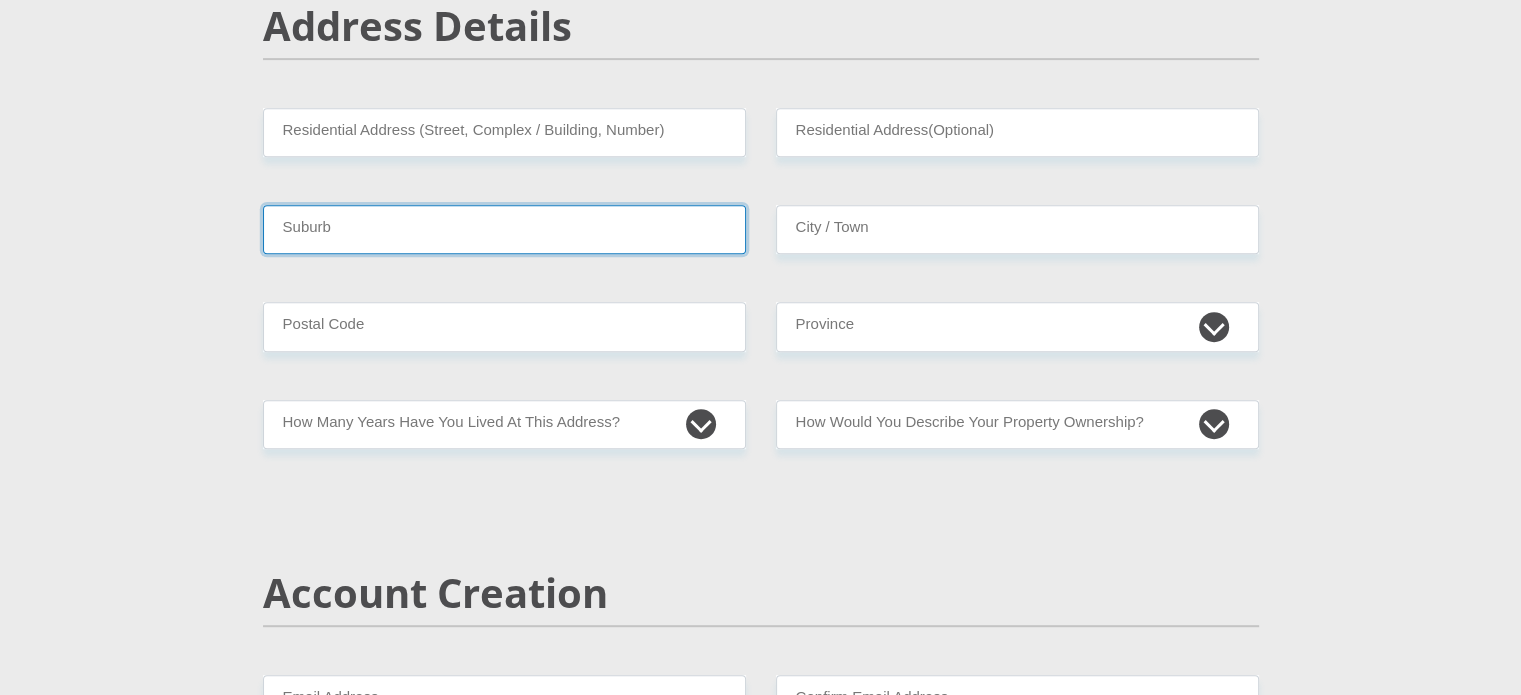 click on "Suburb" at bounding box center (504, 229) 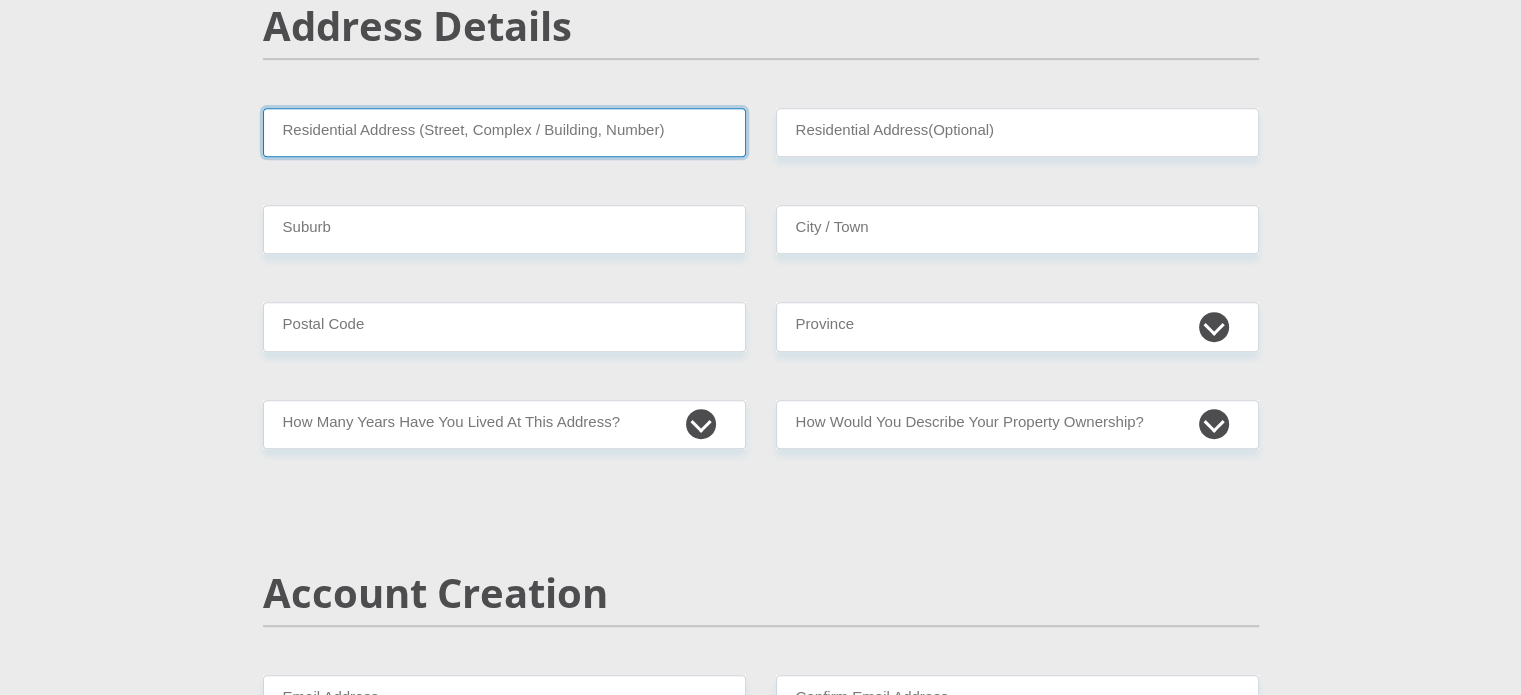 click on "Residential Address (Street, Complex / Building, Number)" at bounding box center [504, 132] 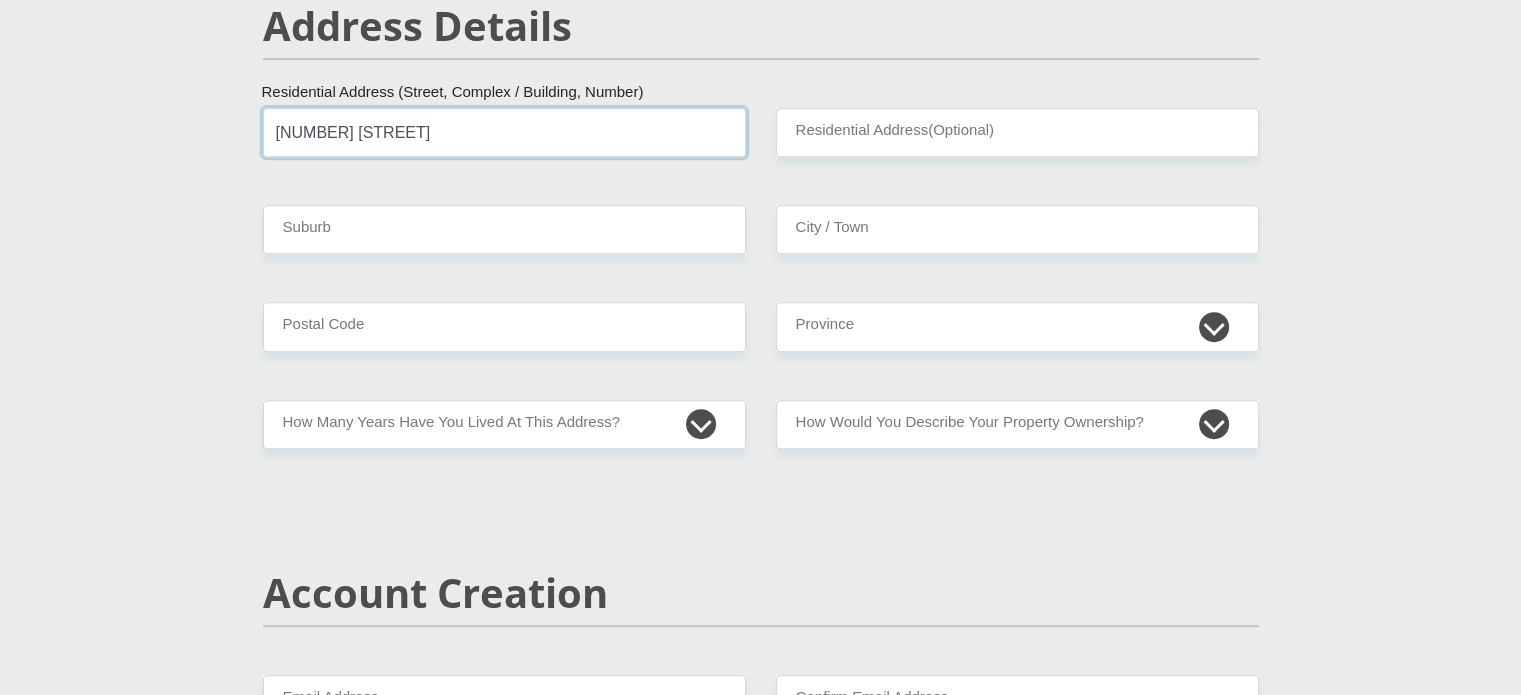 type on "10 St James Rd" 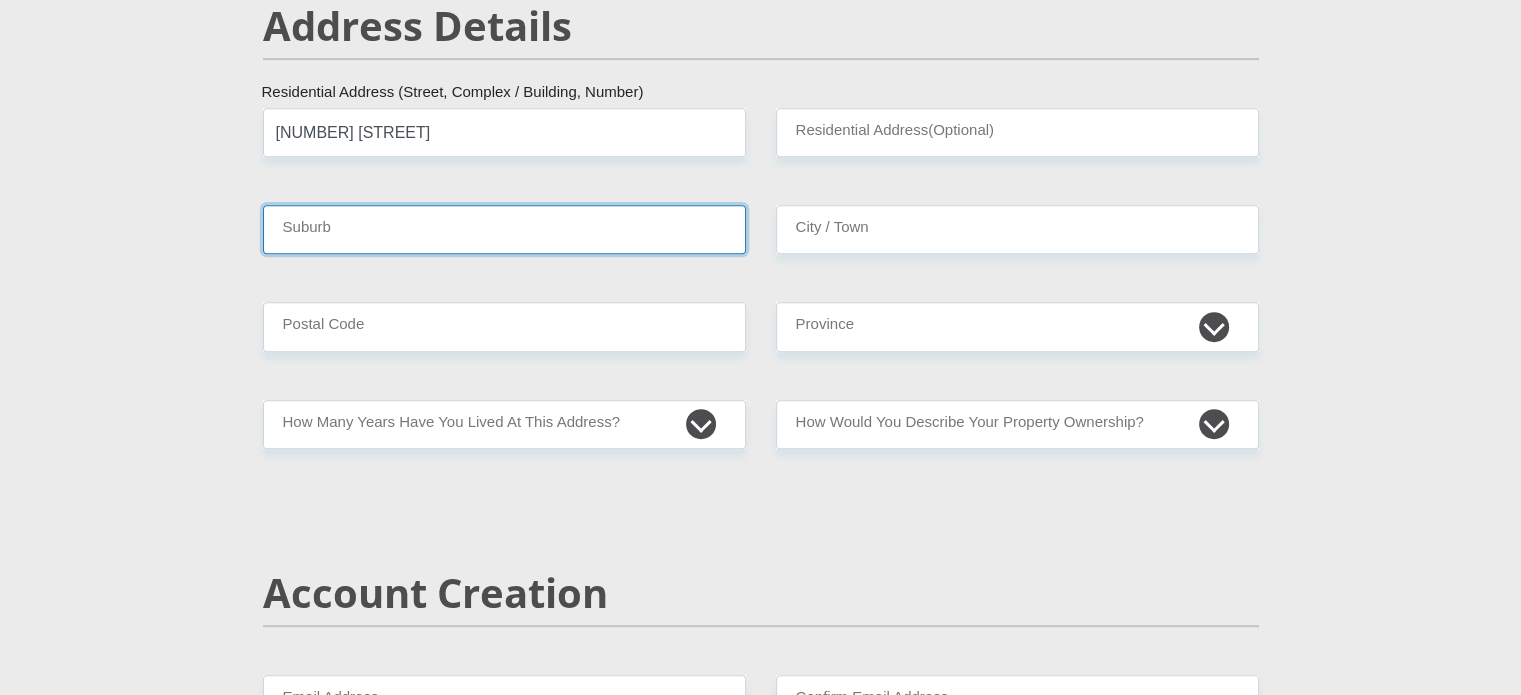 click on "Suburb" at bounding box center (504, 229) 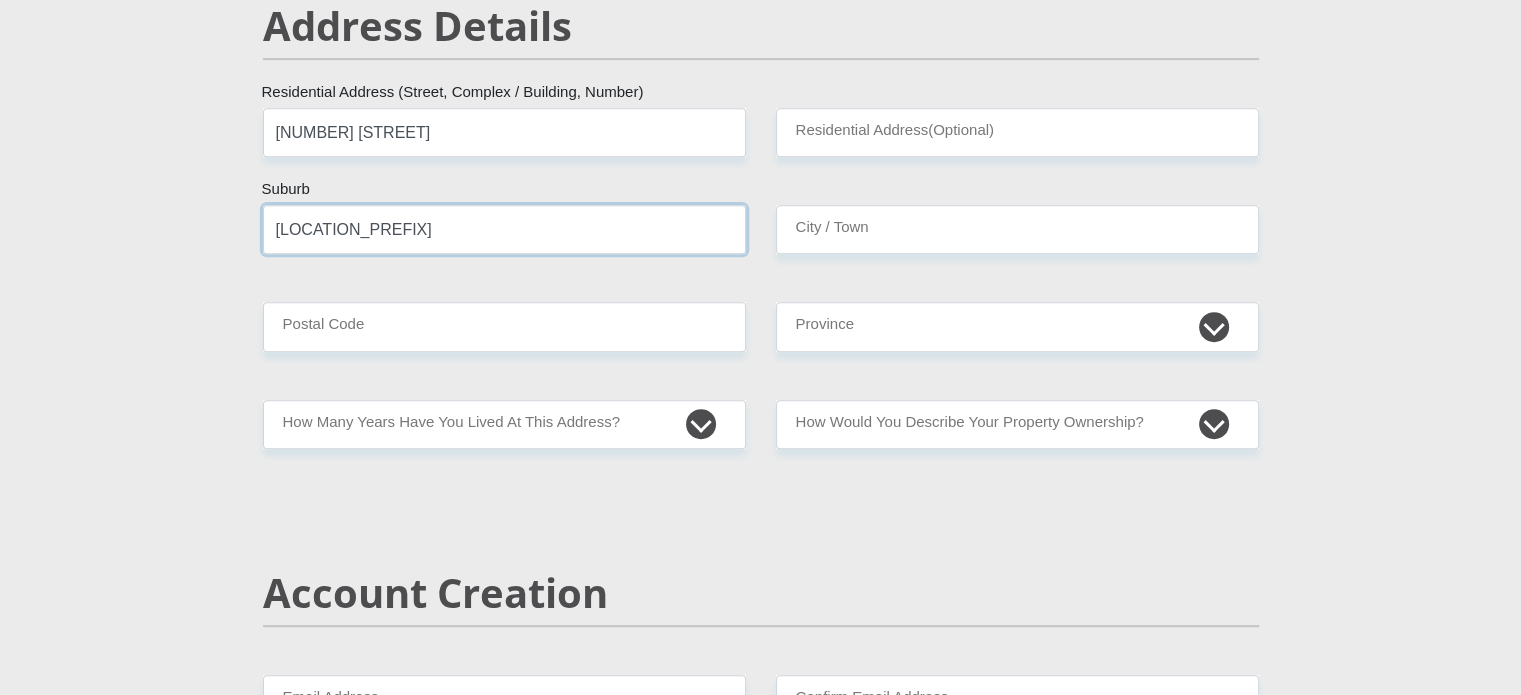 type on "Southernwood" 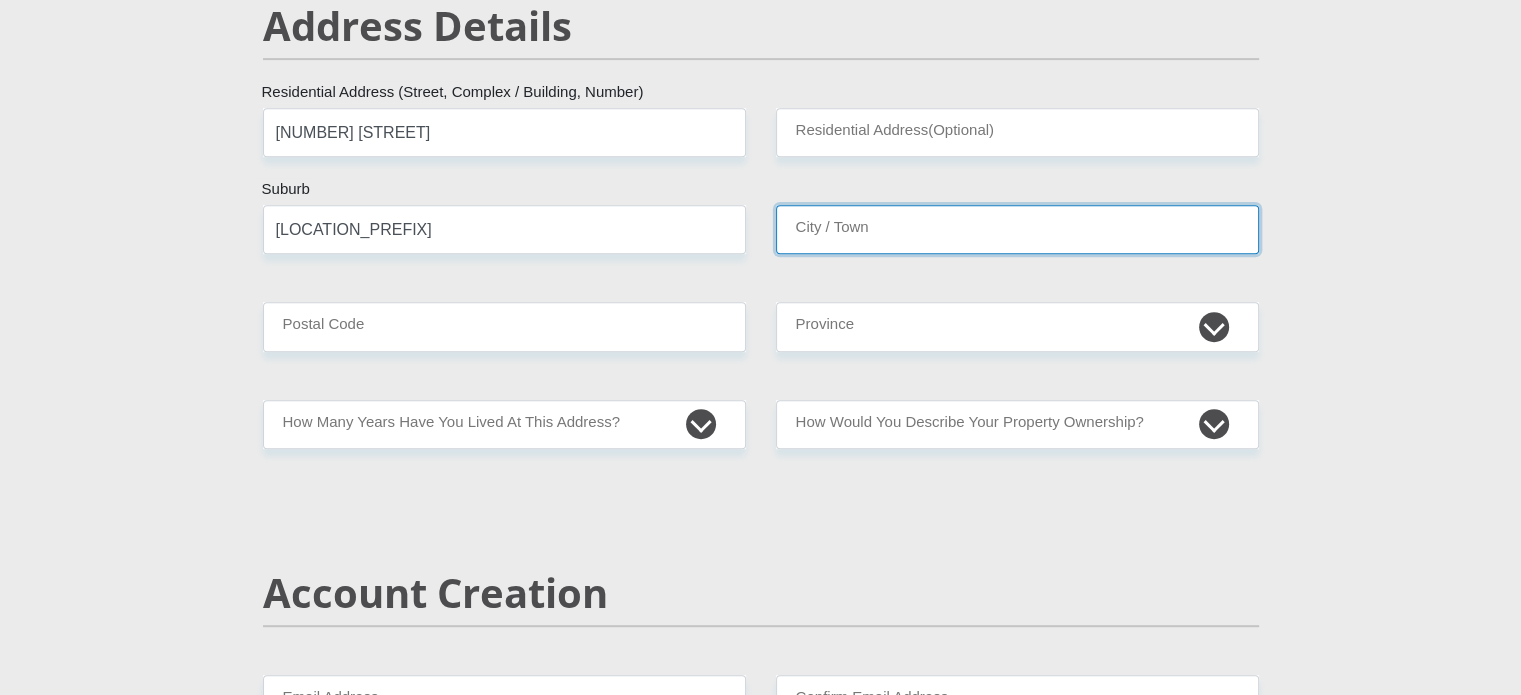 click on "City / Town" at bounding box center [1017, 229] 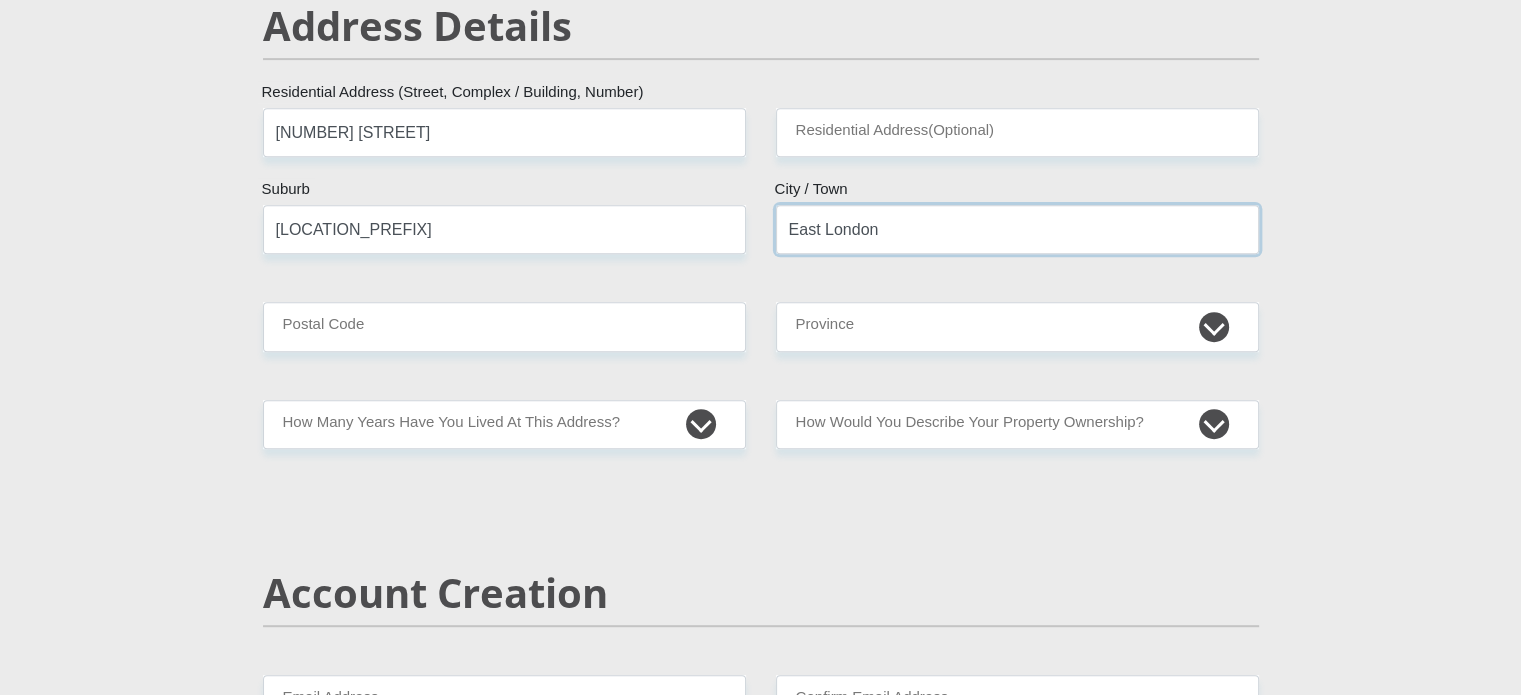 type on "East London" 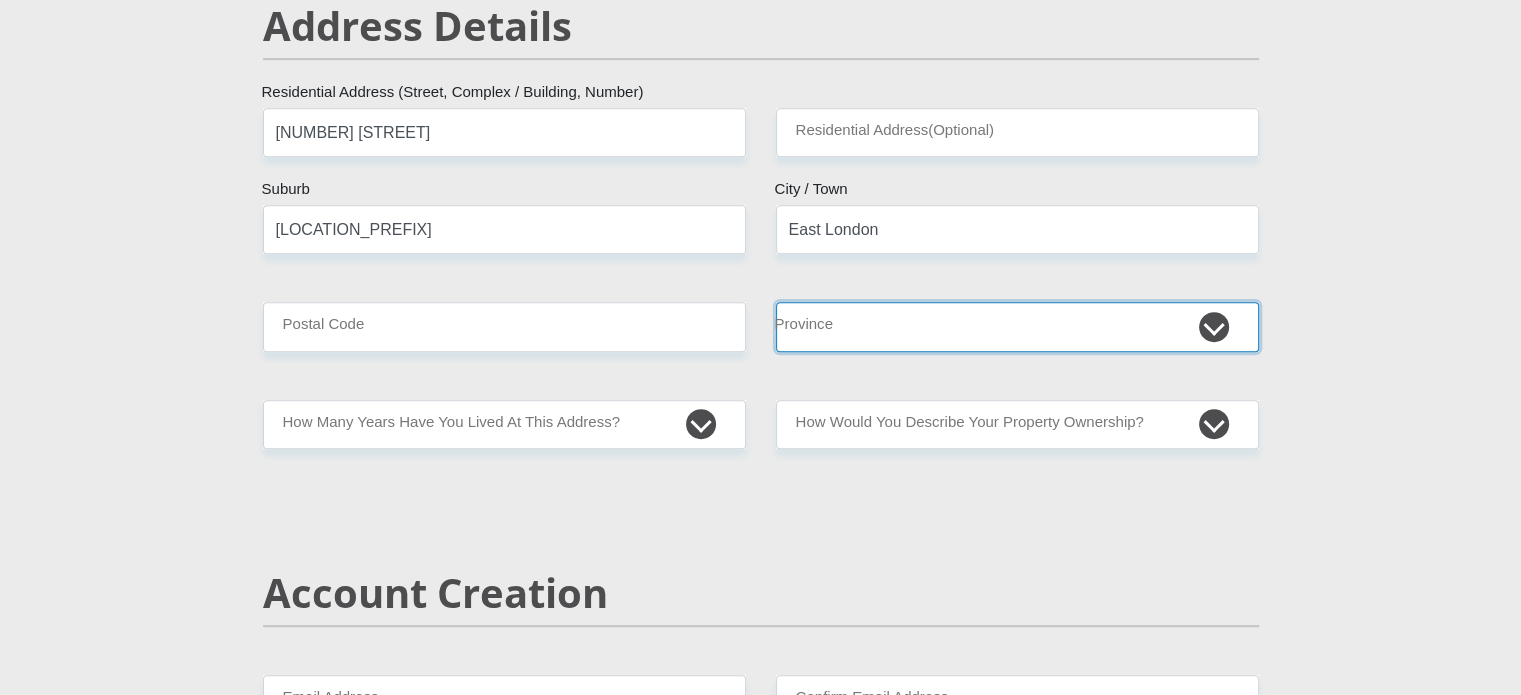 click on "Eastern Cape
Free State
Gauteng
KwaZulu-Natal
Limpopo
Mpumalanga
Northern Cape
North West
Western Cape" at bounding box center (1017, 326) 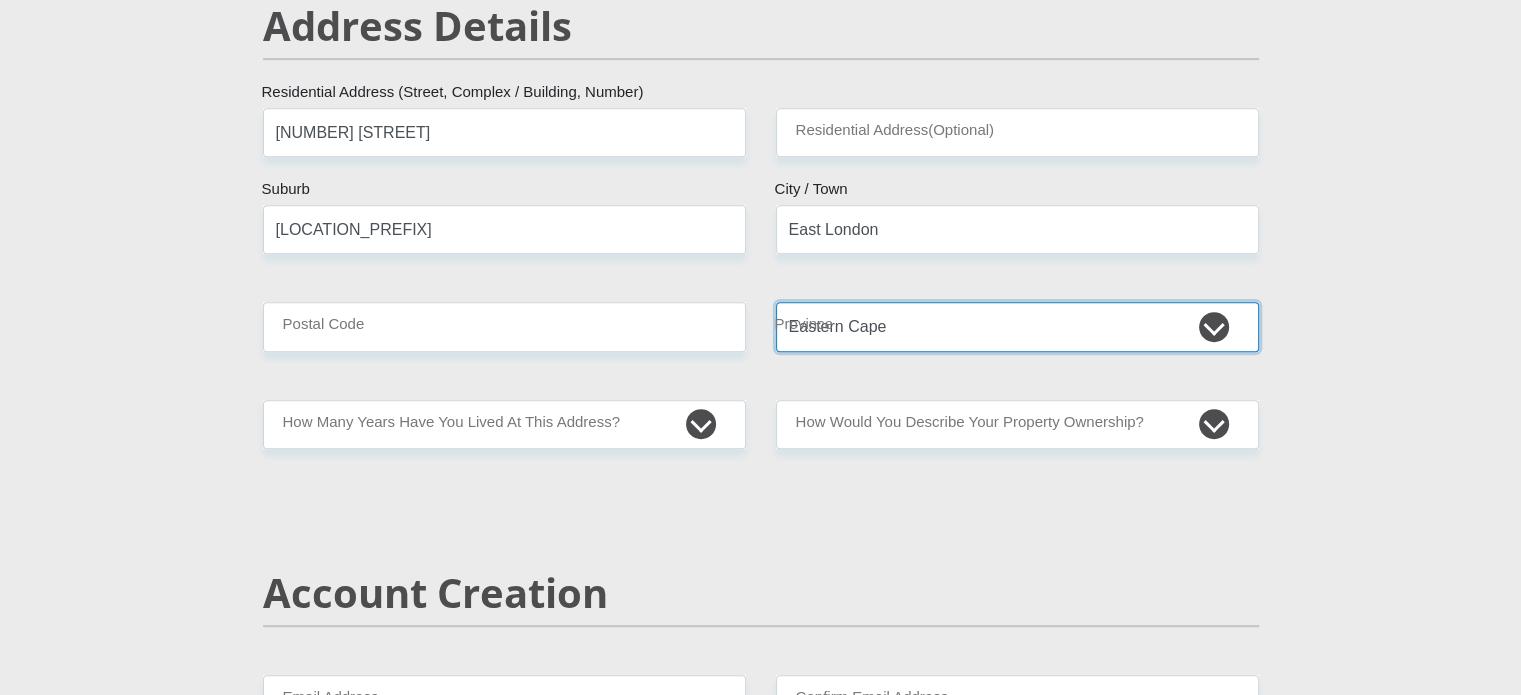 click on "Eastern Cape
Free State
Gauteng
KwaZulu-Natal
Limpopo
Mpumalanga
Northern Cape
North West
Western Cape" at bounding box center [1017, 326] 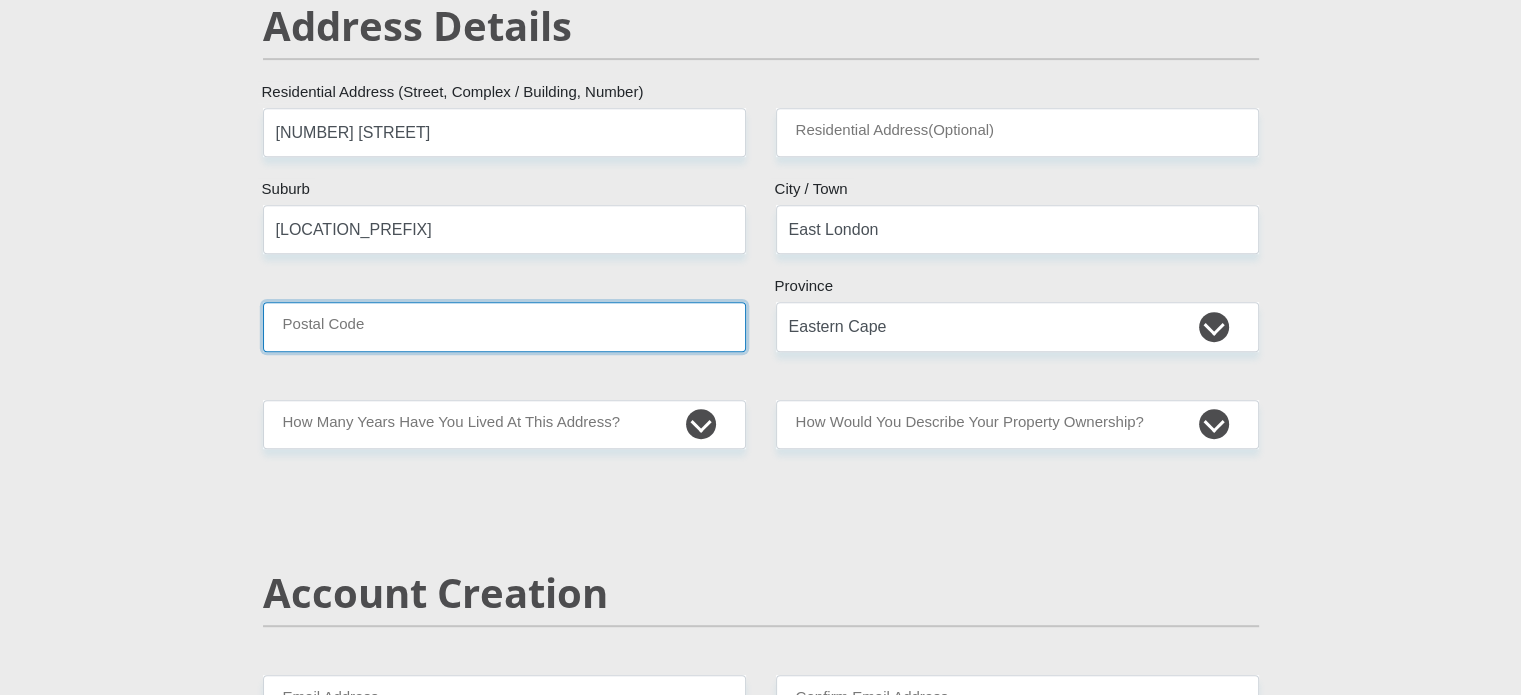 click on "Postal Code" at bounding box center (504, 326) 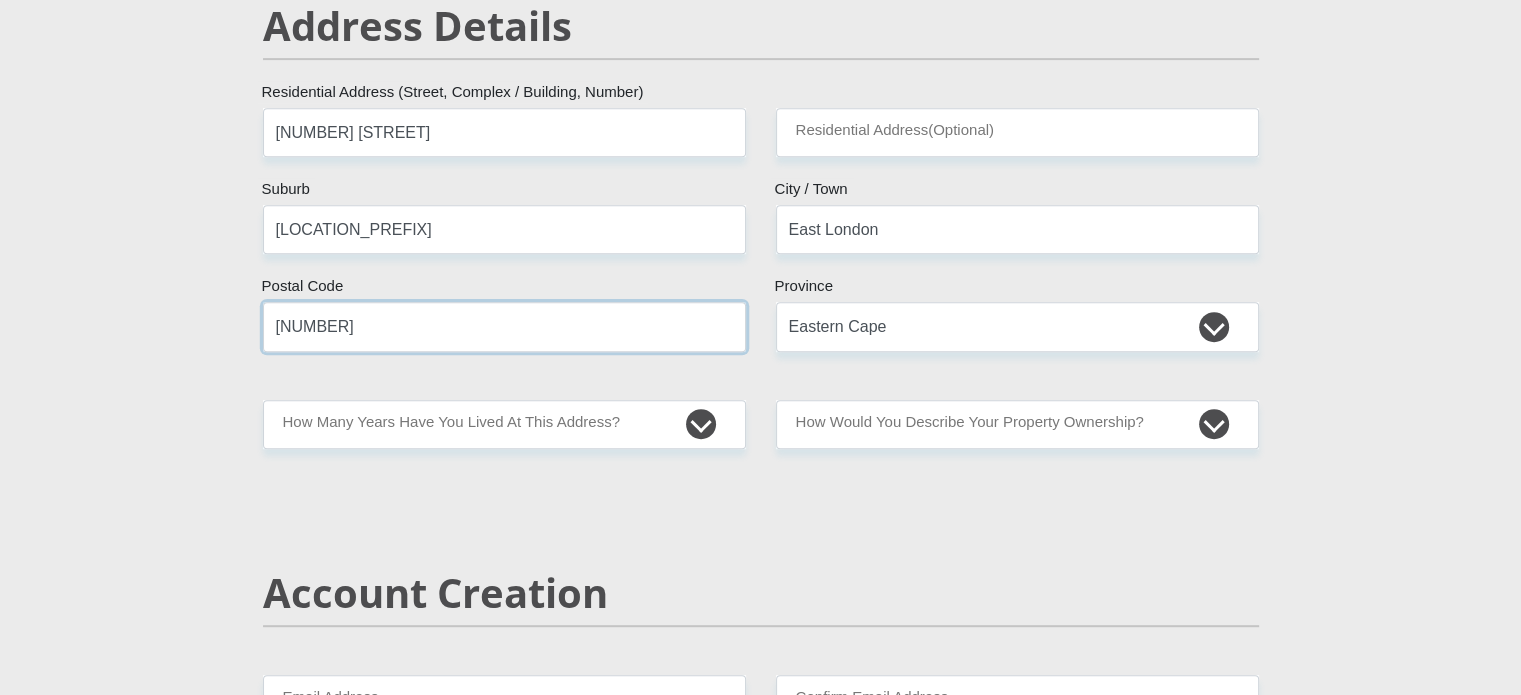 type on "5213" 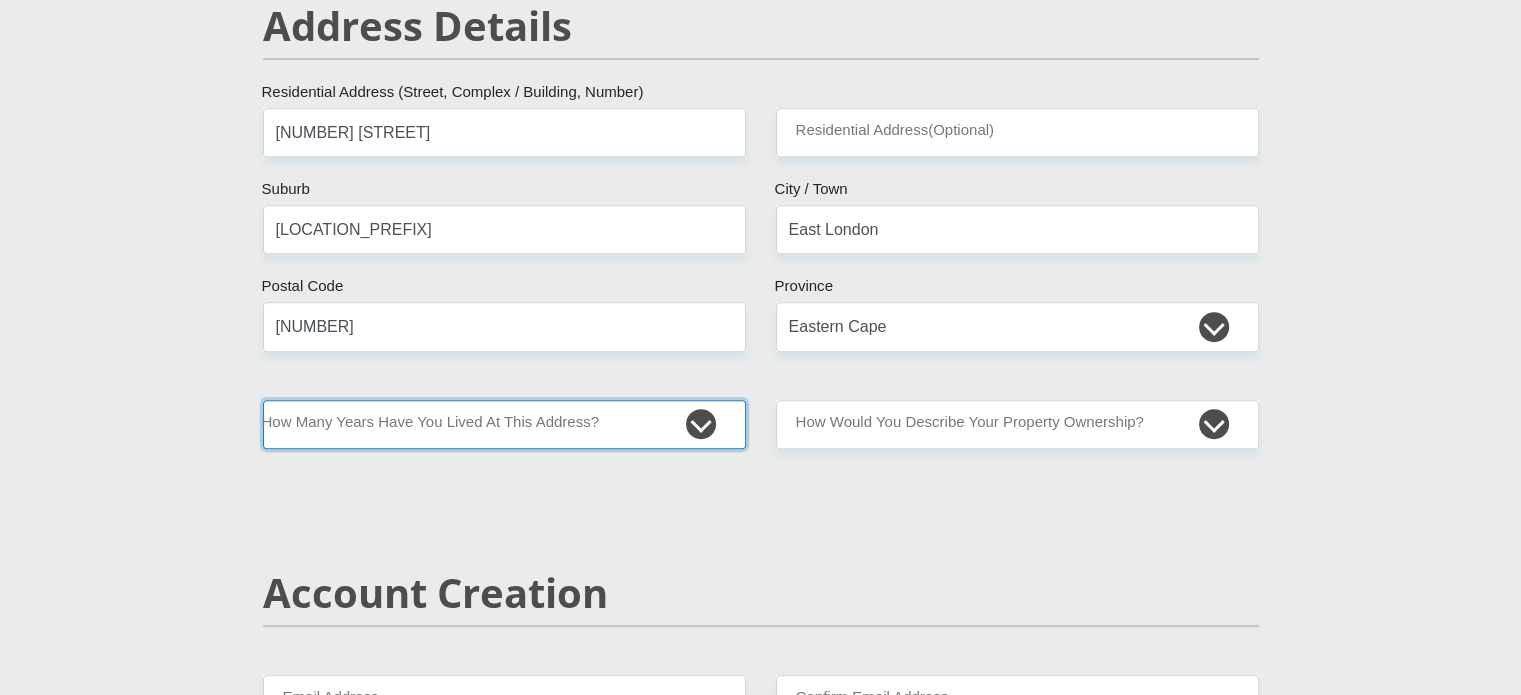 click on "less than 1 year
1-3 years
3-5 years
5+ years" at bounding box center (504, 424) 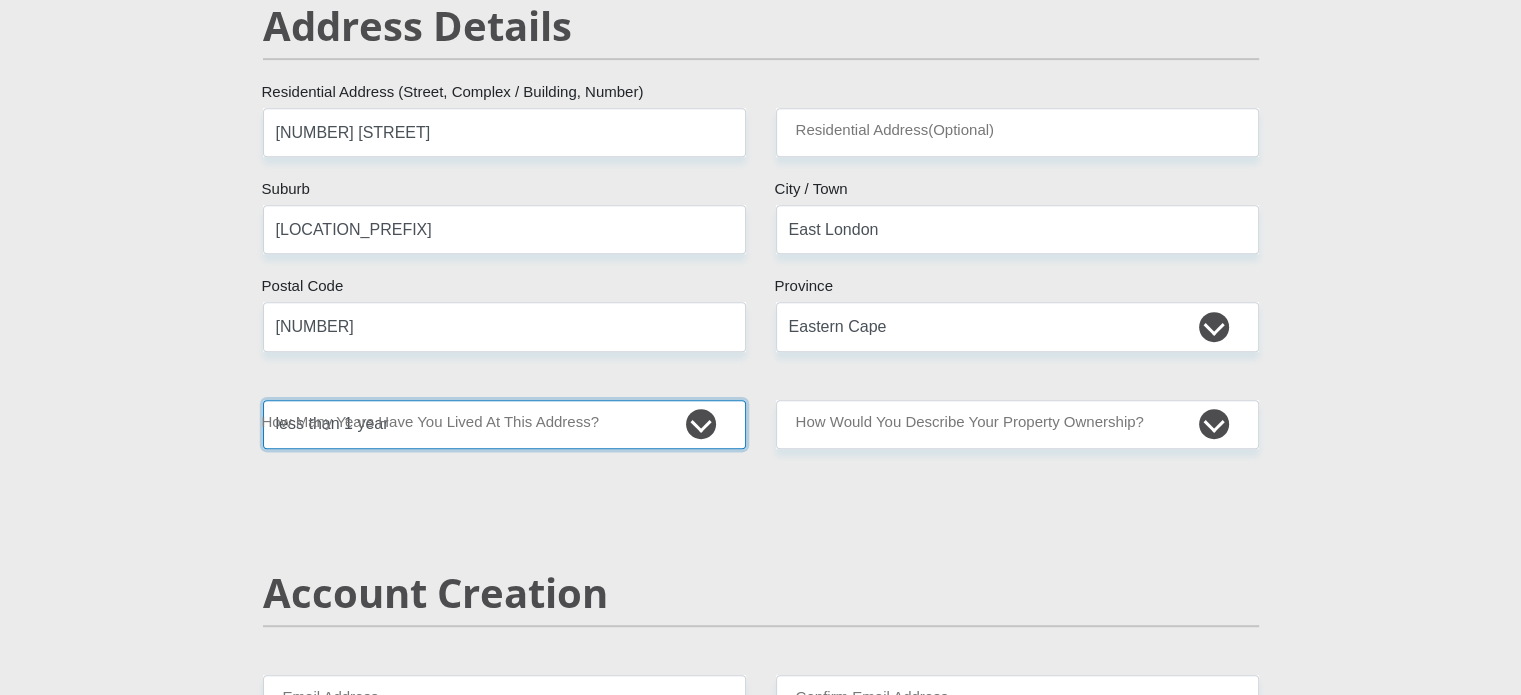 click on "less than 1 year
1-3 years
3-5 years
5+ years" at bounding box center (504, 424) 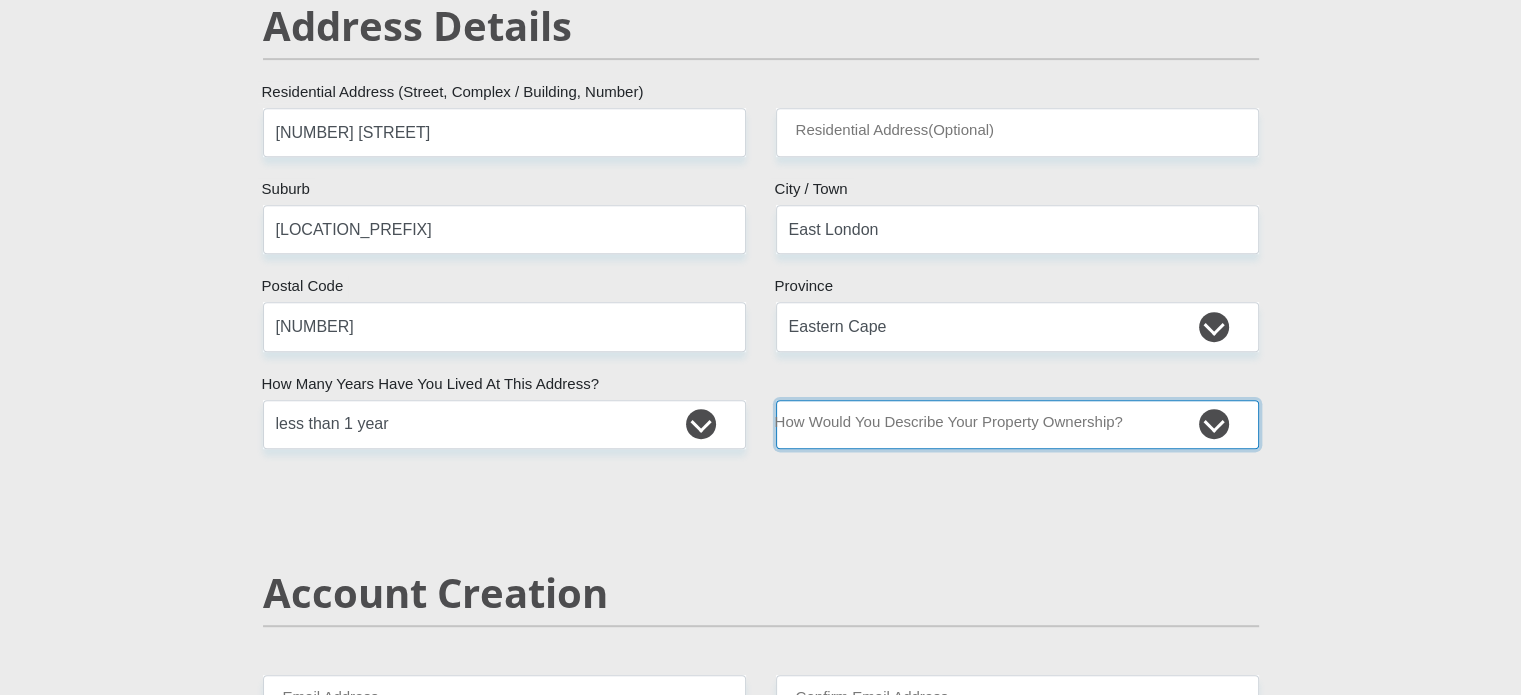 click on "Owned
Rented
Family Owned
Company Dwelling" at bounding box center (1017, 424) 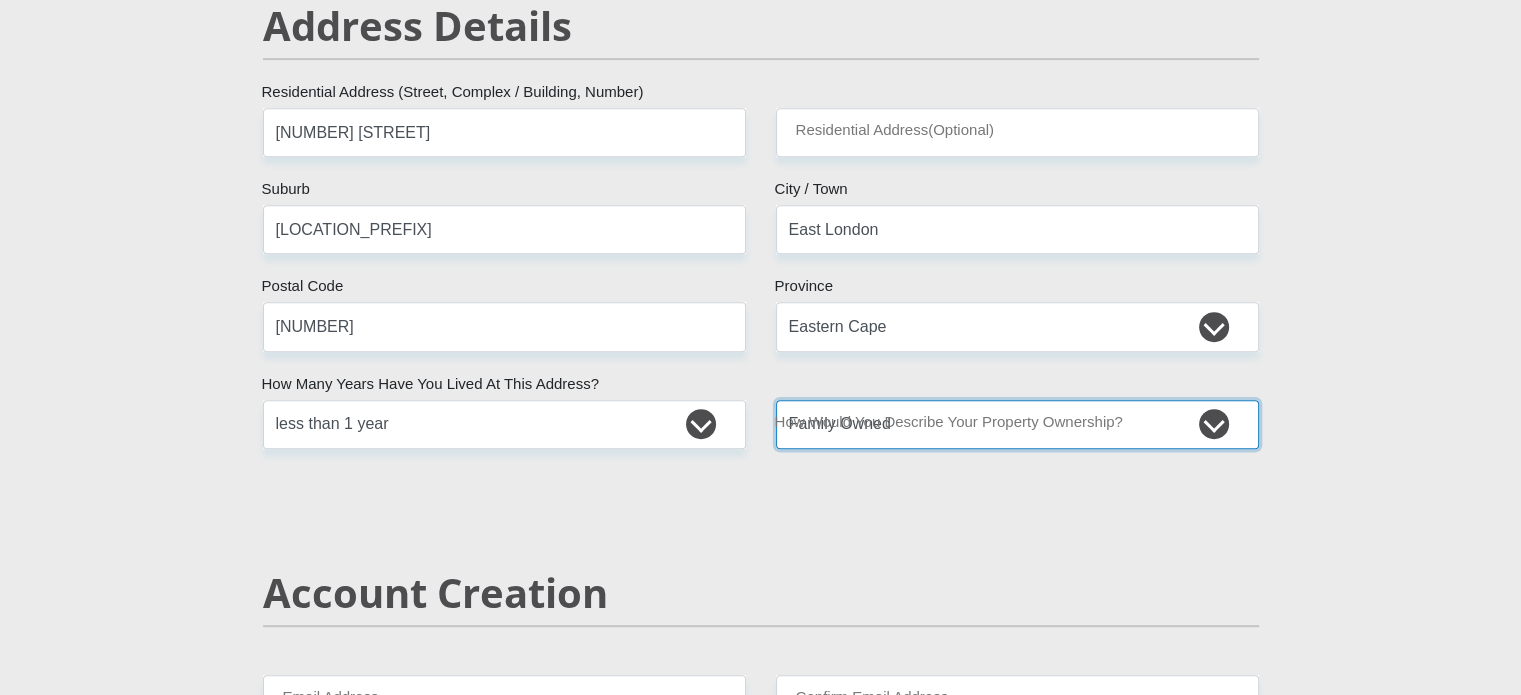 click on "Owned
Rented
Family Owned
Company Dwelling" at bounding box center (1017, 424) 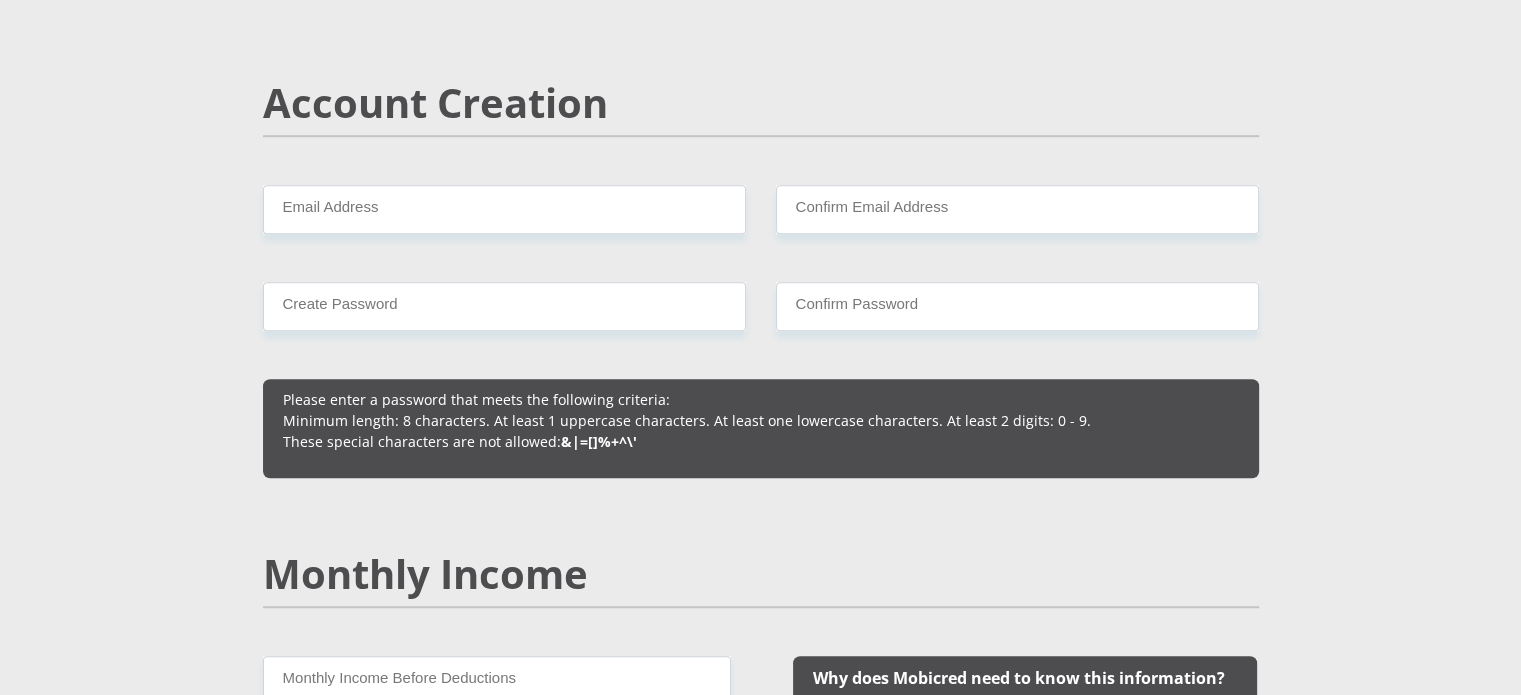 scroll, scrollTop: 1399, scrollLeft: 0, axis: vertical 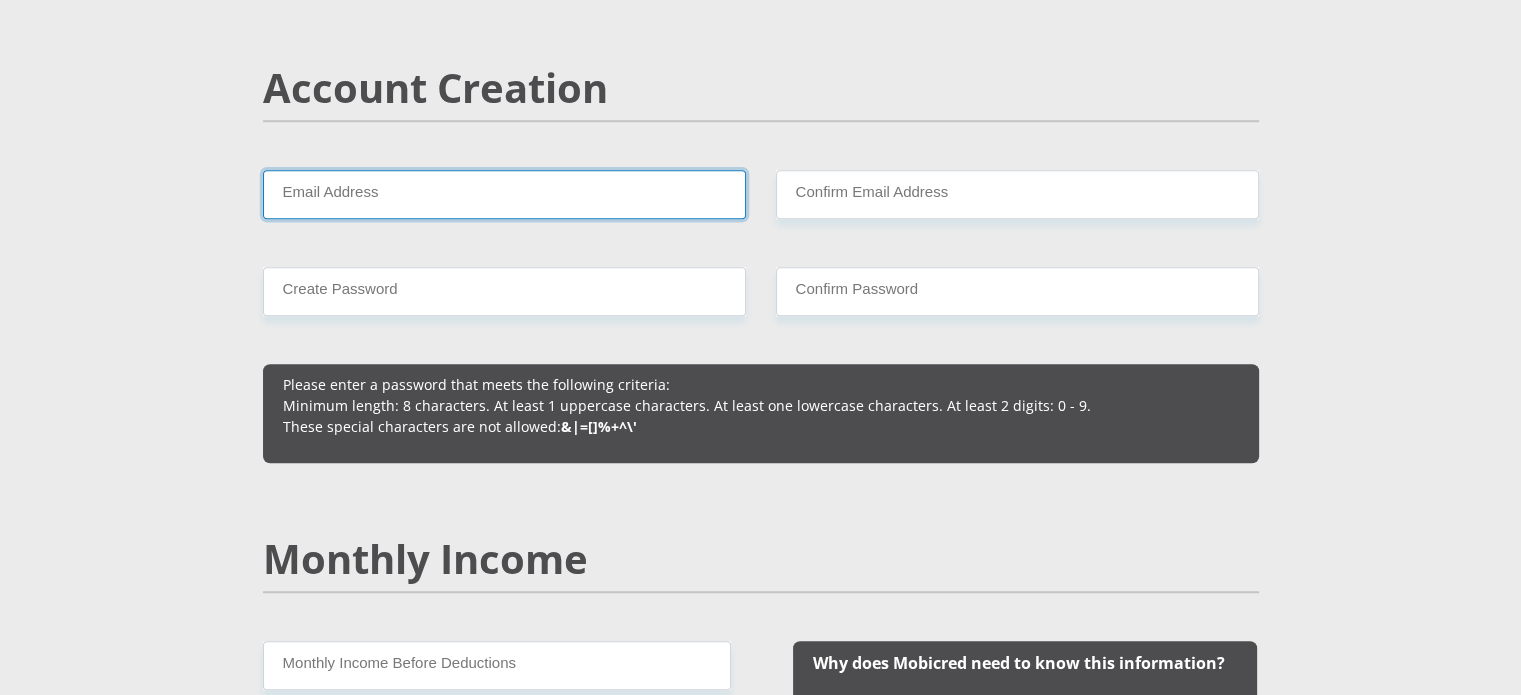 click on "Email Address" at bounding box center [504, 194] 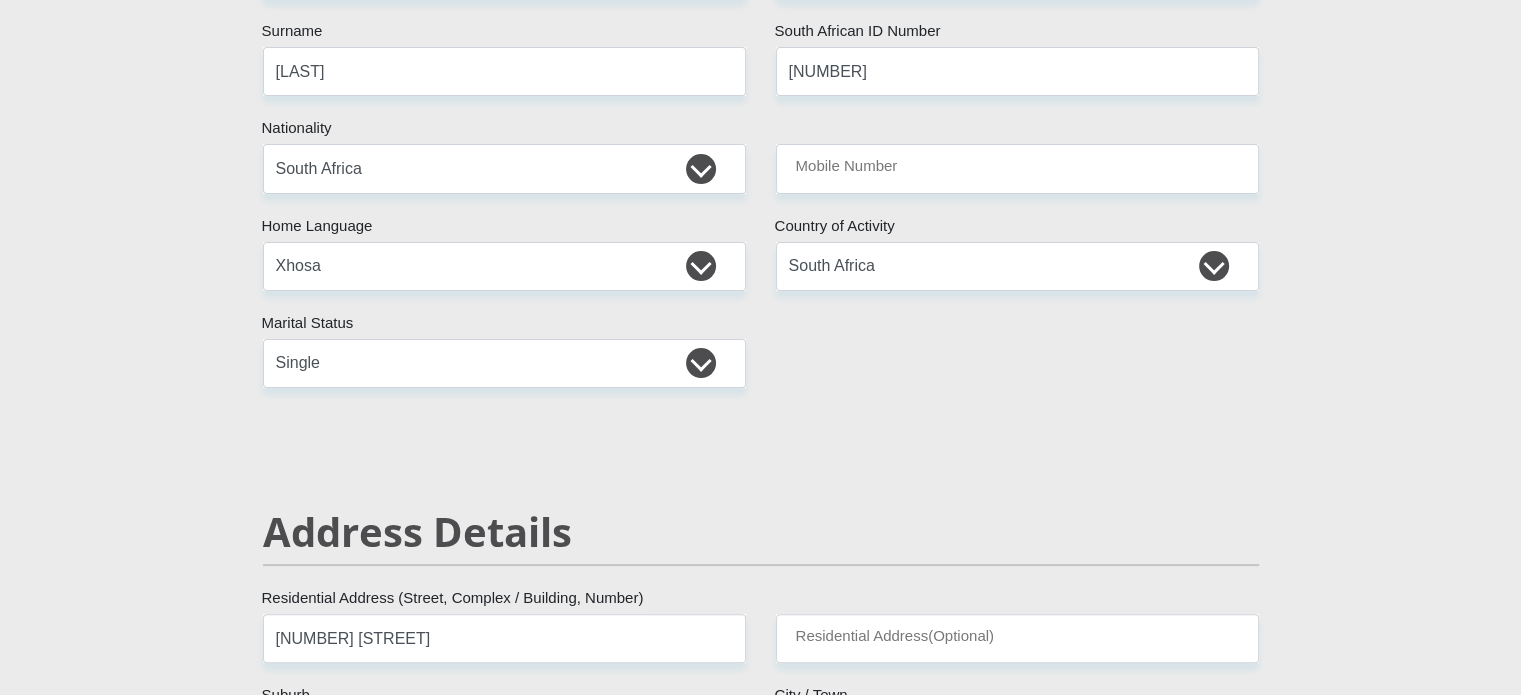 scroll, scrollTop: 365, scrollLeft: 0, axis: vertical 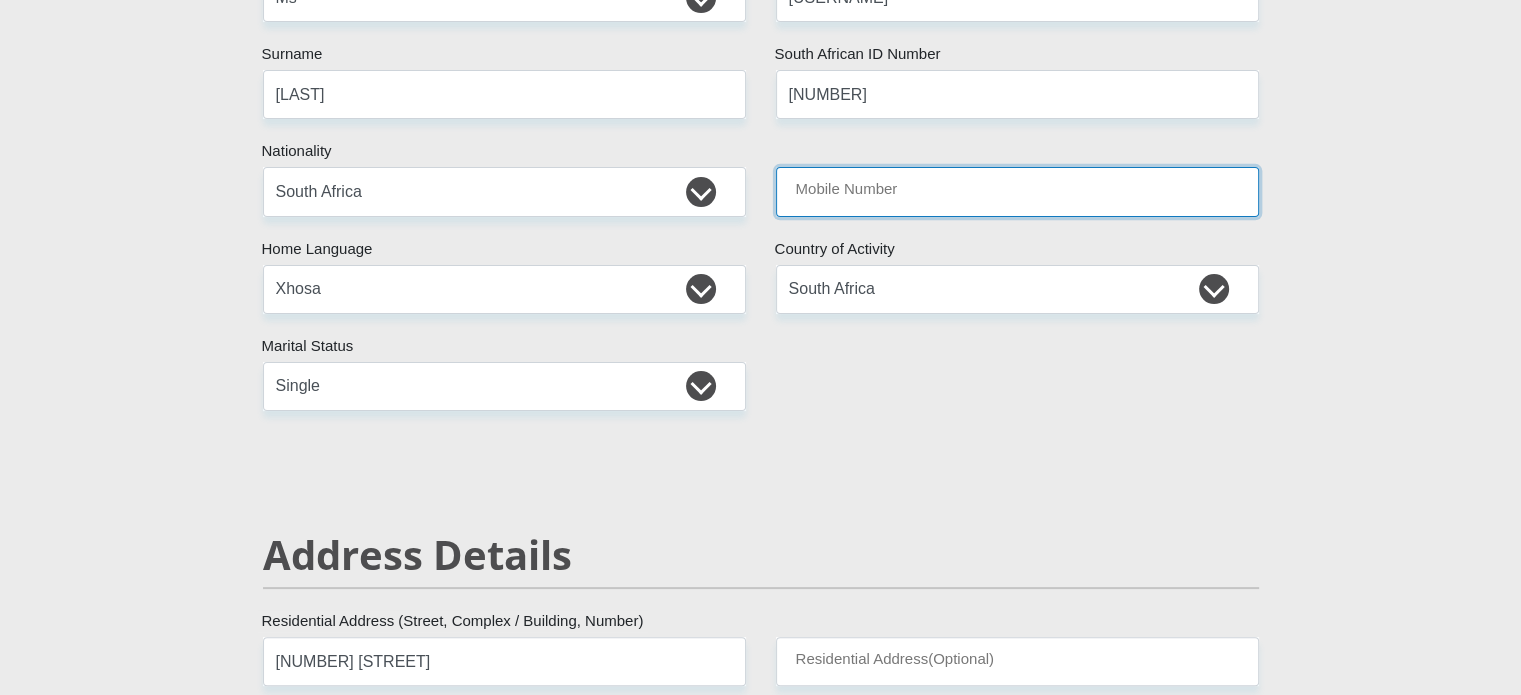 click on "Mobile Number" at bounding box center [1017, 191] 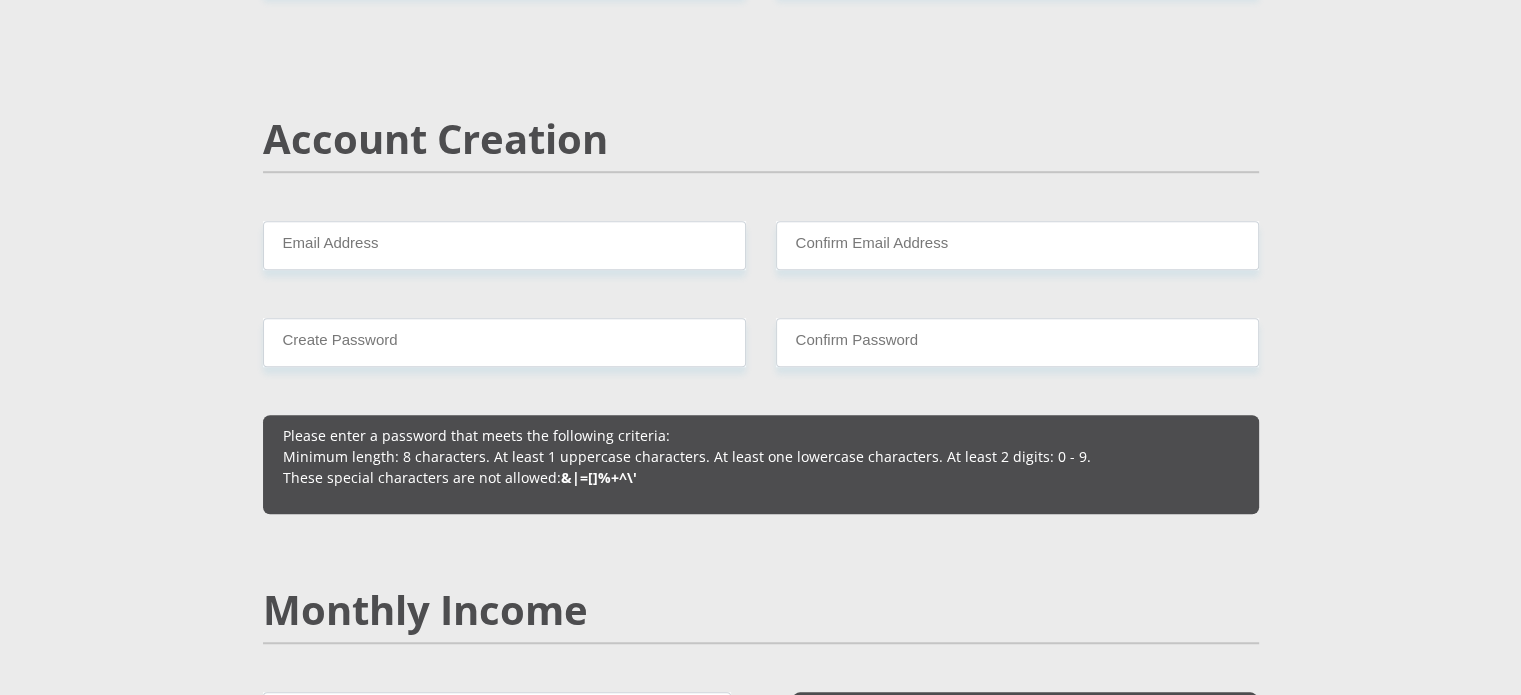 scroll, scrollTop: 1372, scrollLeft: 0, axis: vertical 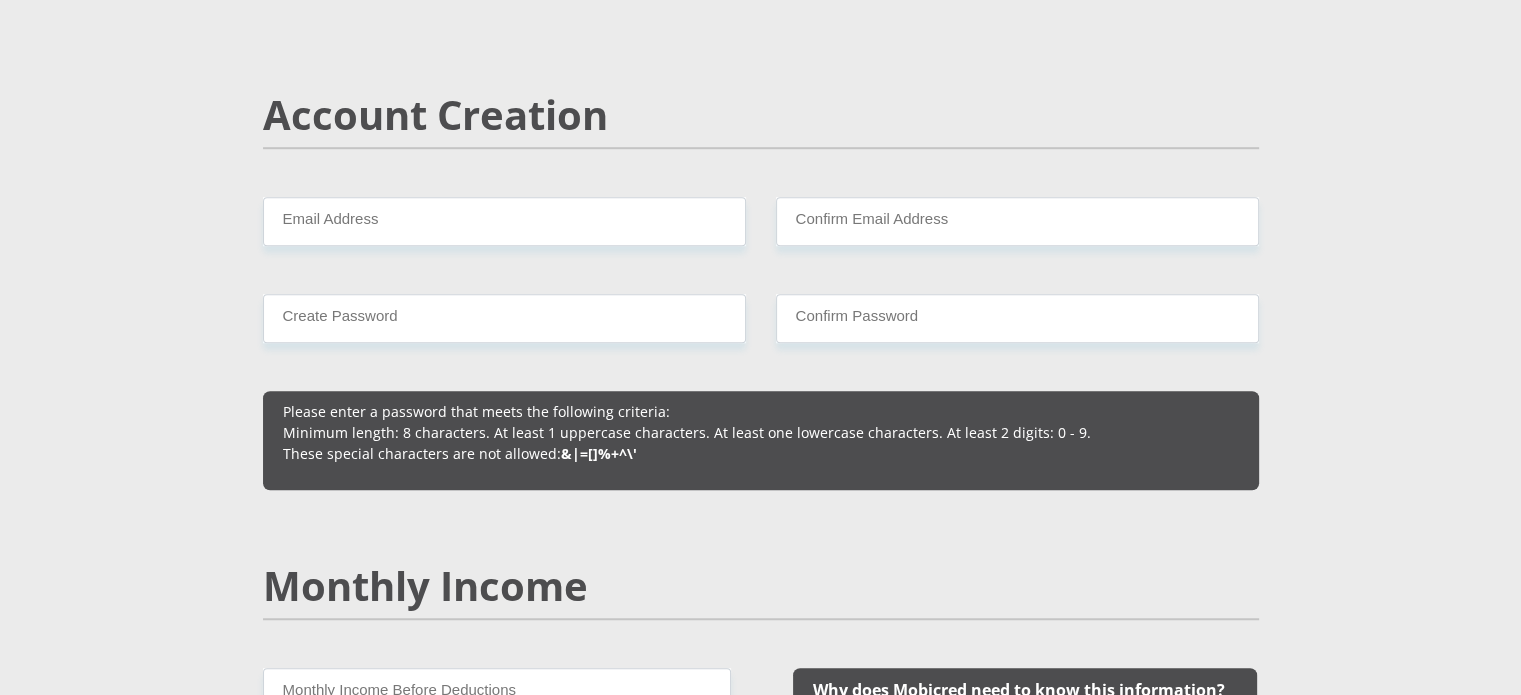 type on "0788243889" 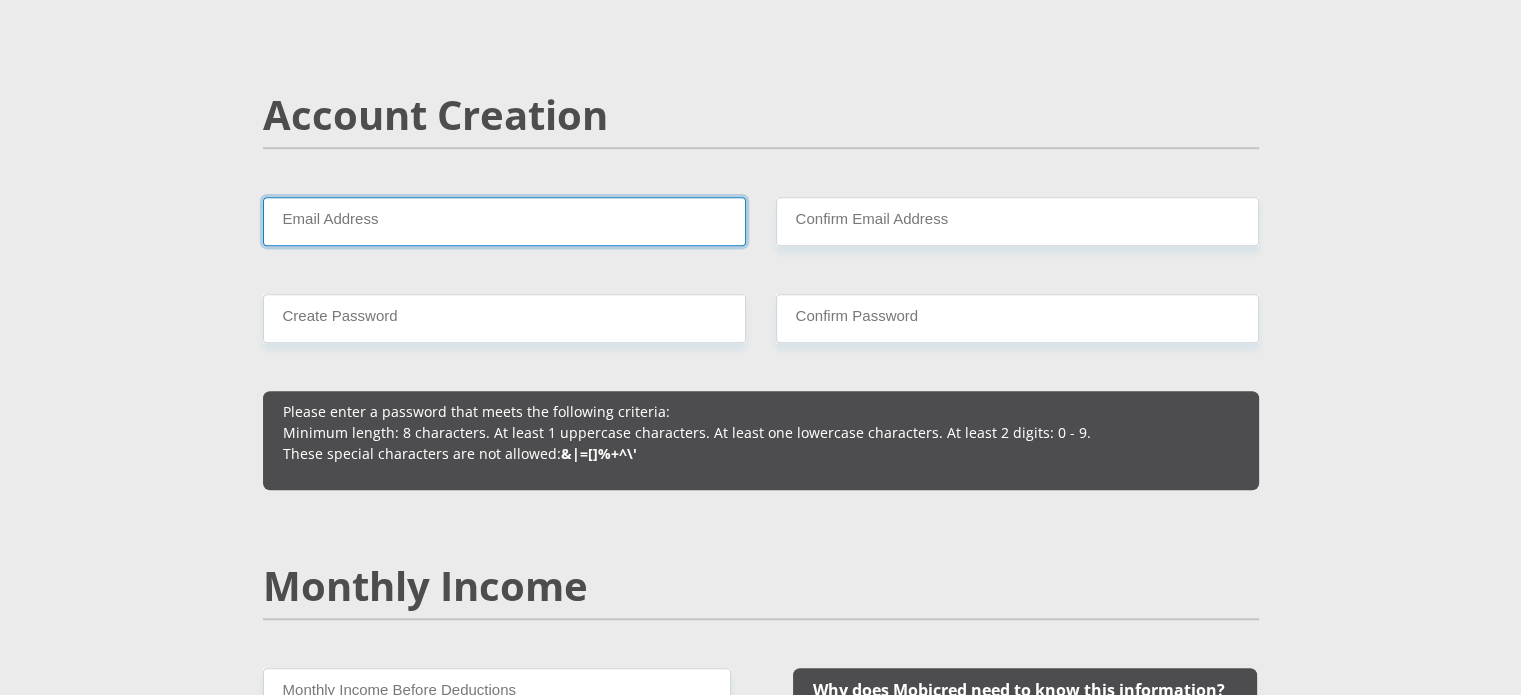 click on "Email Address" at bounding box center [504, 221] 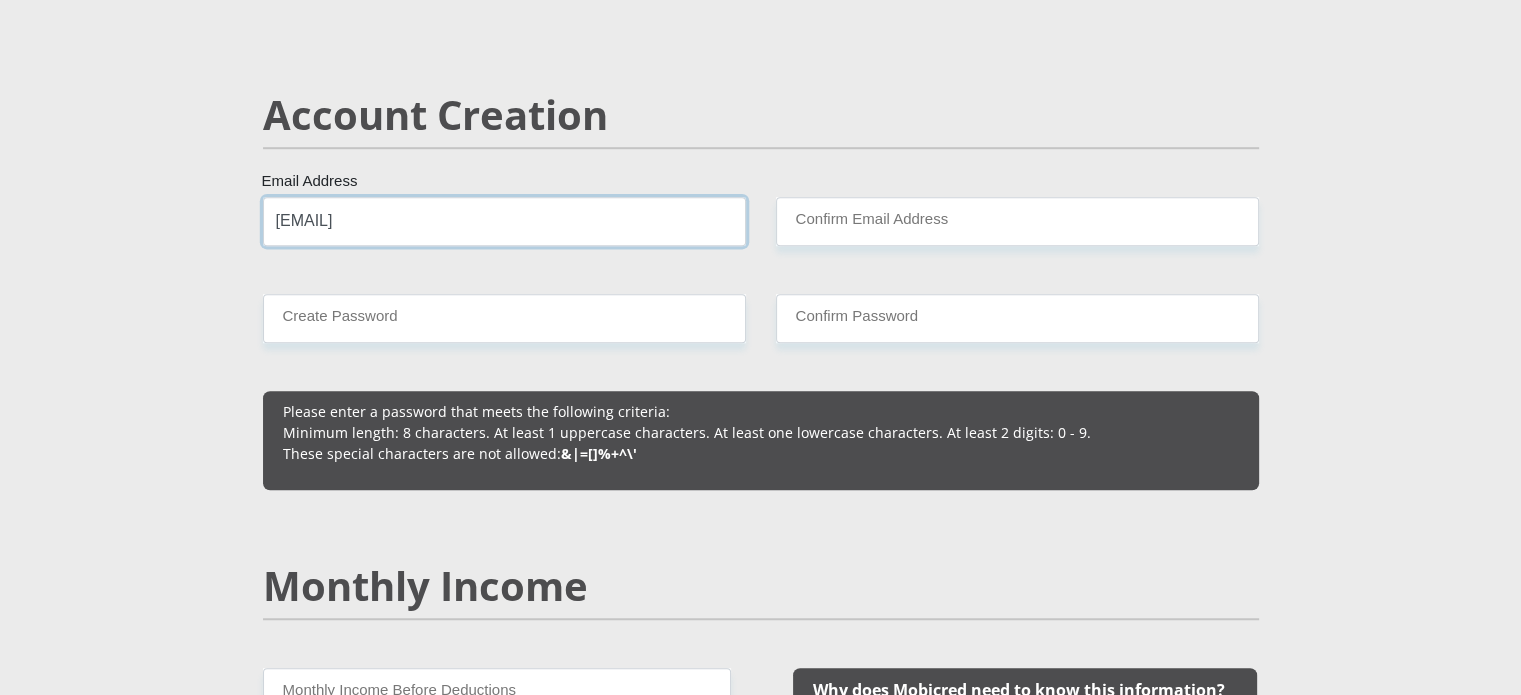 drag, startPoint x: 559, startPoint y: 227, endPoint x: 229, endPoint y: 233, distance: 330.05453 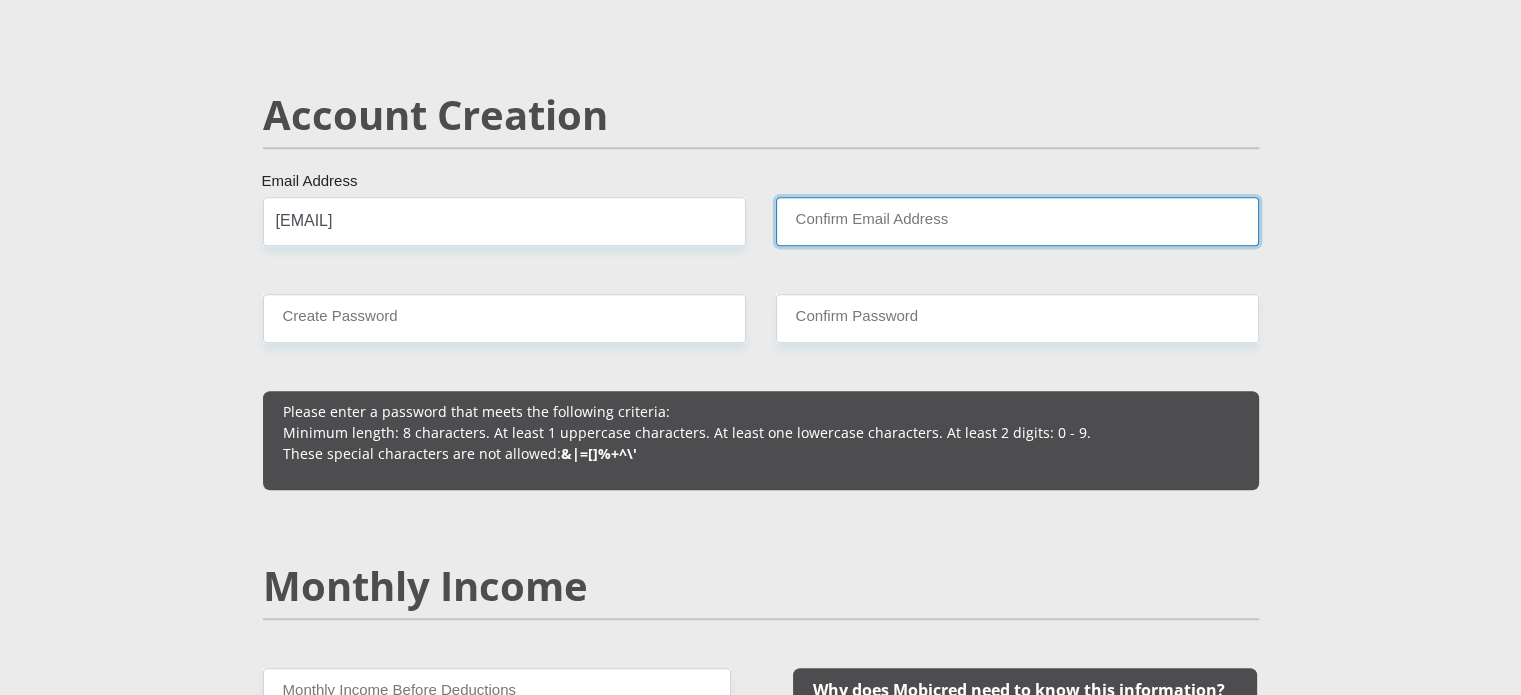 click on "Confirm Email Address" at bounding box center [1017, 221] 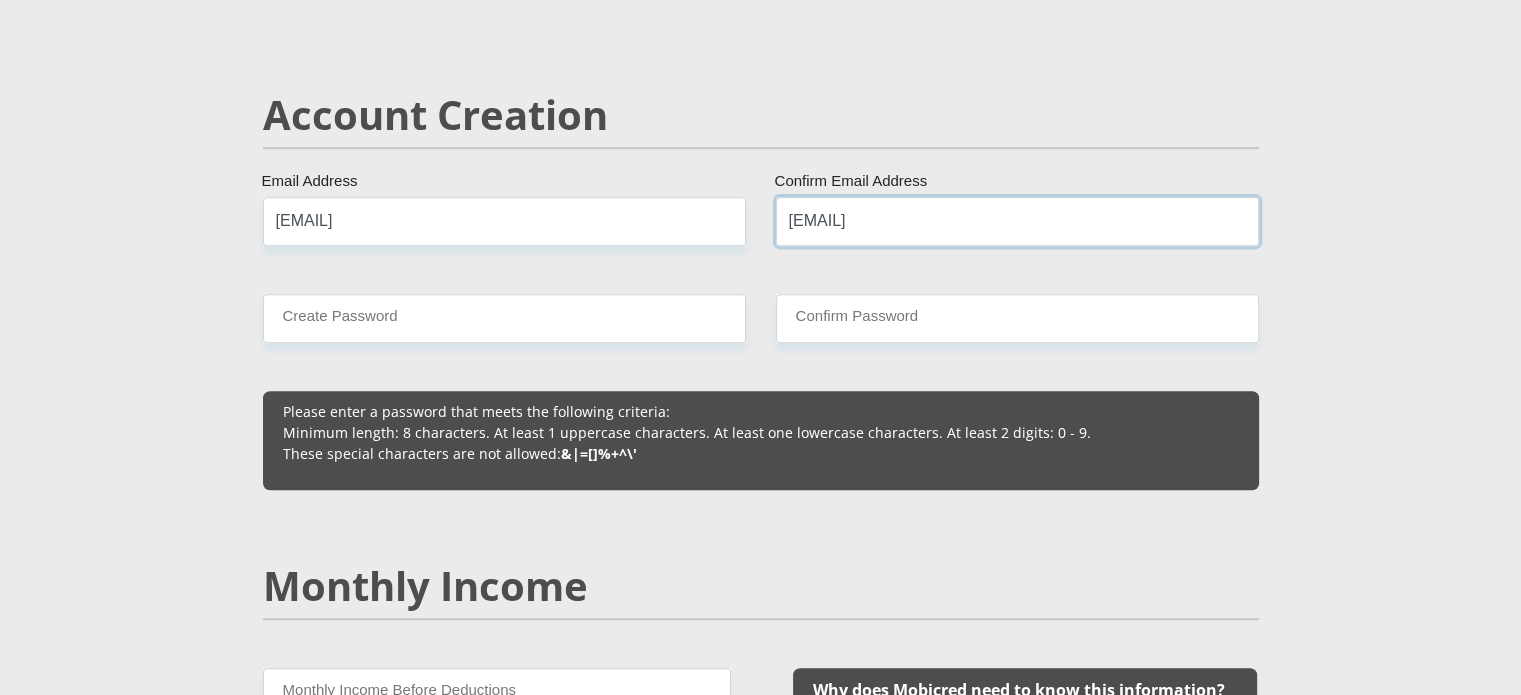type on "ezonamaxhangasana683@gmail.com" 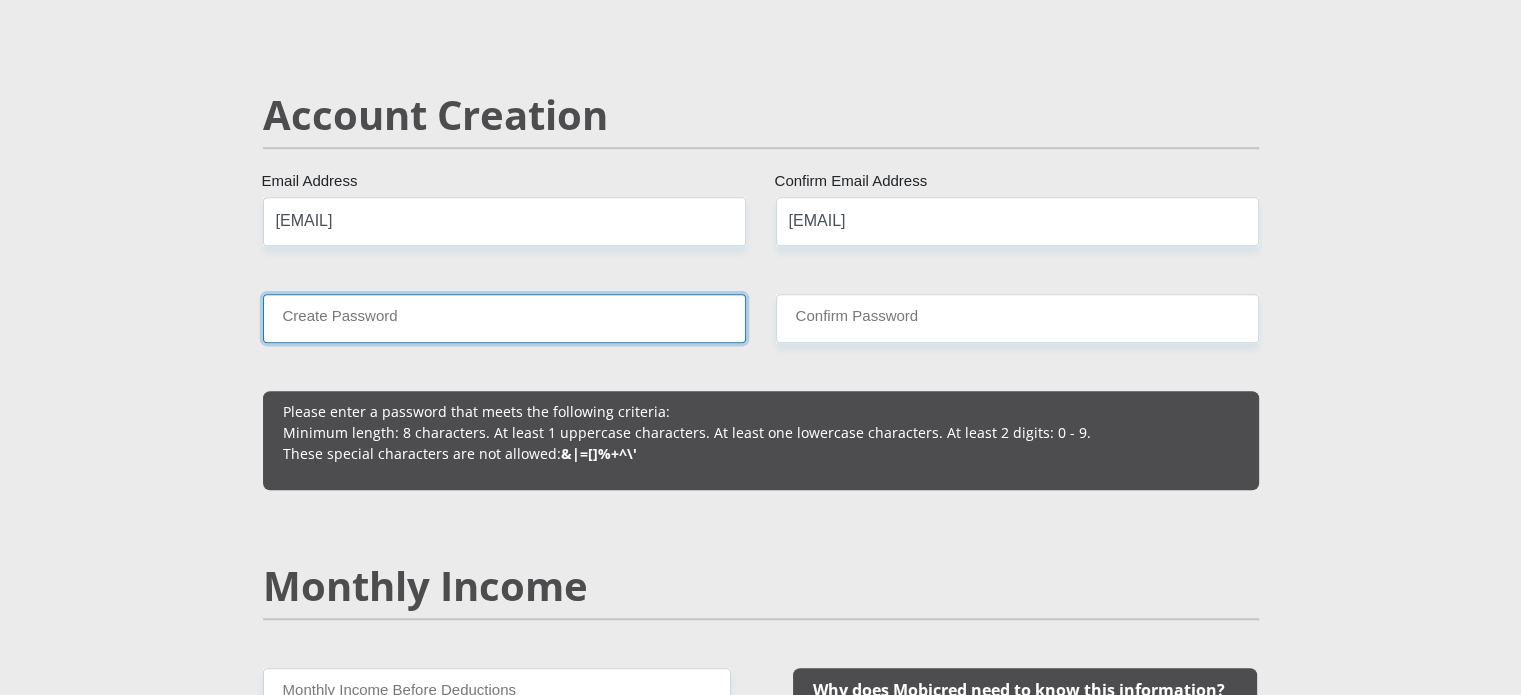 click on "Create Password" at bounding box center [504, 318] 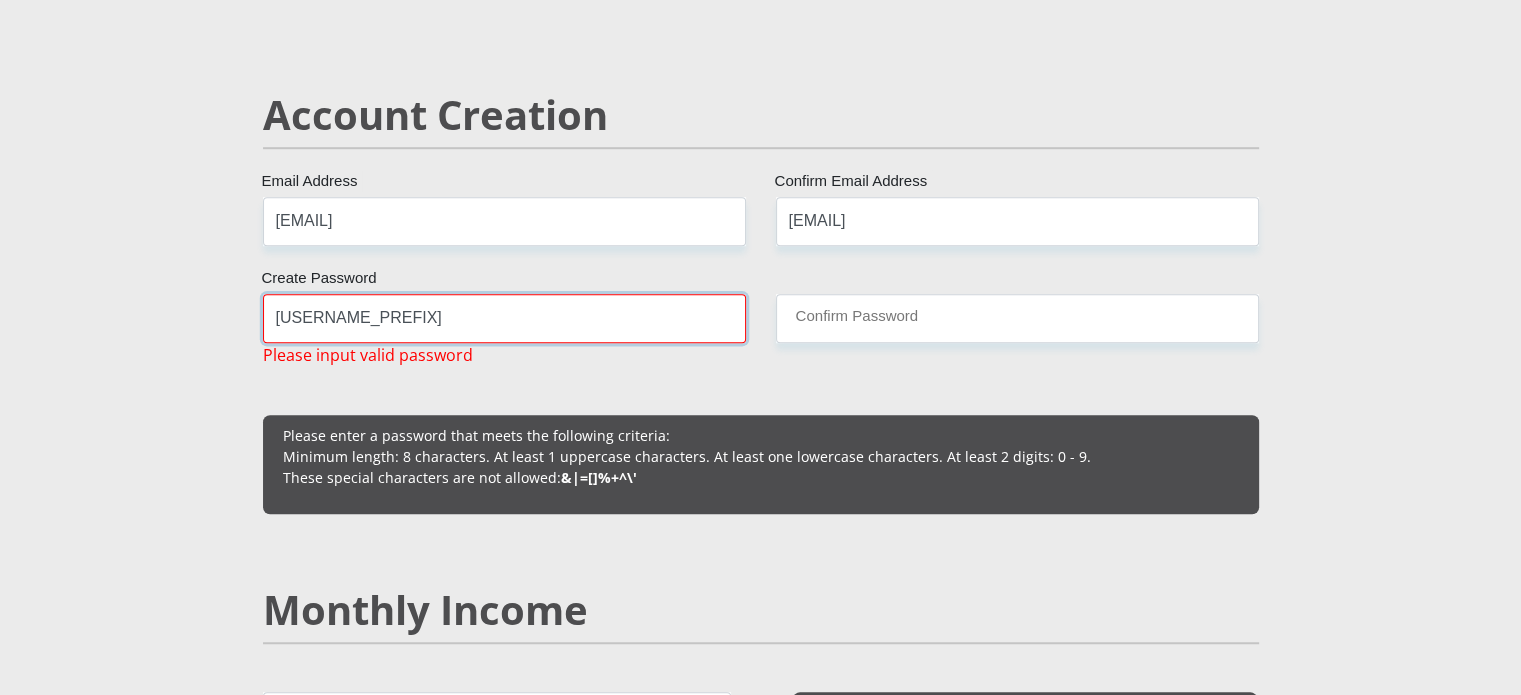 click on "Ezona#1" at bounding box center (504, 318) 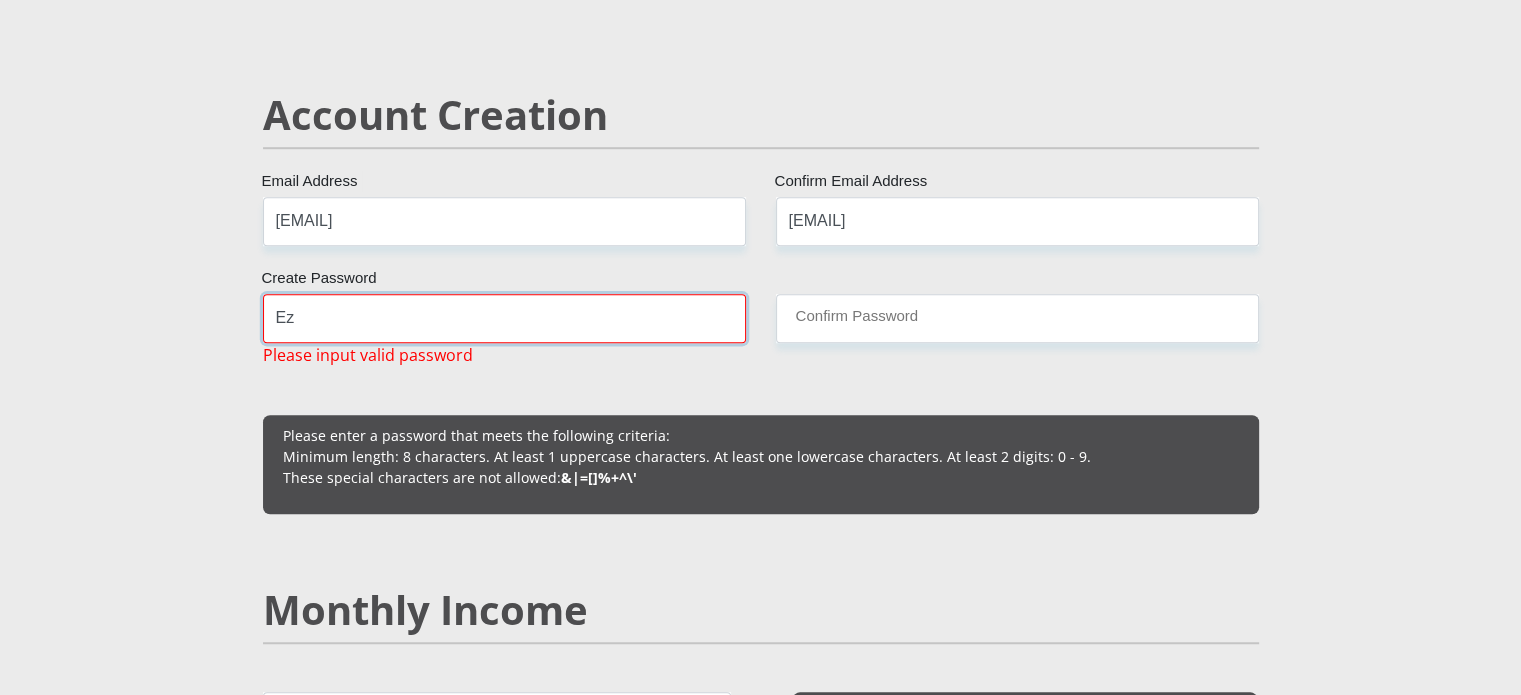 type on "E" 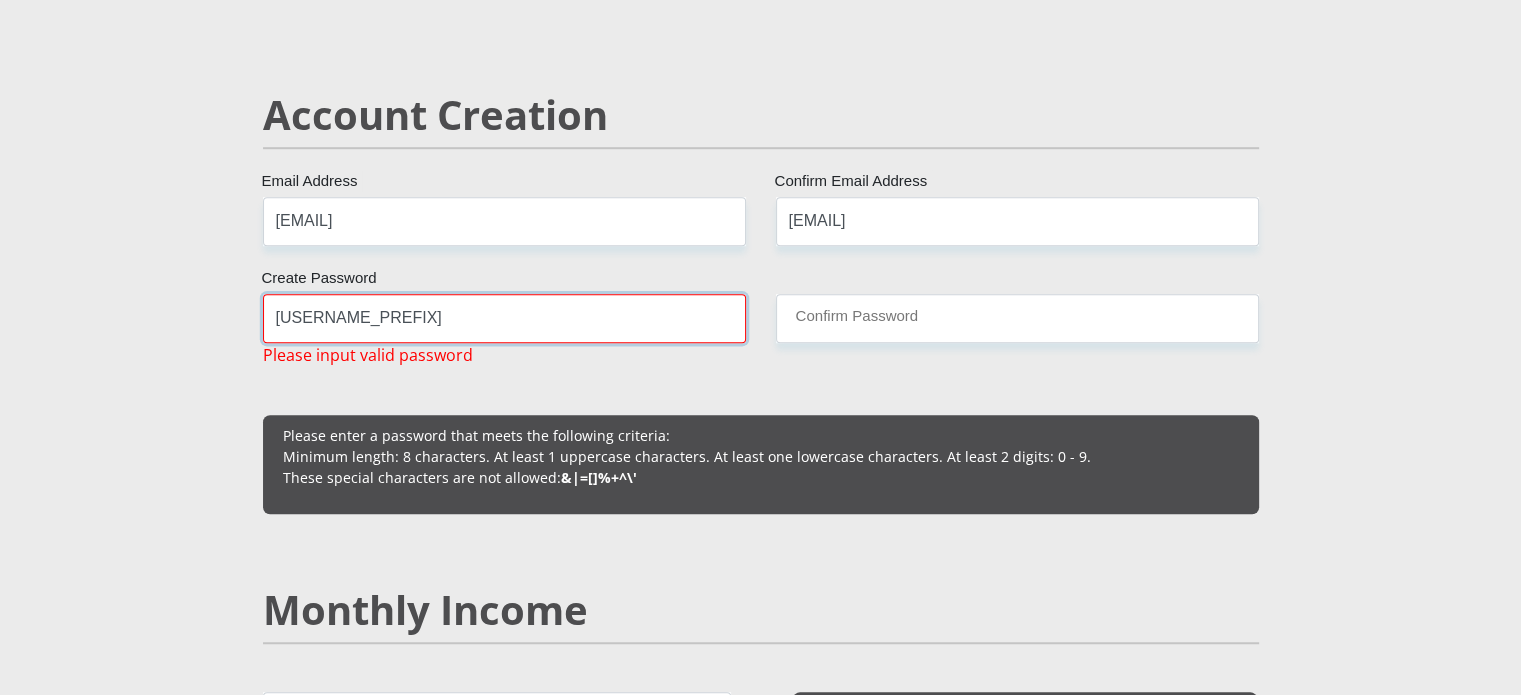 type on "h" 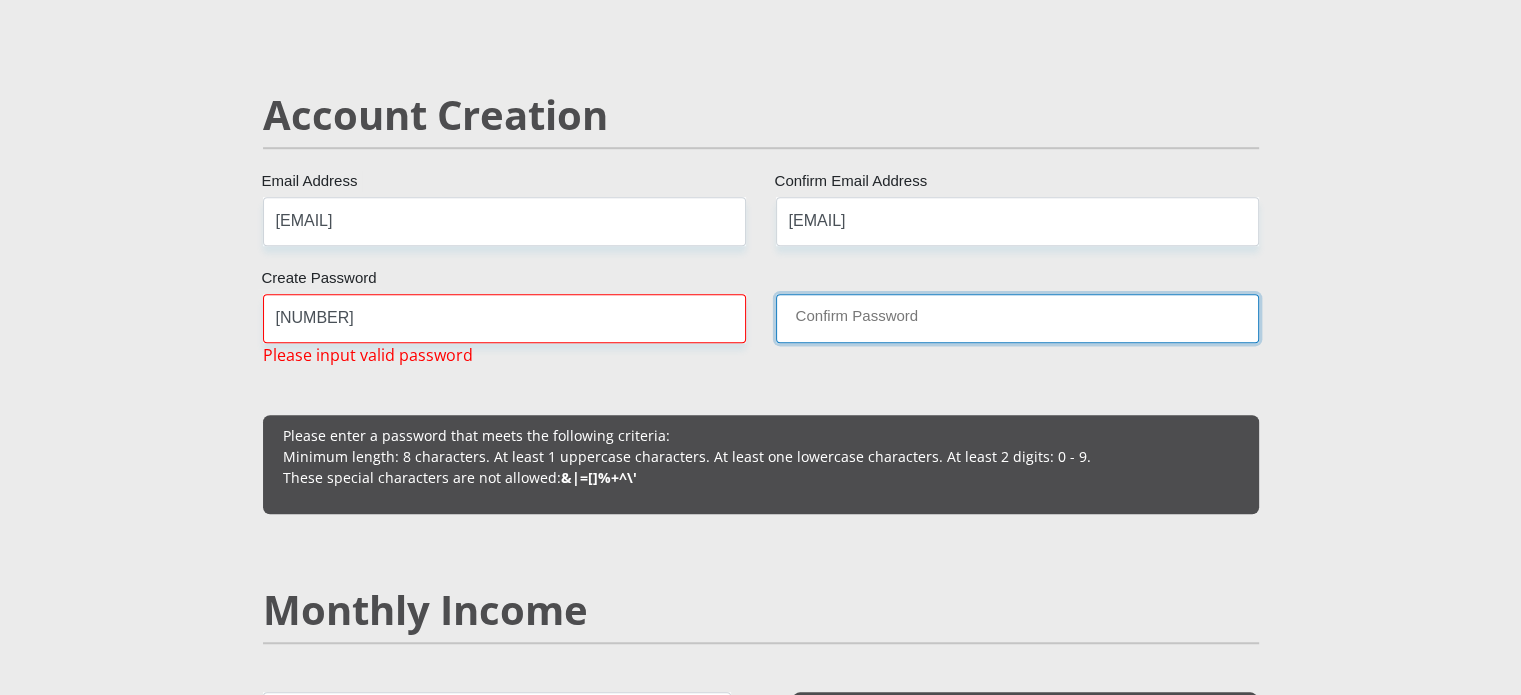 click on "Confirm Password" at bounding box center [1017, 318] 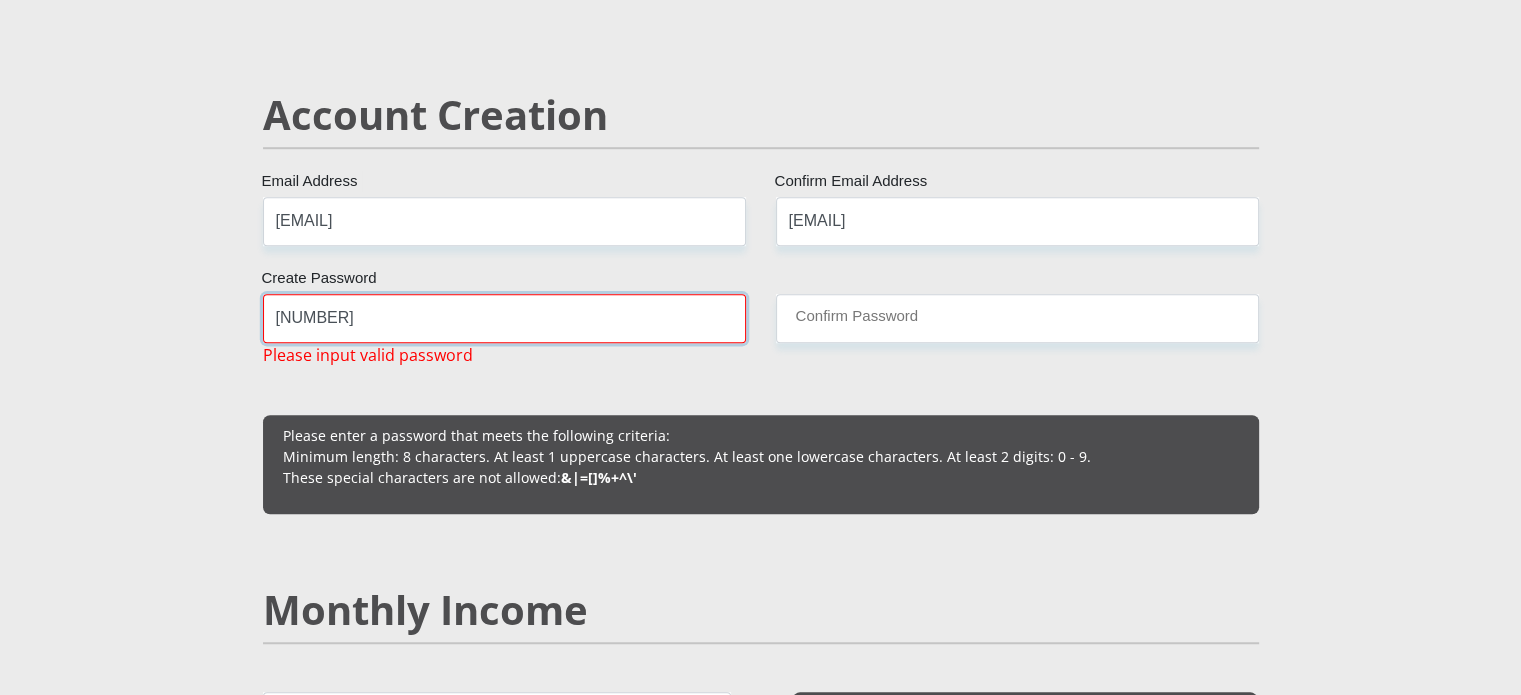 click on "0788243889" at bounding box center [504, 318] 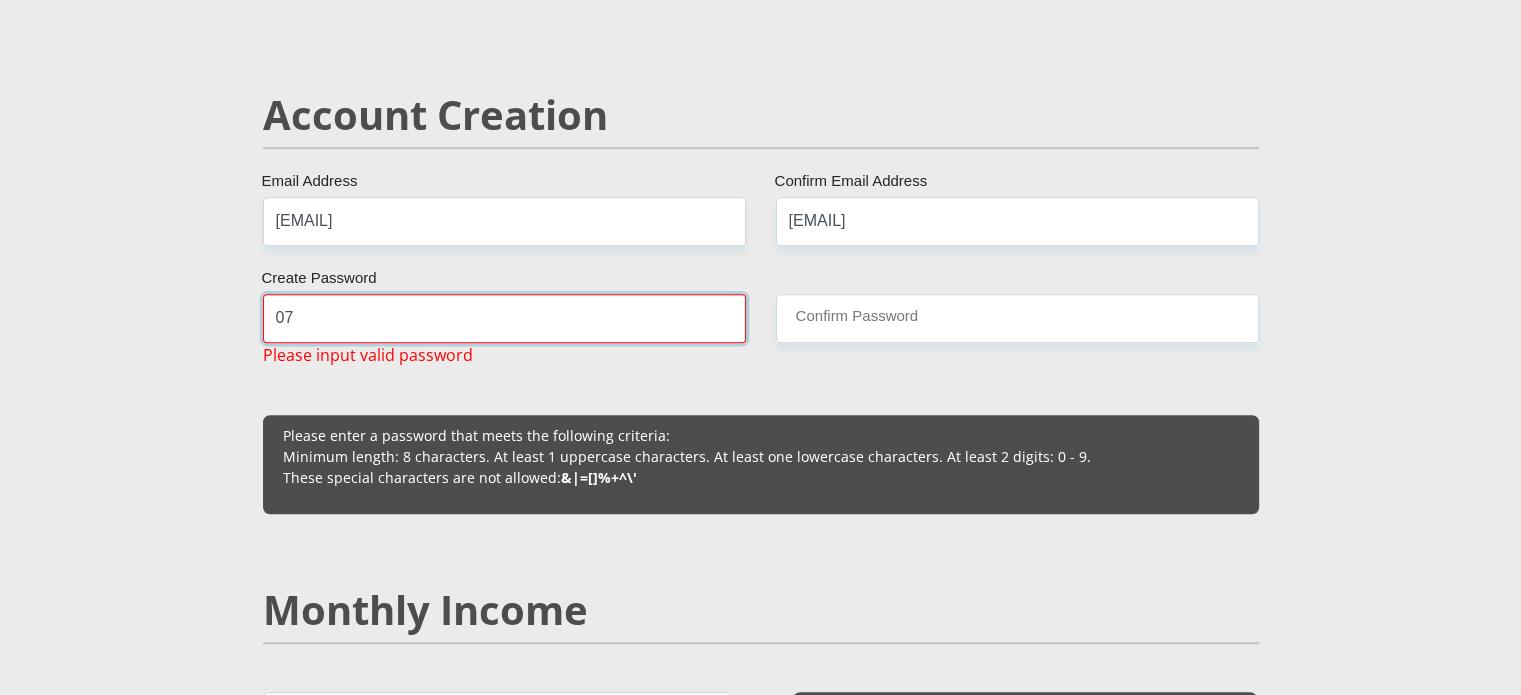 type on "0" 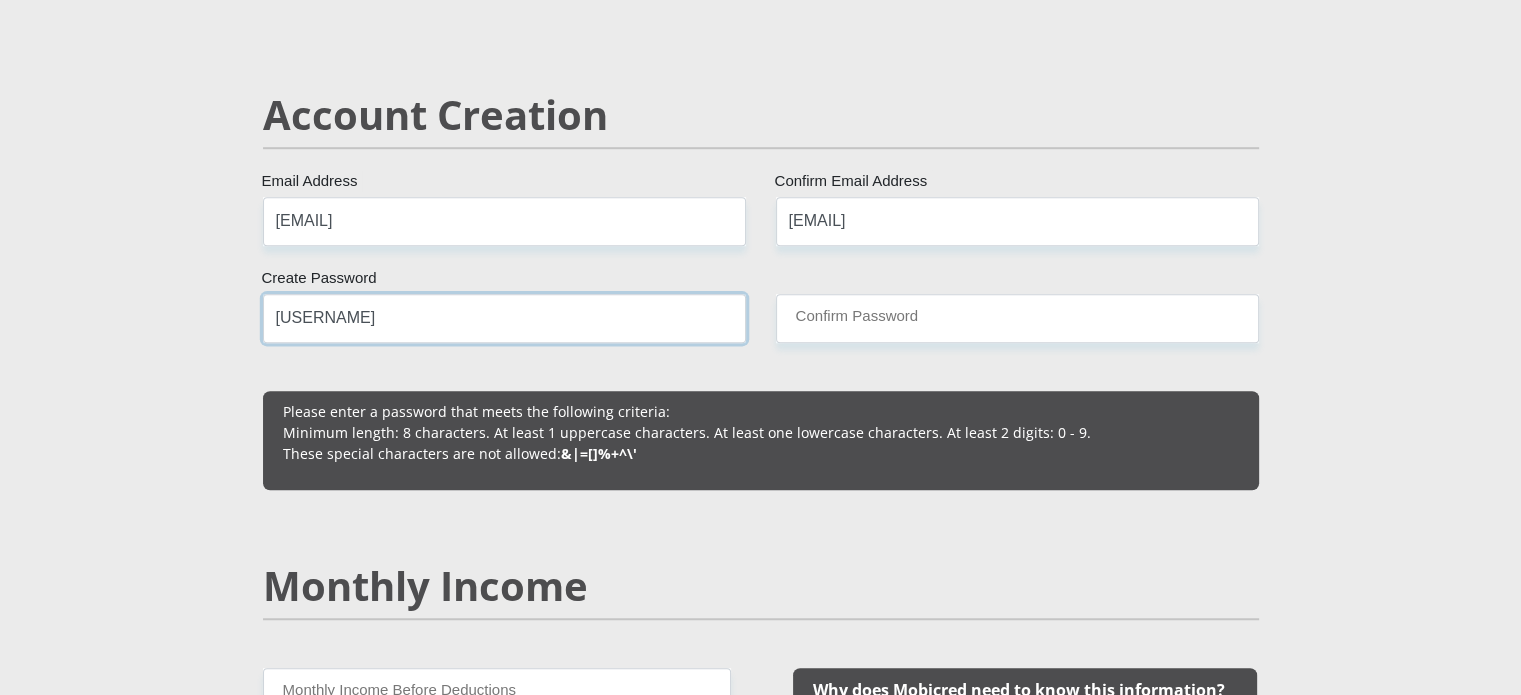 drag, startPoint x: 449, startPoint y: 319, endPoint x: 229, endPoint y: 352, distance: 222.46123 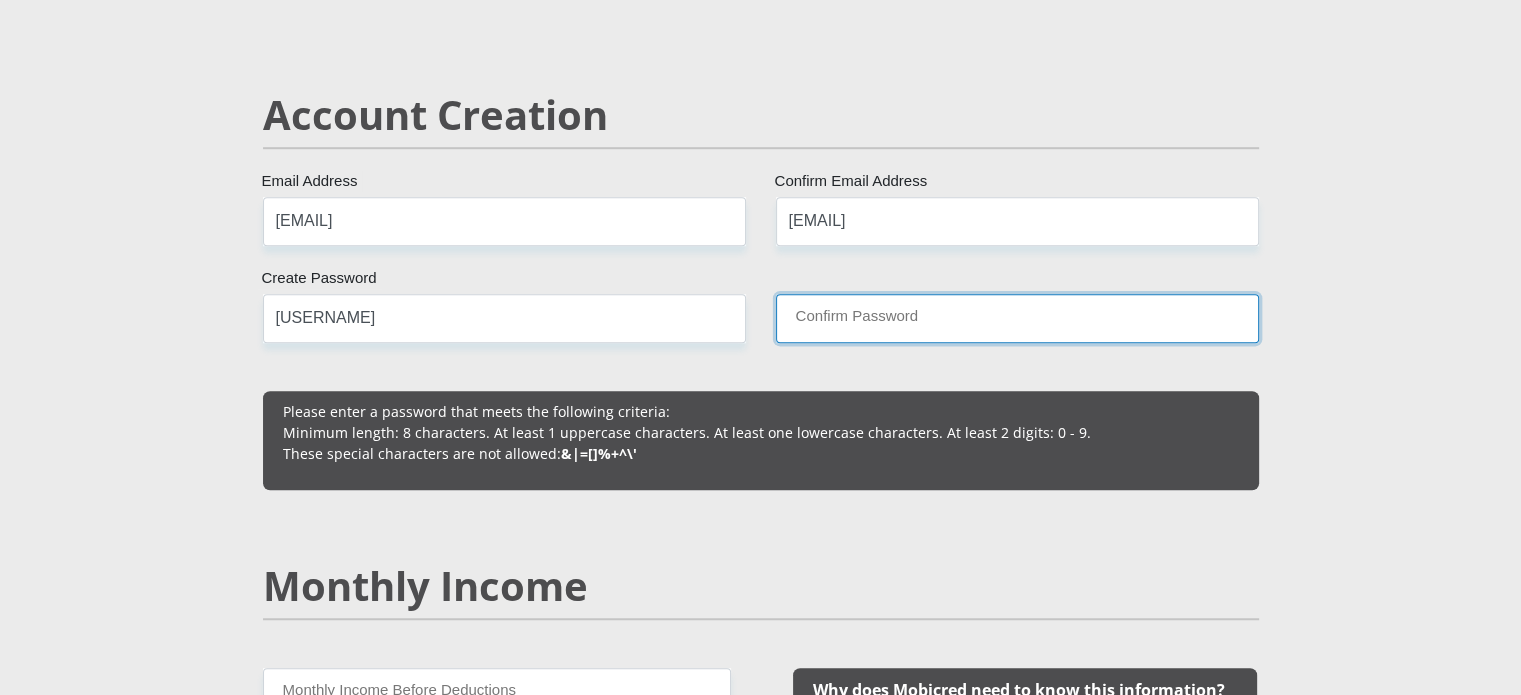 click on "Confirm Password" at bounding box center (1017, 318) 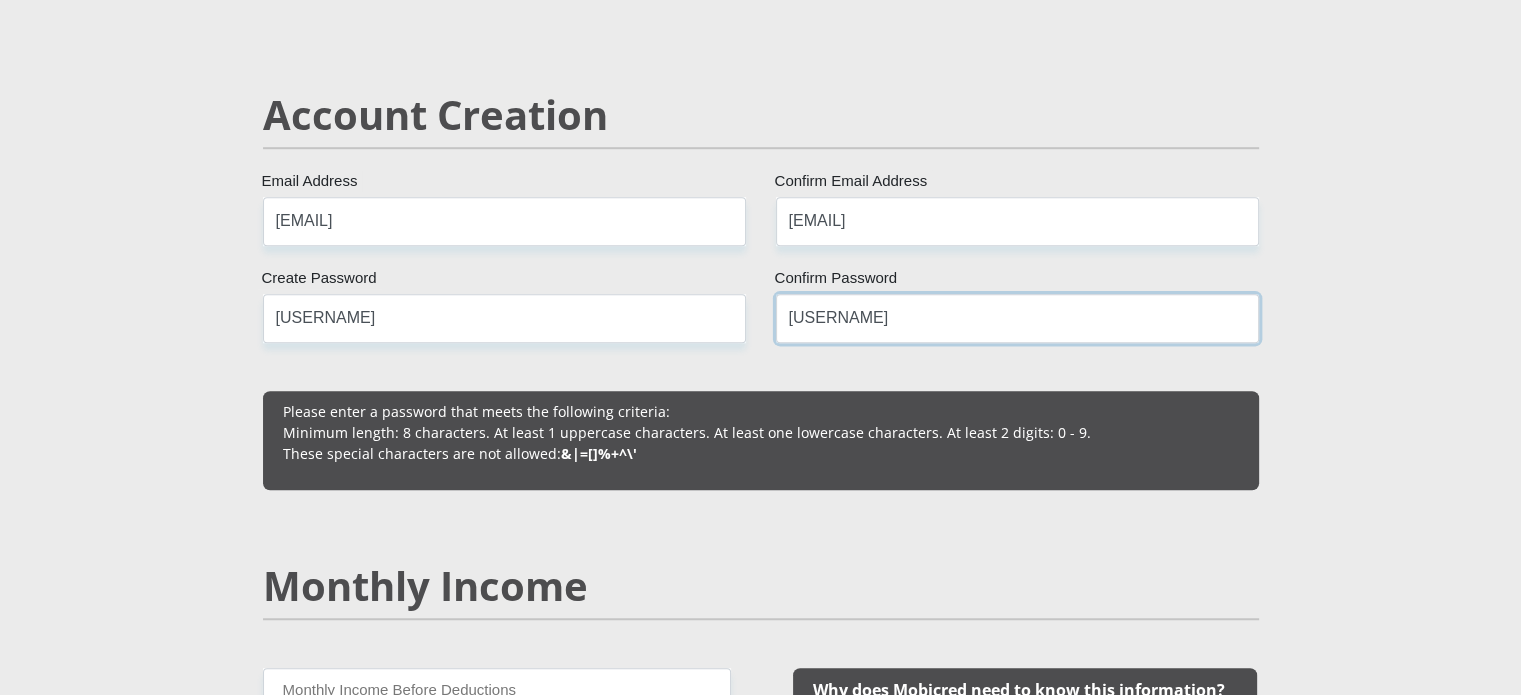 type on "Ezona0788243889" 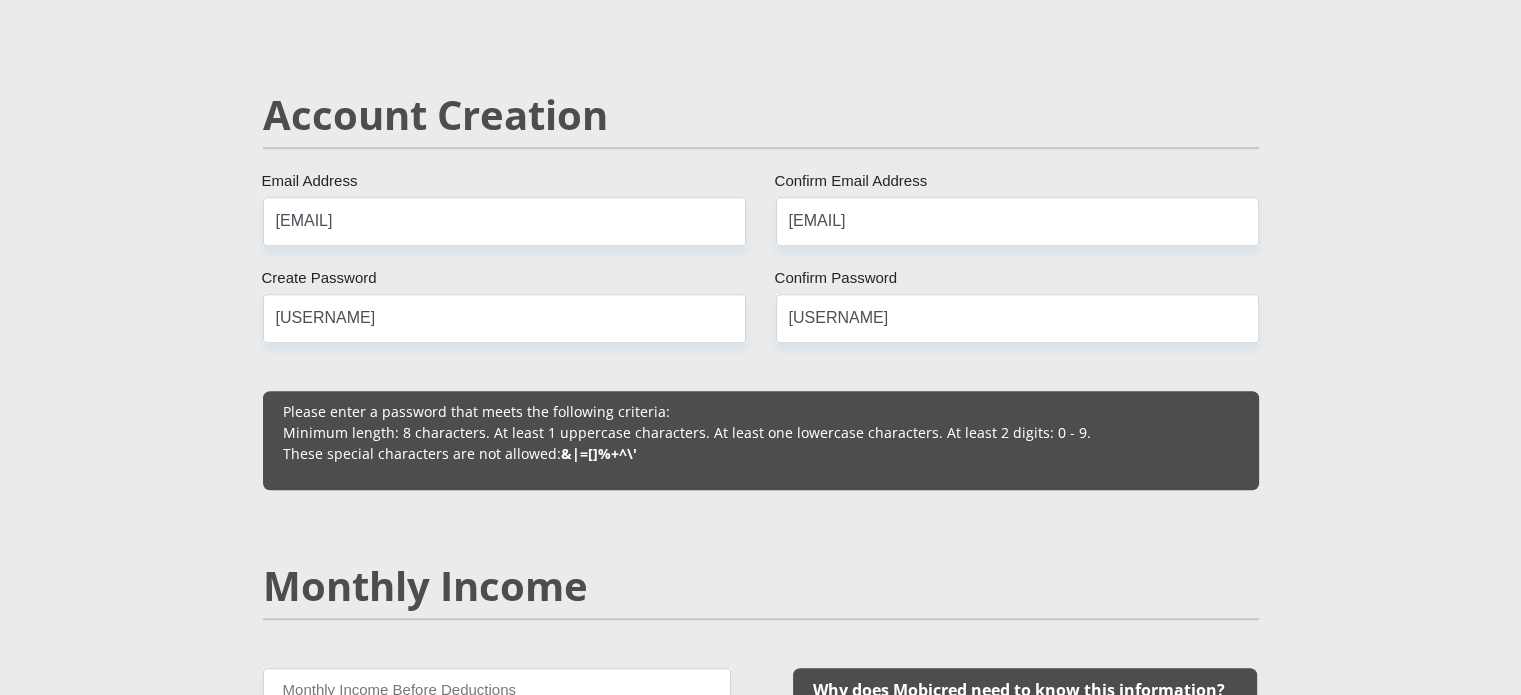 click on "Personal Details
Mr
Ms
Mrs
Dr
Other
Title
Ezona
First Name
Maxhangasana
Surname
0106270763084
South African ID Number
Please input valid ID number
South Africa
Afghanistan
Aland Islands
Albania
Algeria
America Samoa
American Virgin Islands
Andorra
Angola
Anguilla  Armenia" at bounding box center [760, 1820] 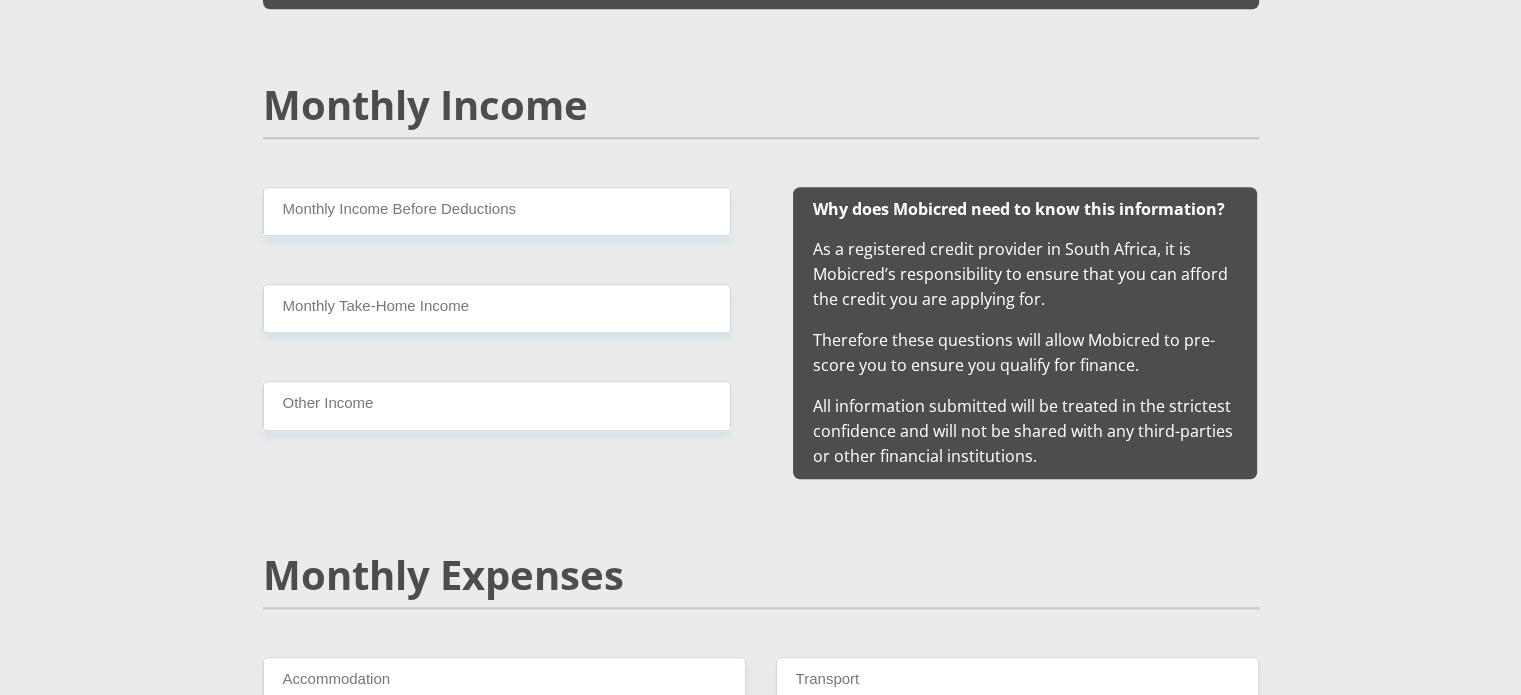 scroll, scrollTop: 1884, scrollLeft: 0, axis: vertical 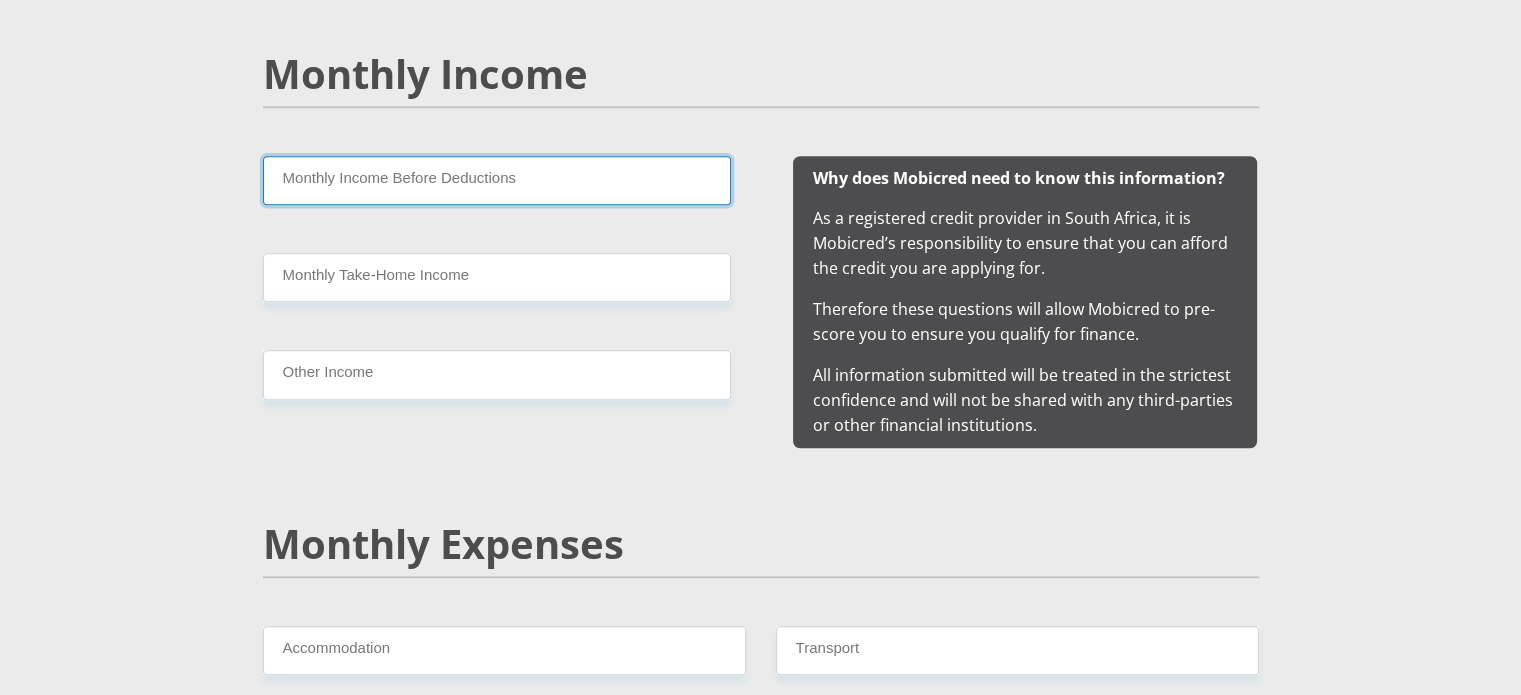 click on "Monthly Income Before Deductions" at bounding box center [497, 180] 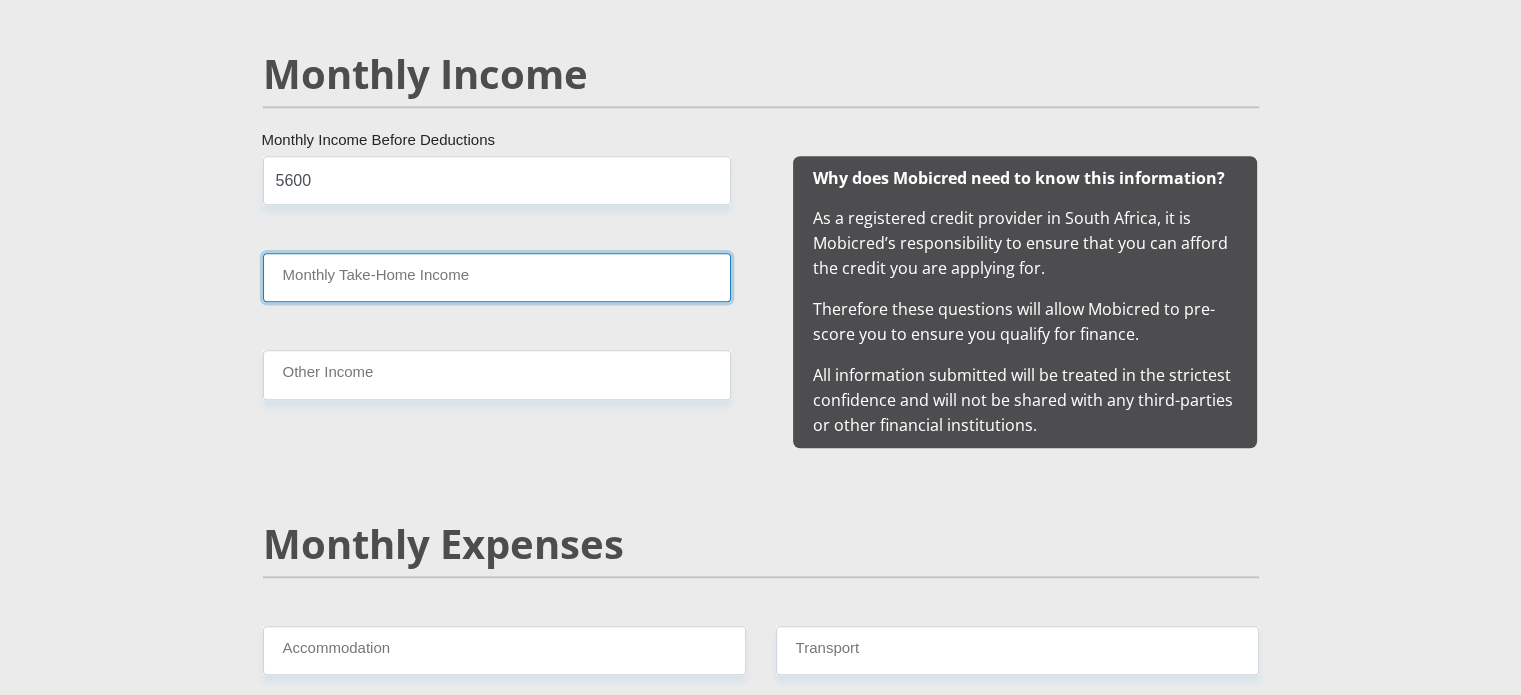 click on "Monthly Take-Home Income" at bounding box center (497, 277) 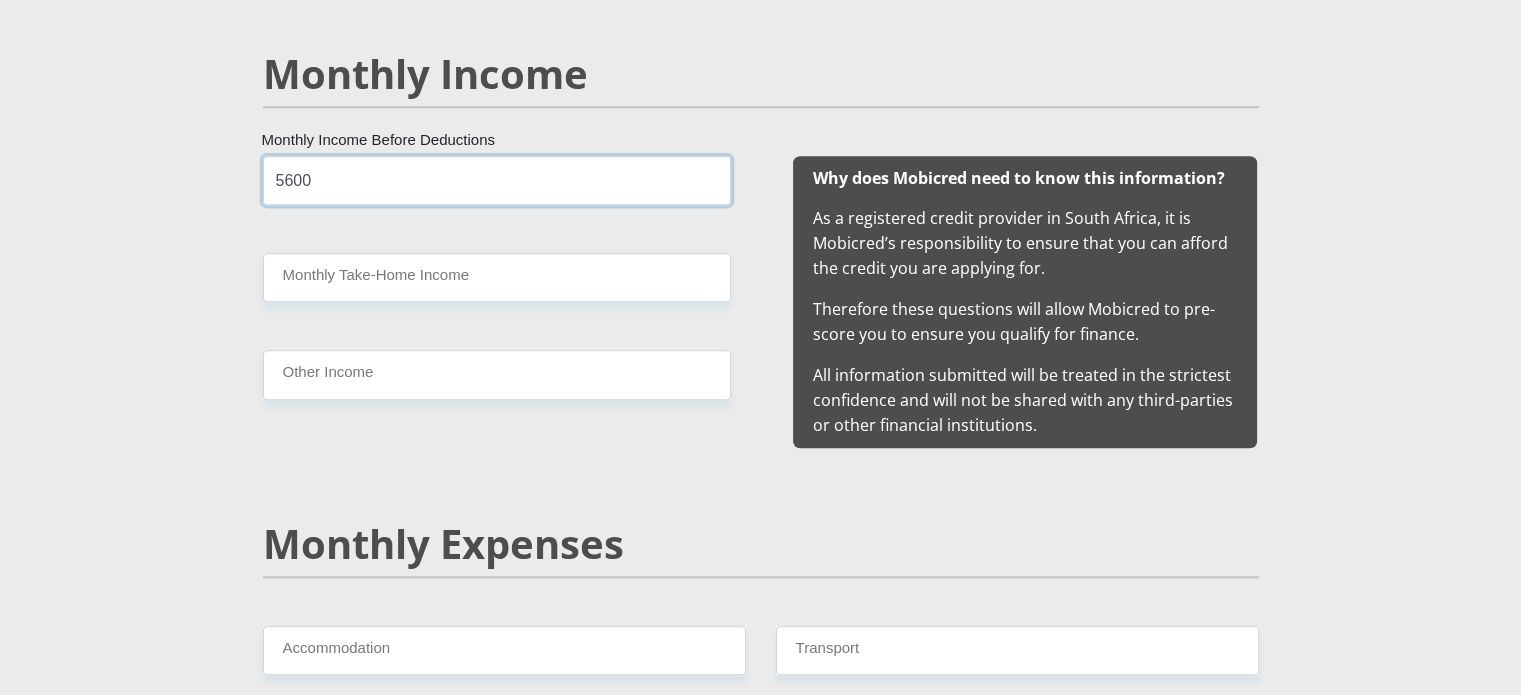 click on "5600" at bounding box center [497, 180] 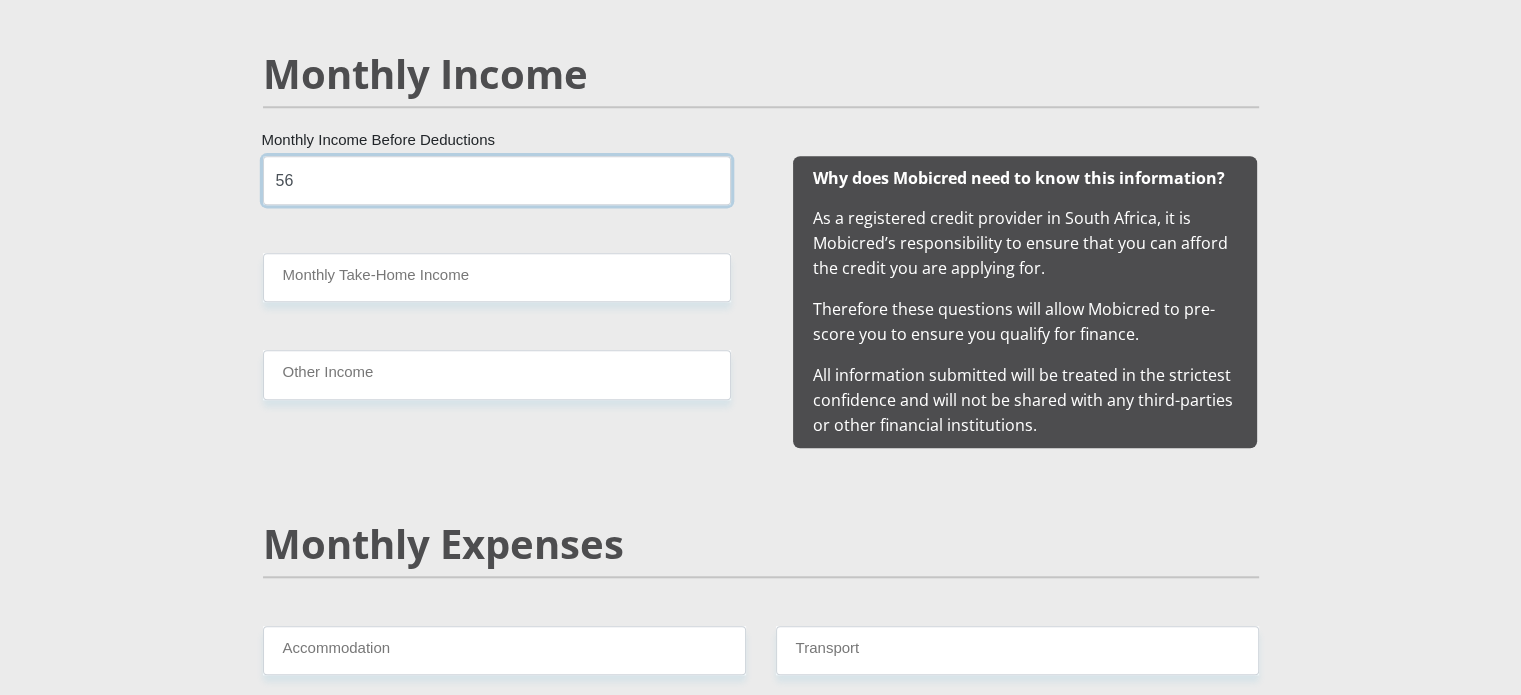 type on "5" 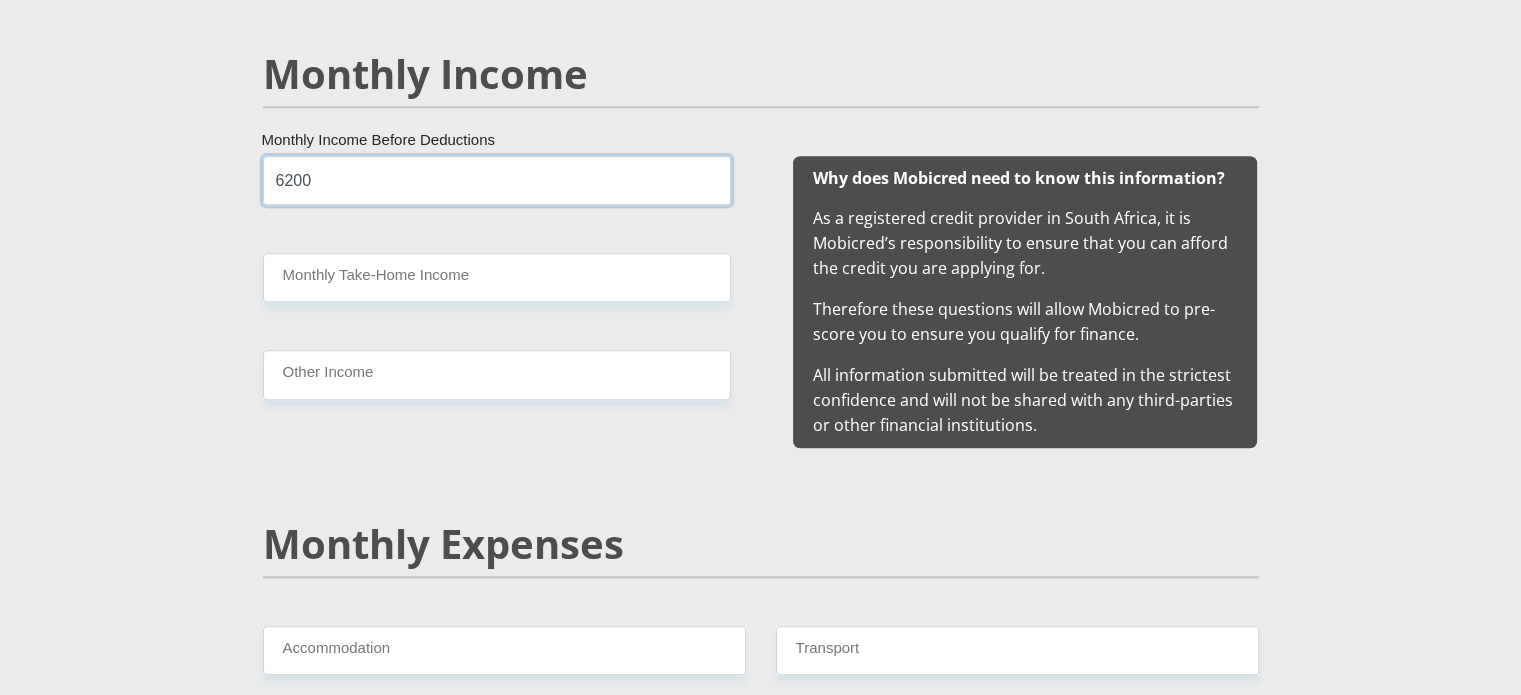 click on "6200" at bounding box center [497, 180] 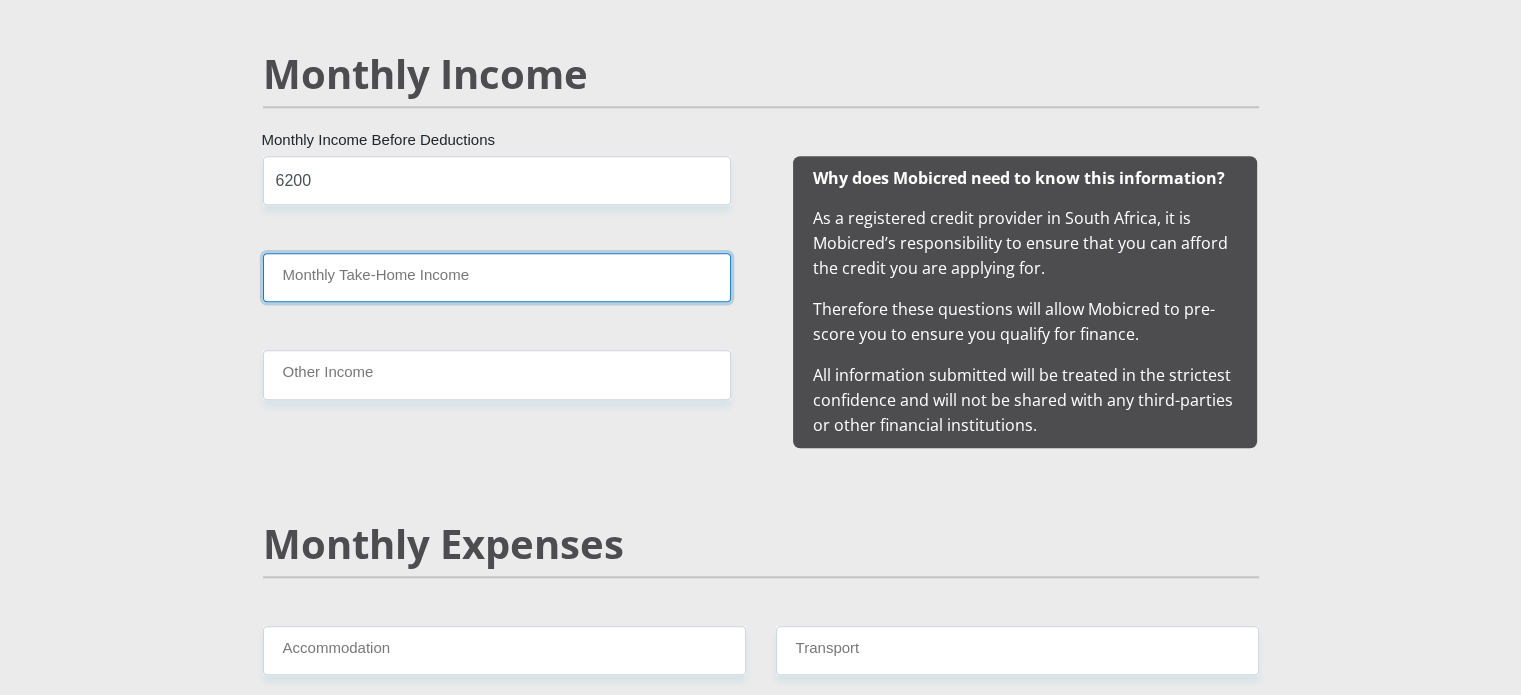 click on "Monthly Take-Home Income" at bounding box center [497, 277] 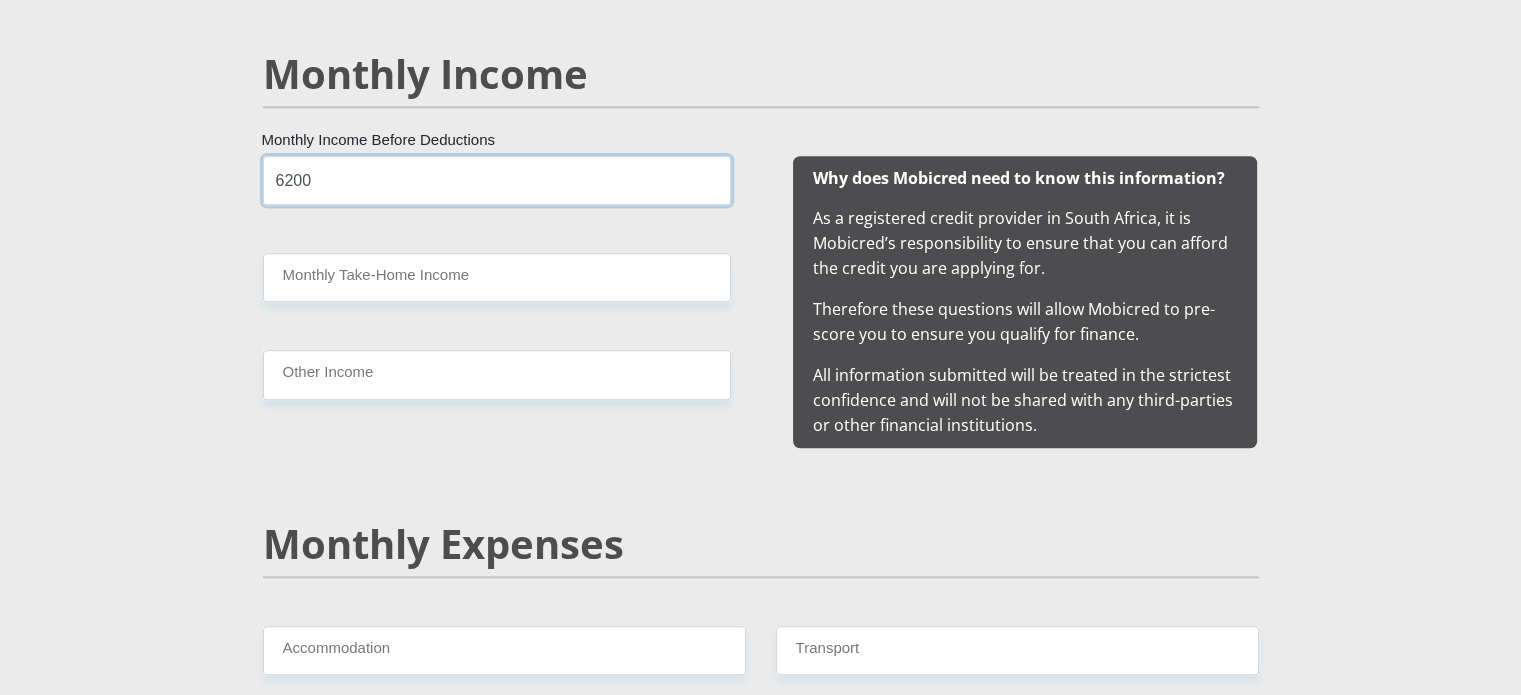 click on "6200" at bounding box center (497, 180) 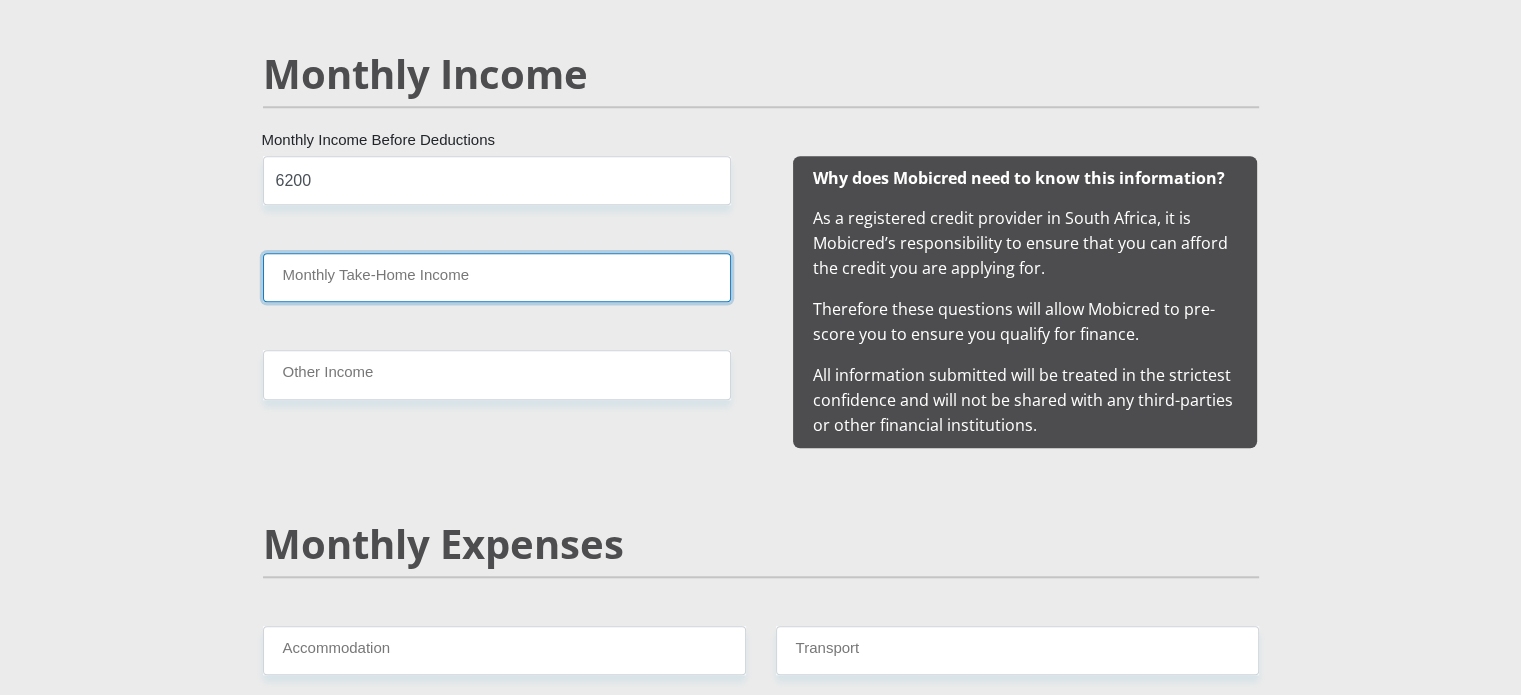 click on "Monthly Take-Home Income" at bounding box center (497, 277) 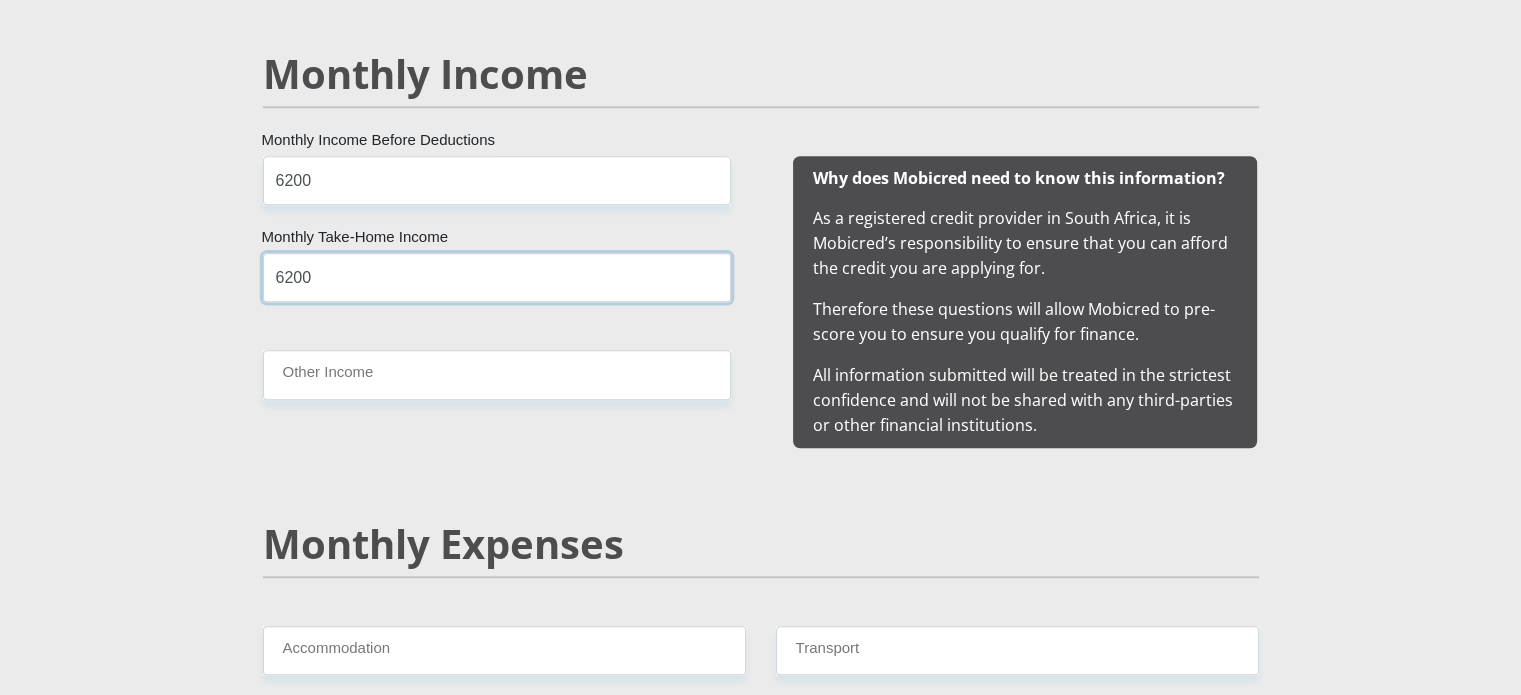 type on "6200" 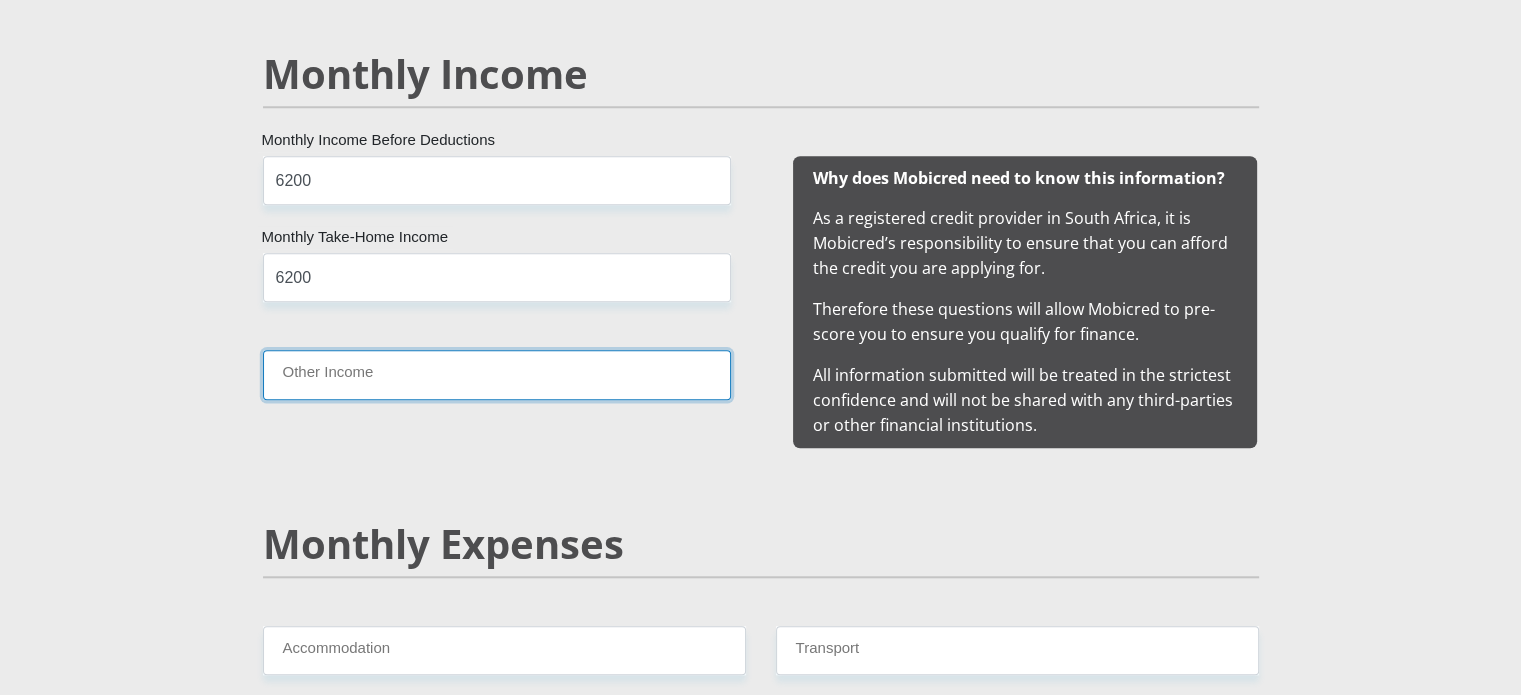 click on "Other Income" at bounding box center [497, 374] 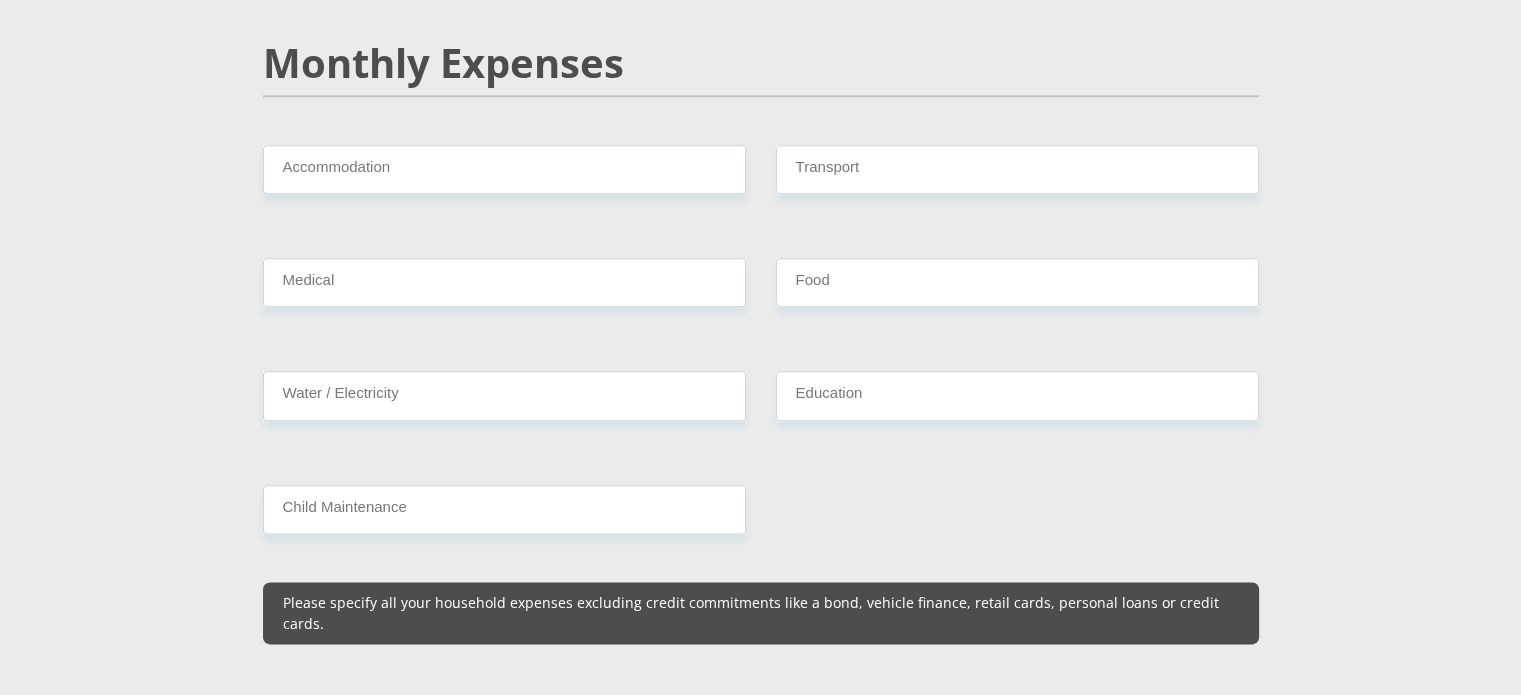 scroll, scrollTop: 2357, scrollLeft: 0, axis: vertical 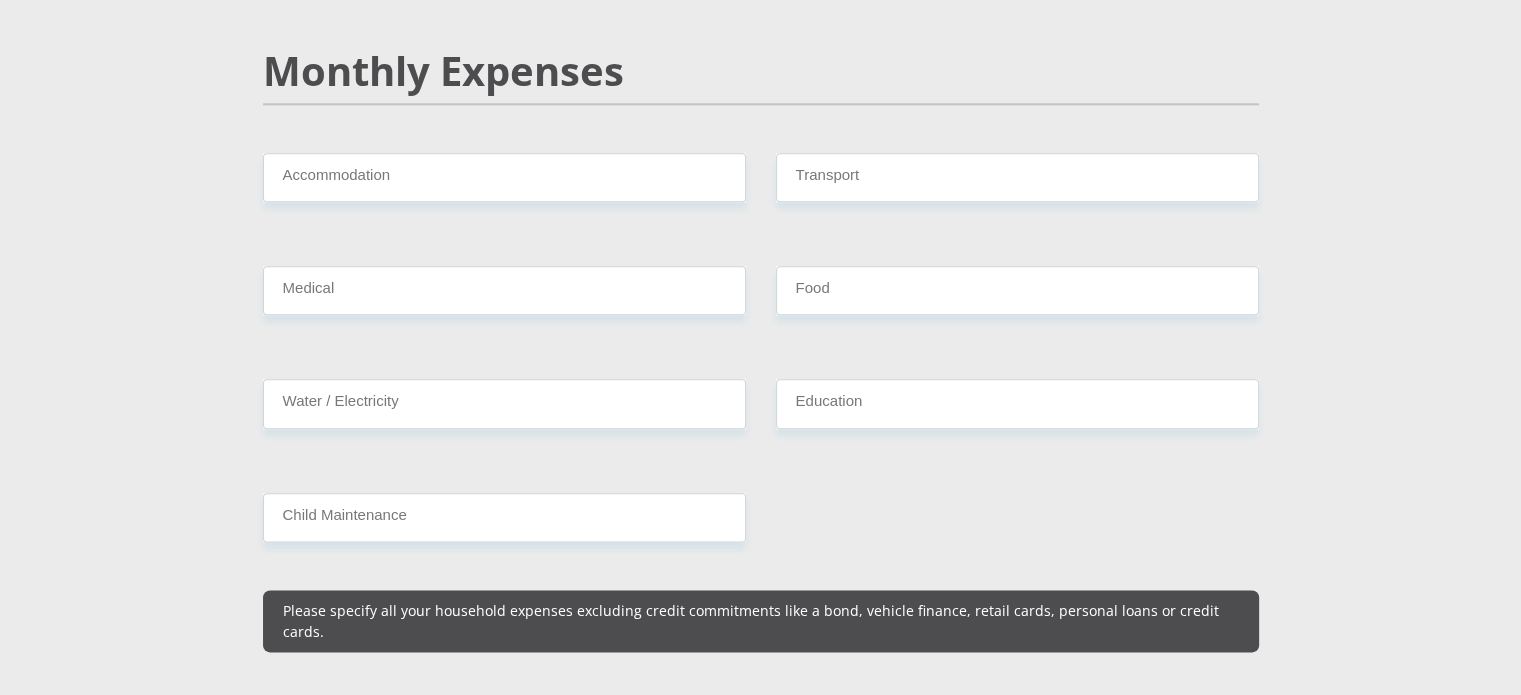 type on "1000" 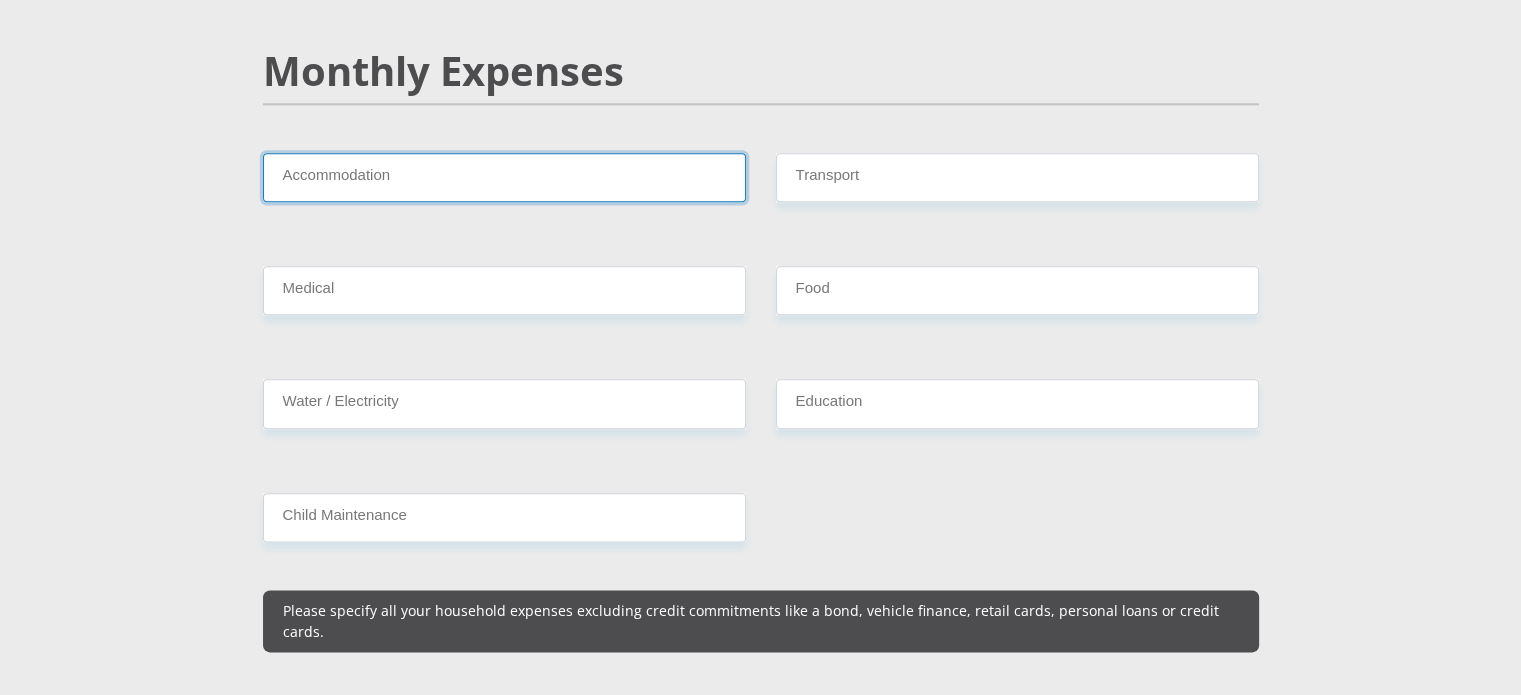 click on "Accommodation" at bounding box center [504, 177] 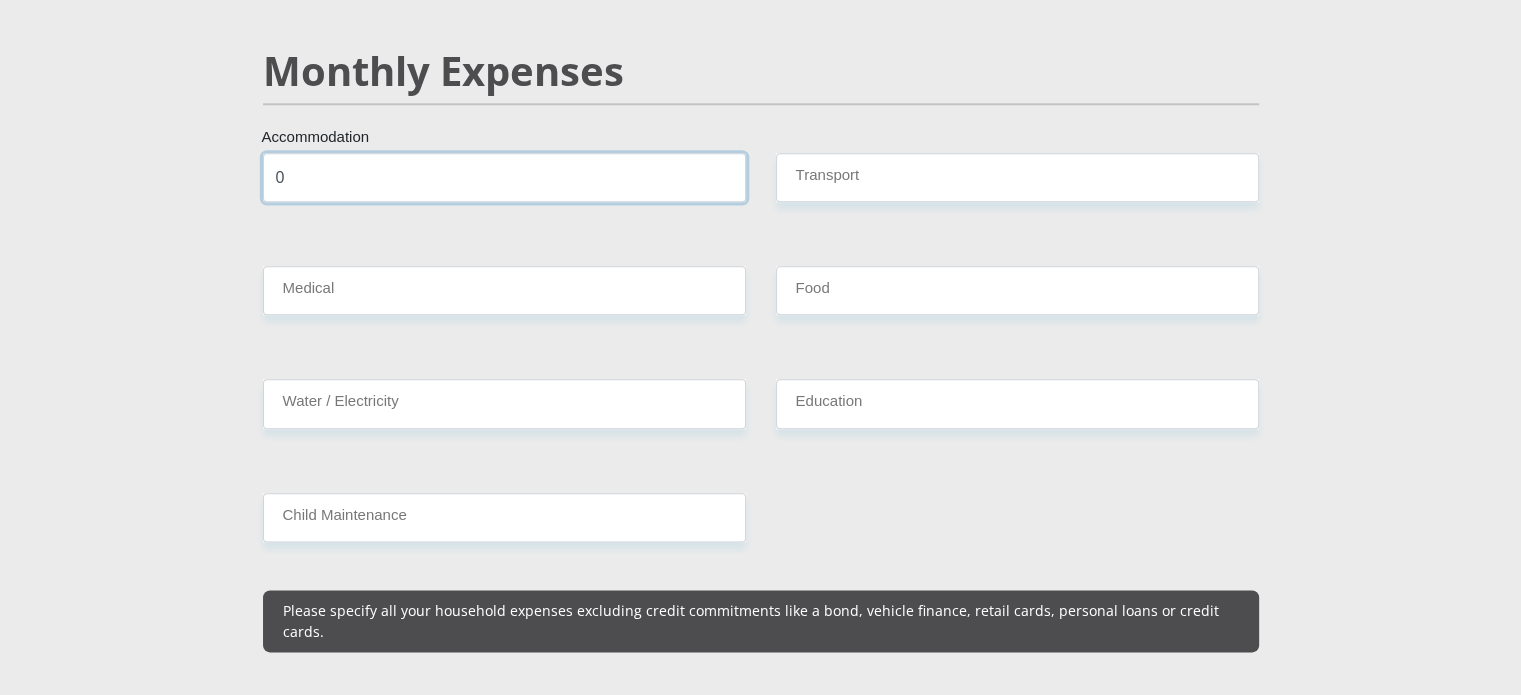 type on "0" 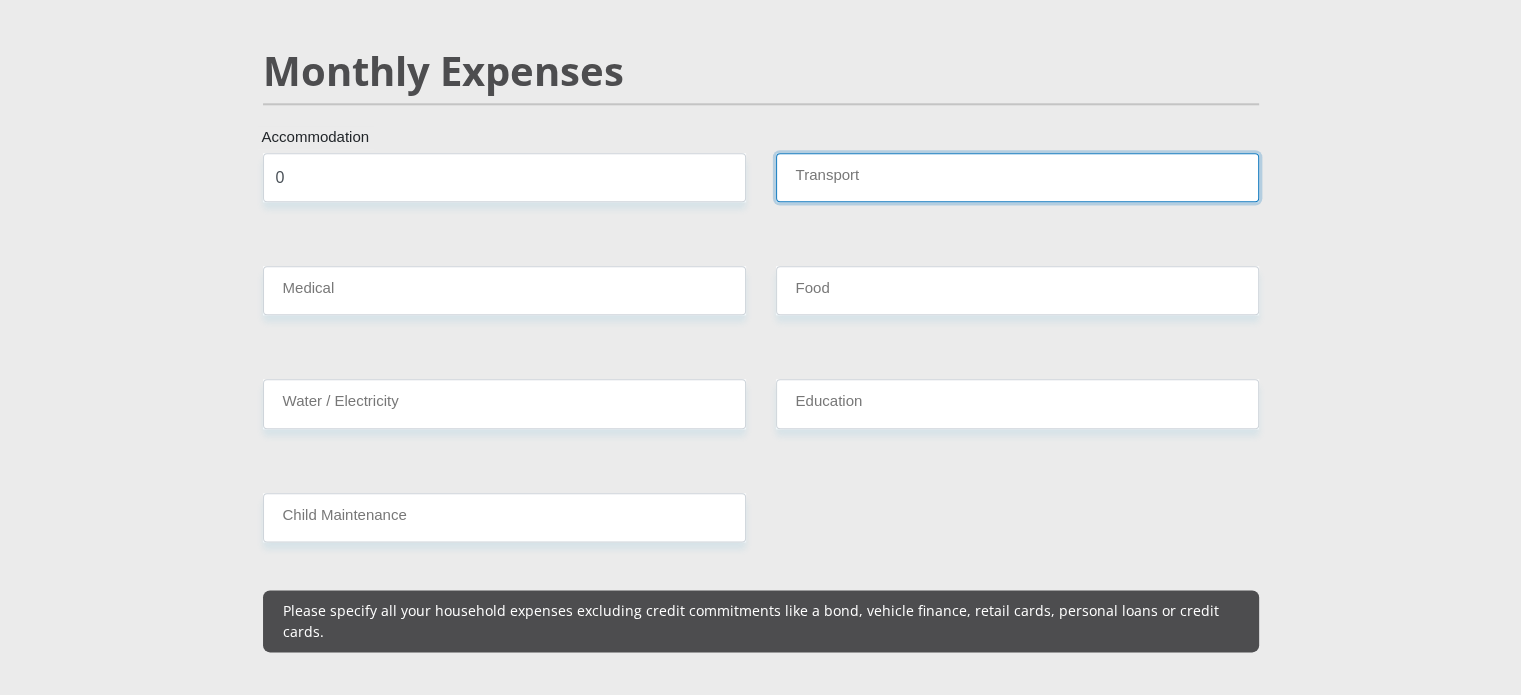 click on "Transport" at bounding box center [1017, 177] 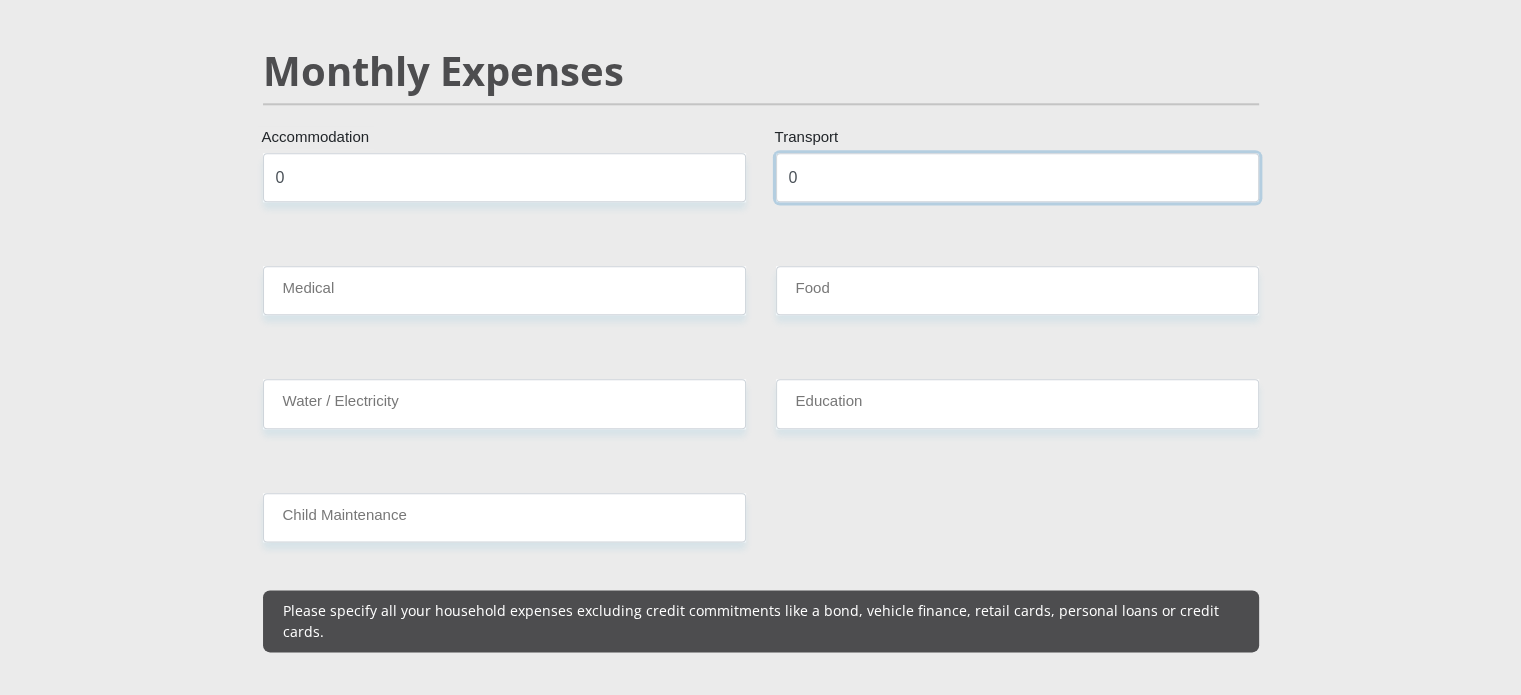 type on "0" 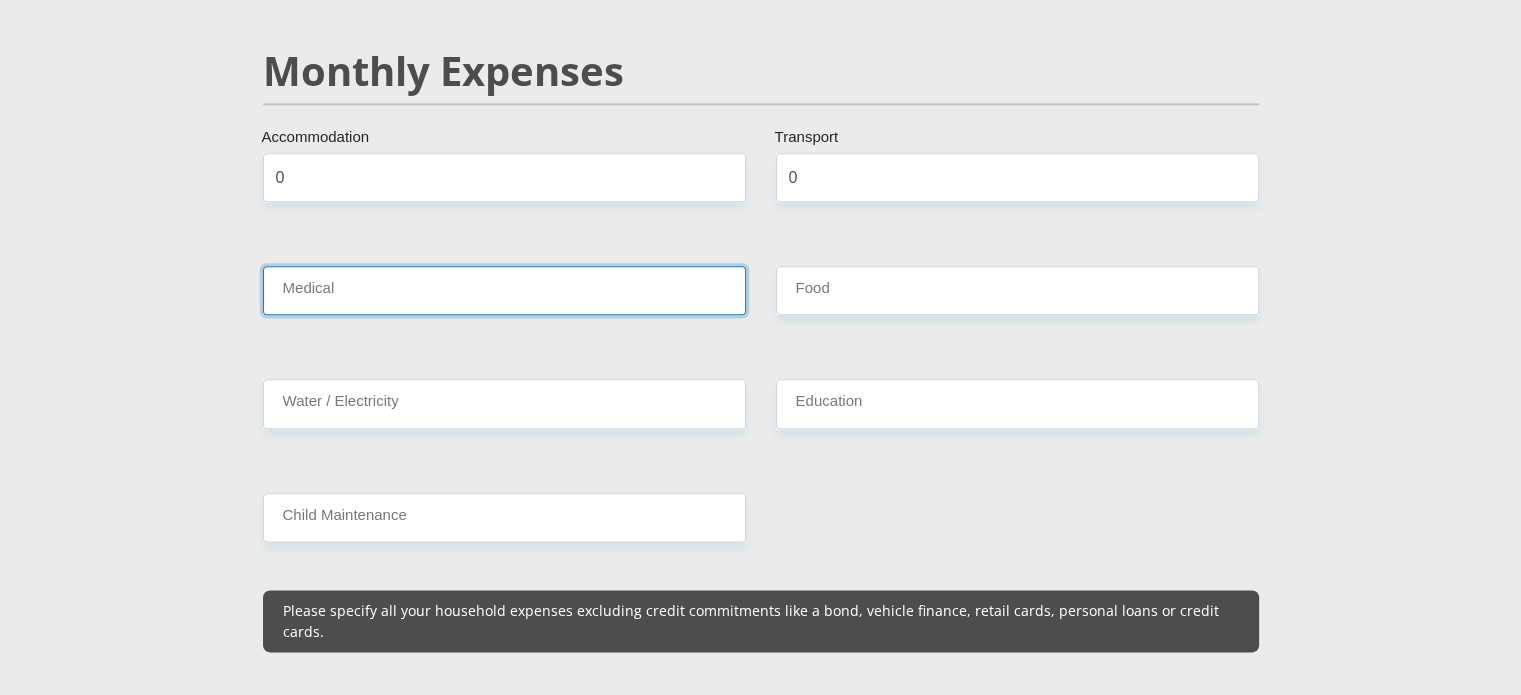 click on "Medical" at bounding box center (504, 290) 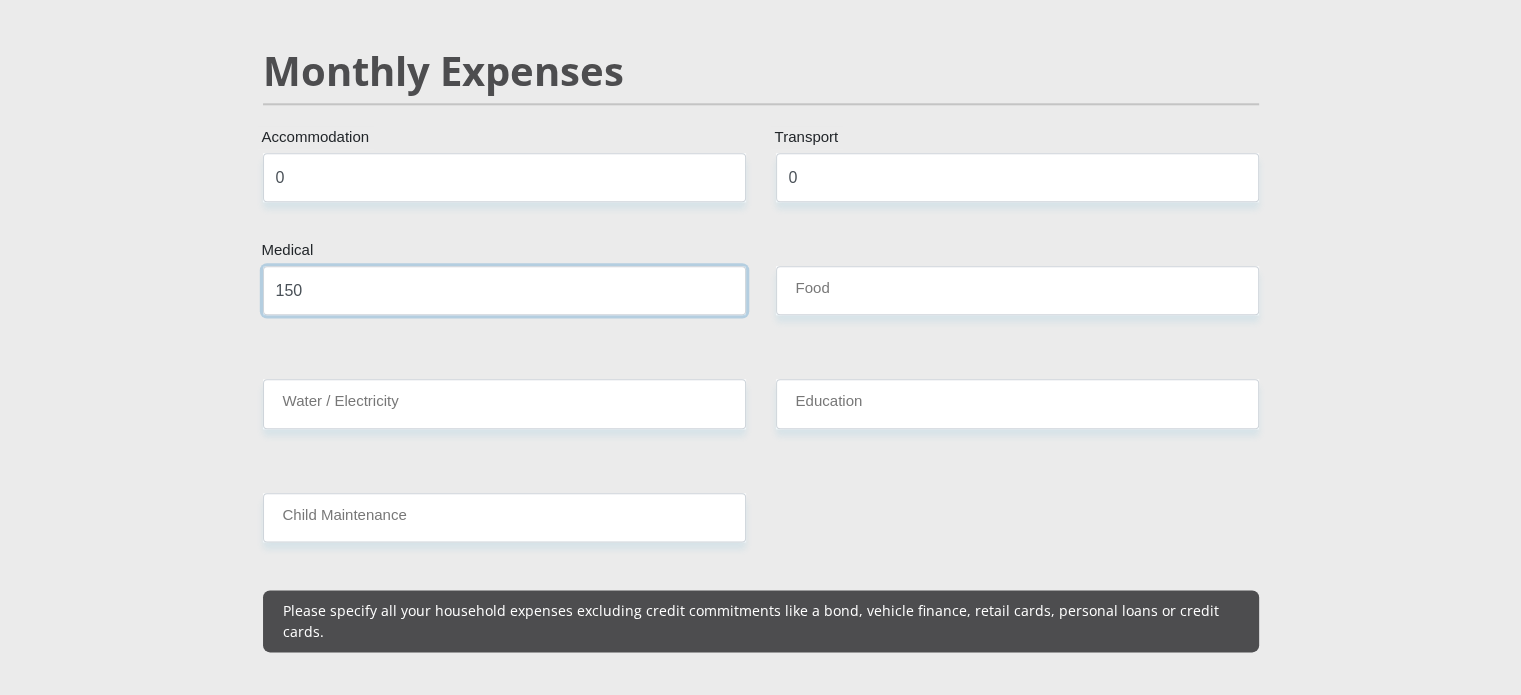 type on "150" 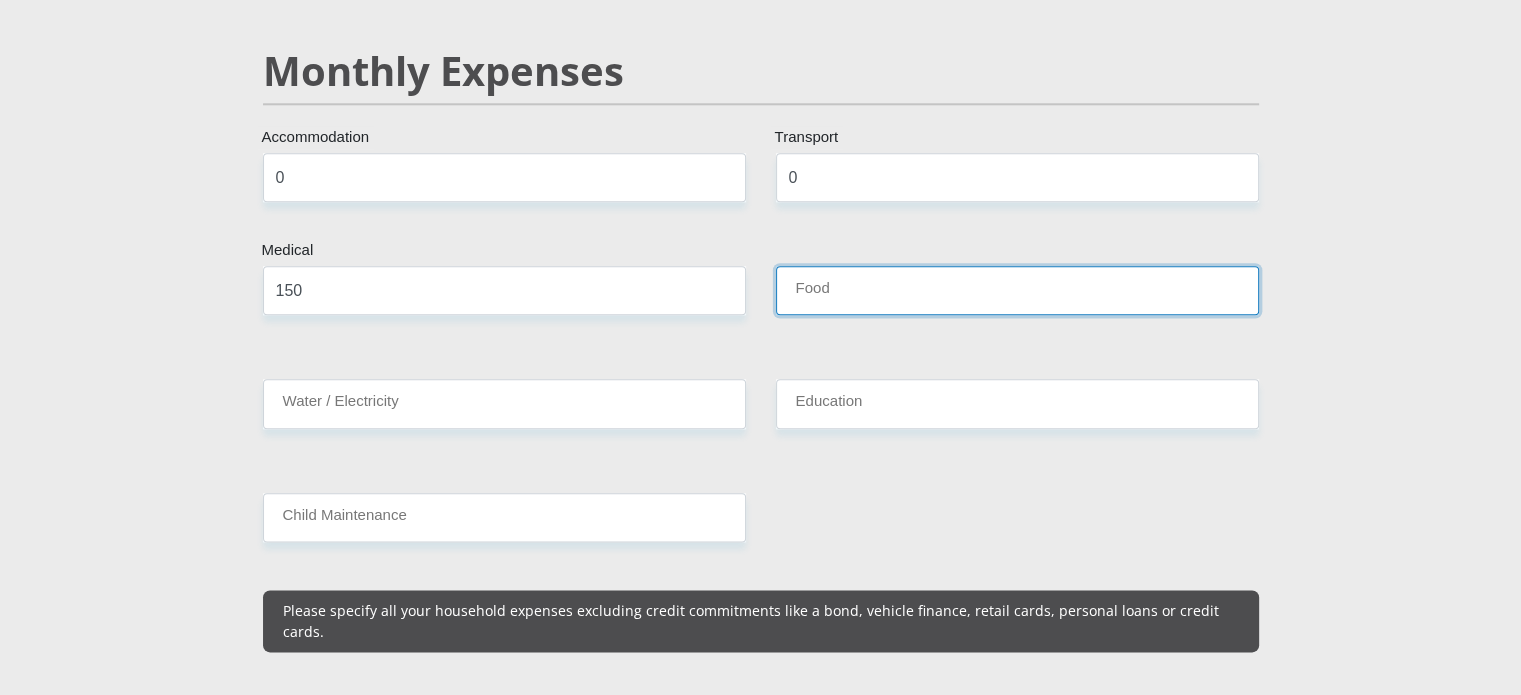 click on "Food" at bounding box center [1017, 290] 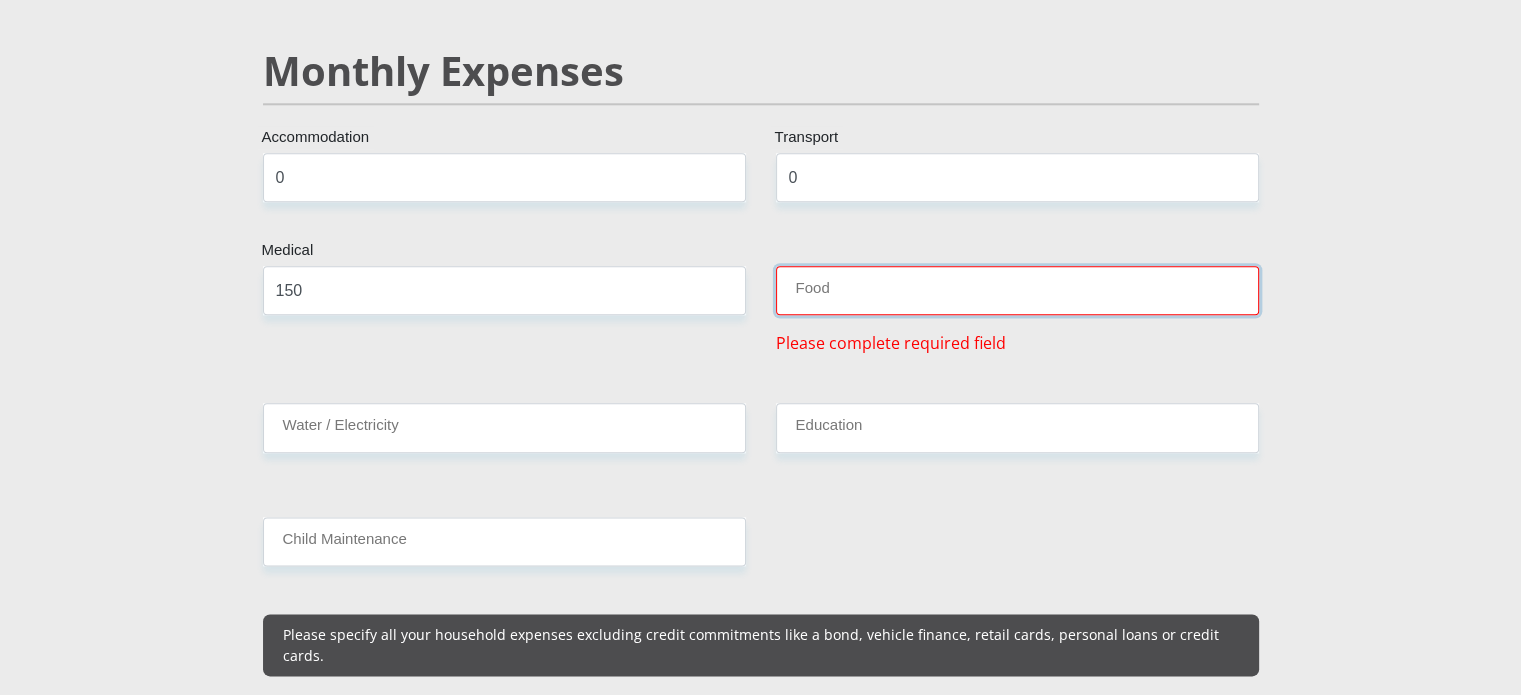type on "6" 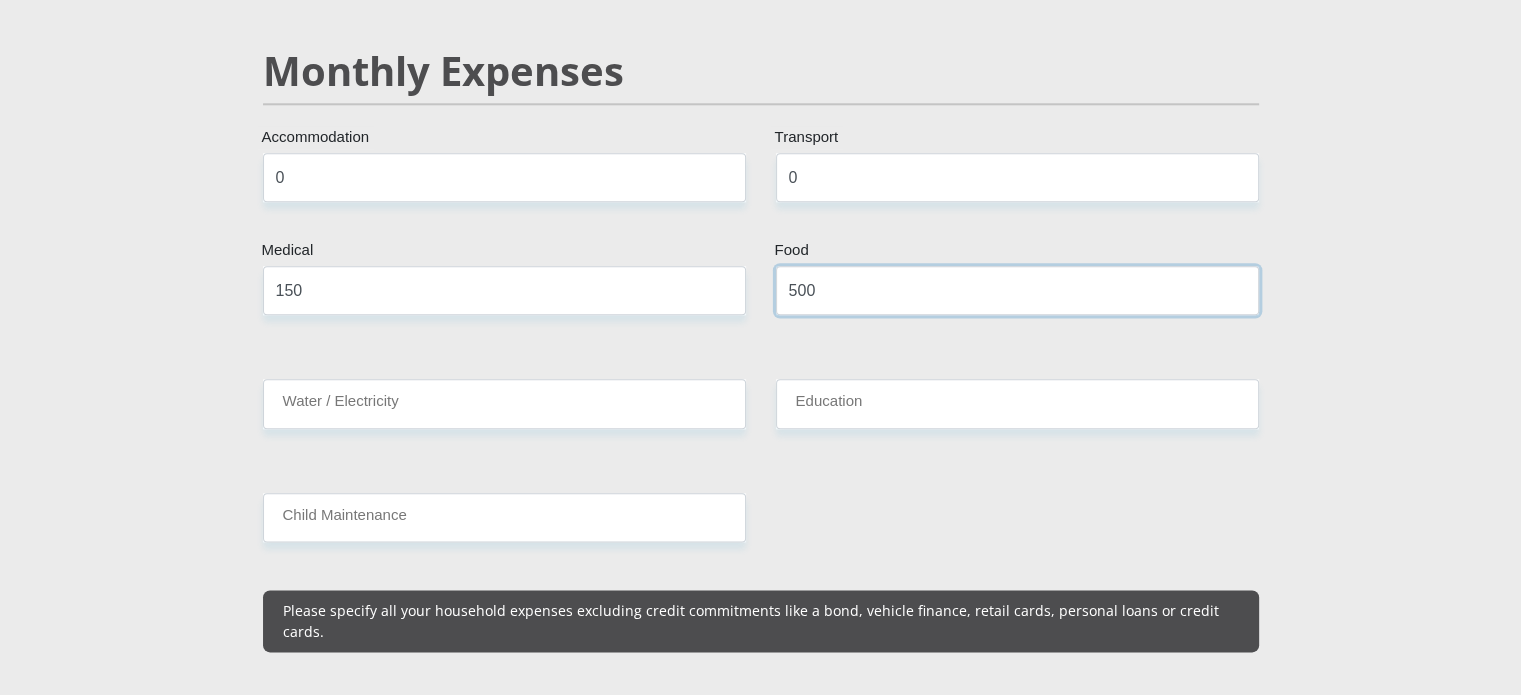 type on "500" 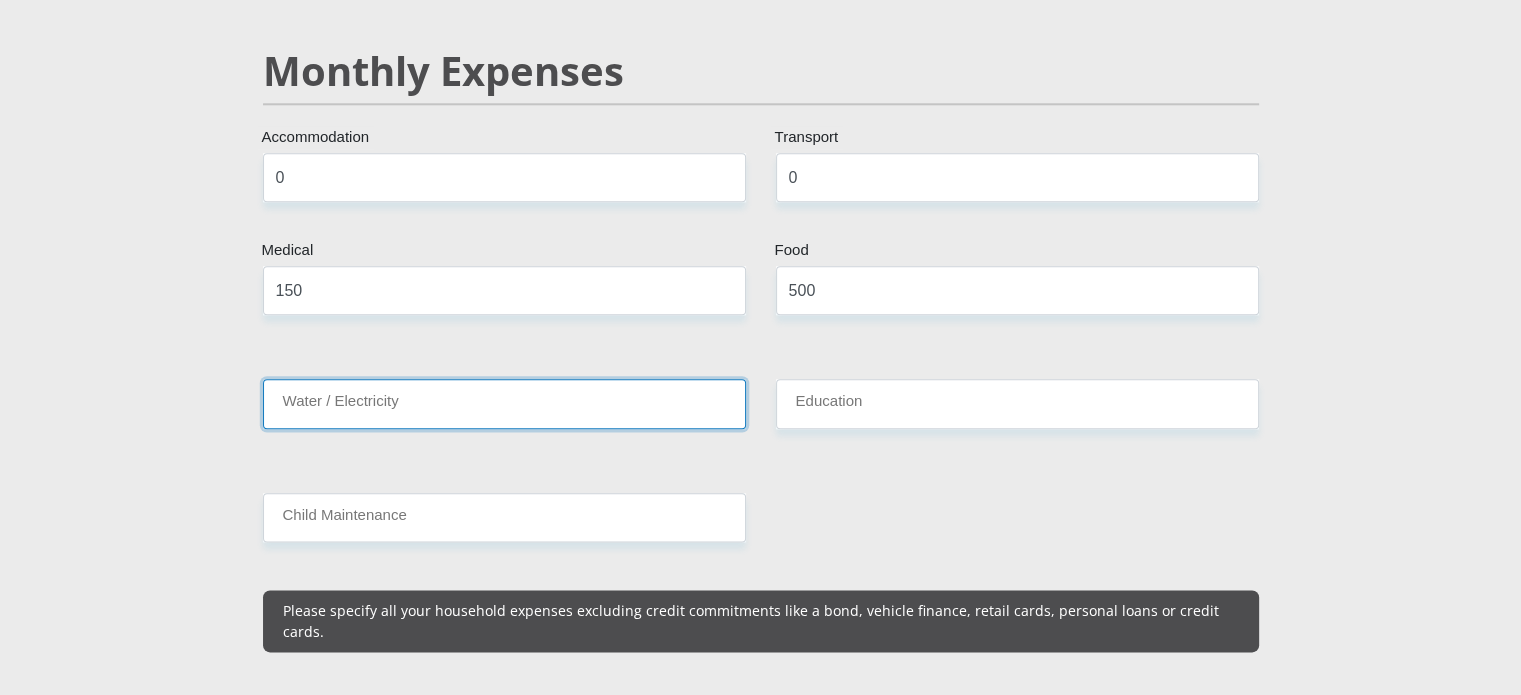 click on "Water / Electricity" at bounding box center (504, 403) 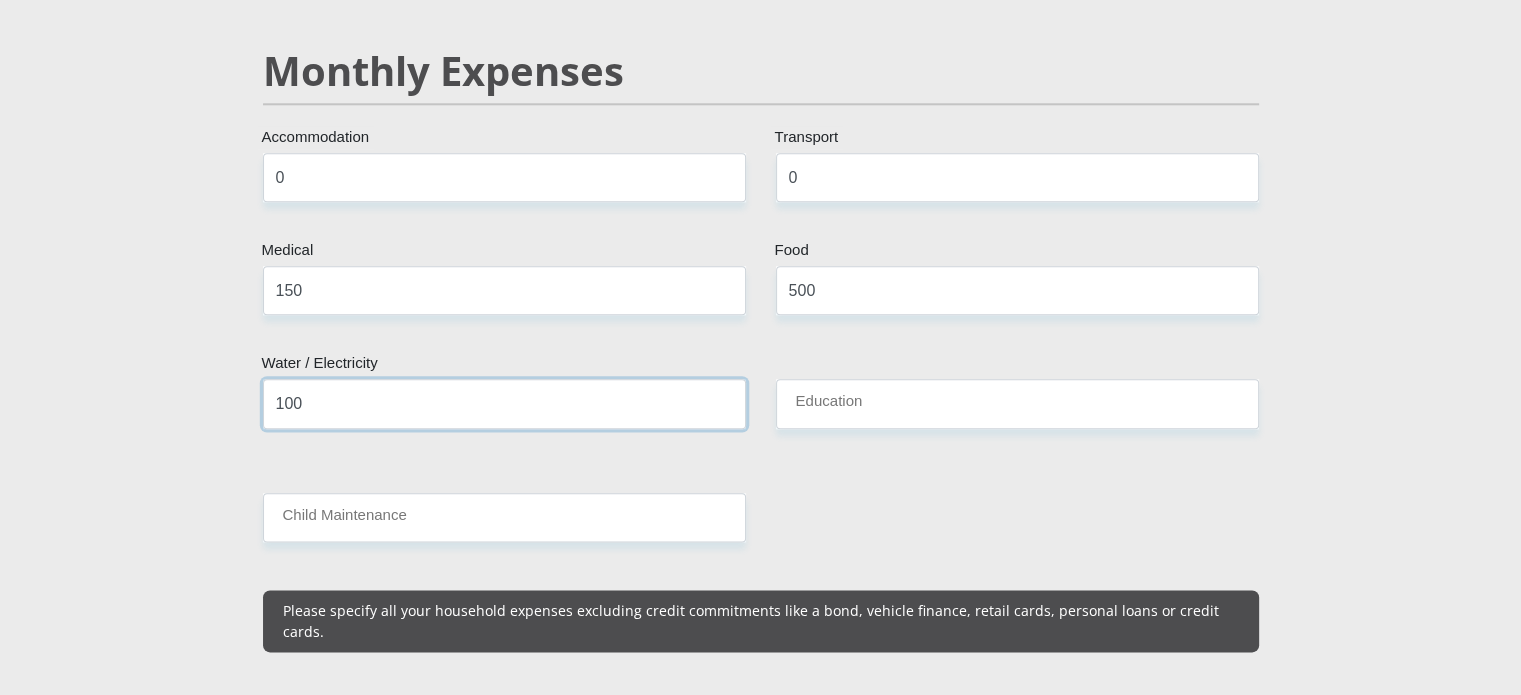 type on "100" 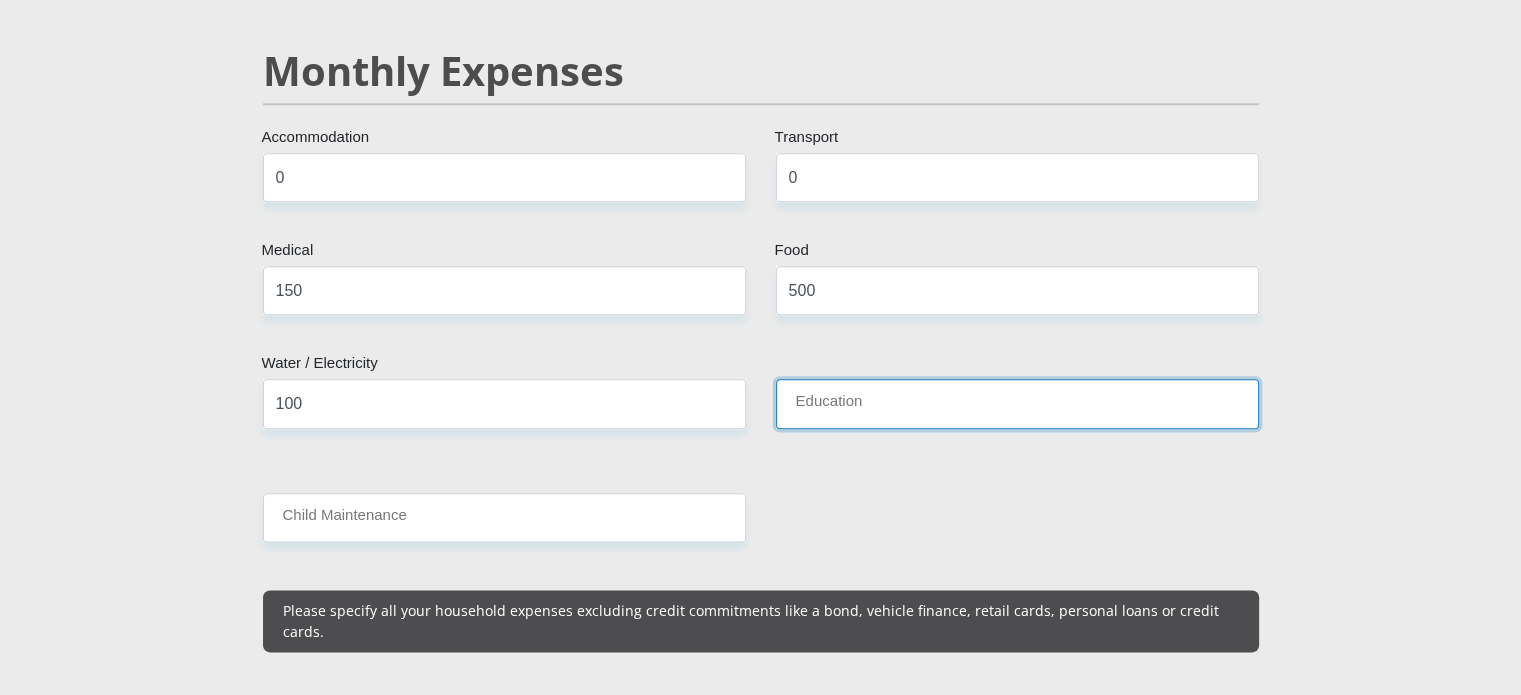 click on "Education" at bounding box center [1017, 403] 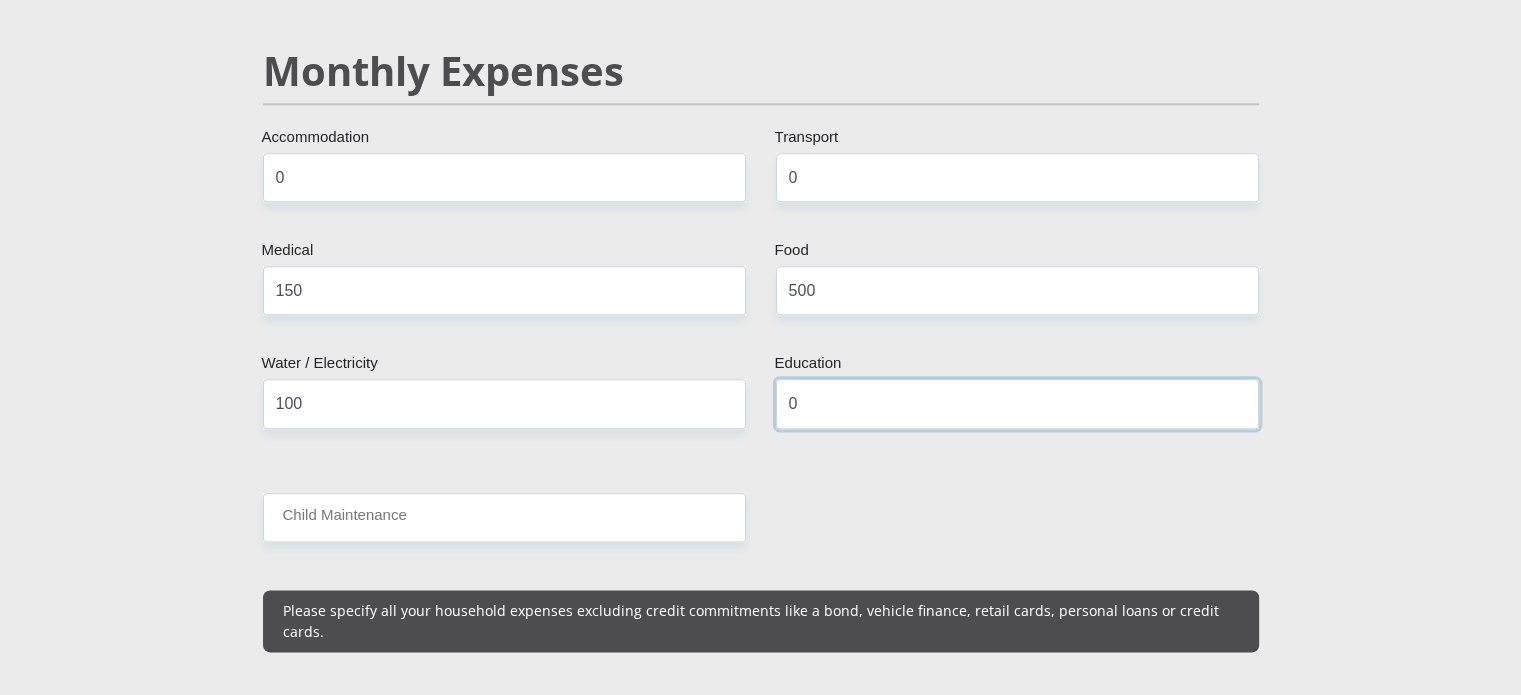 type on "0" 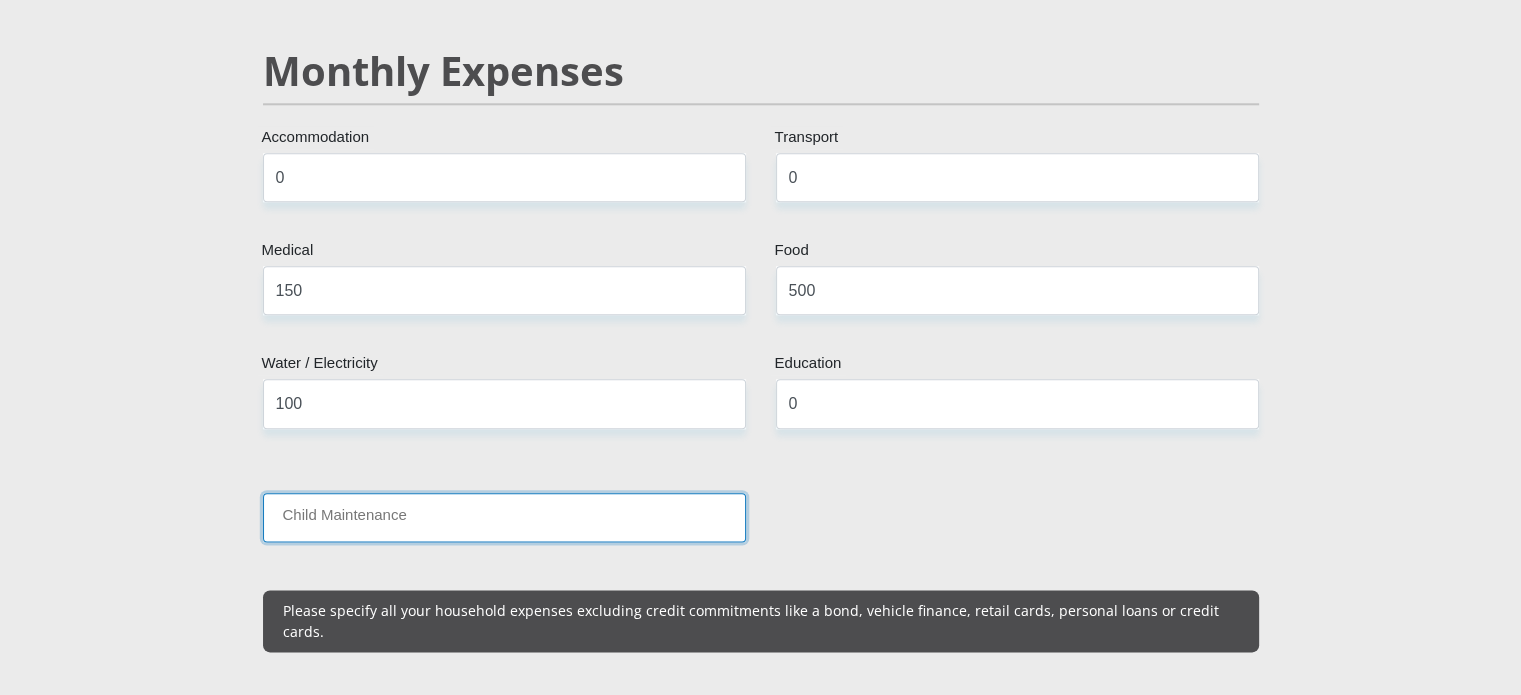 click on "Child Maintenance" at bounding box center [504, 517] 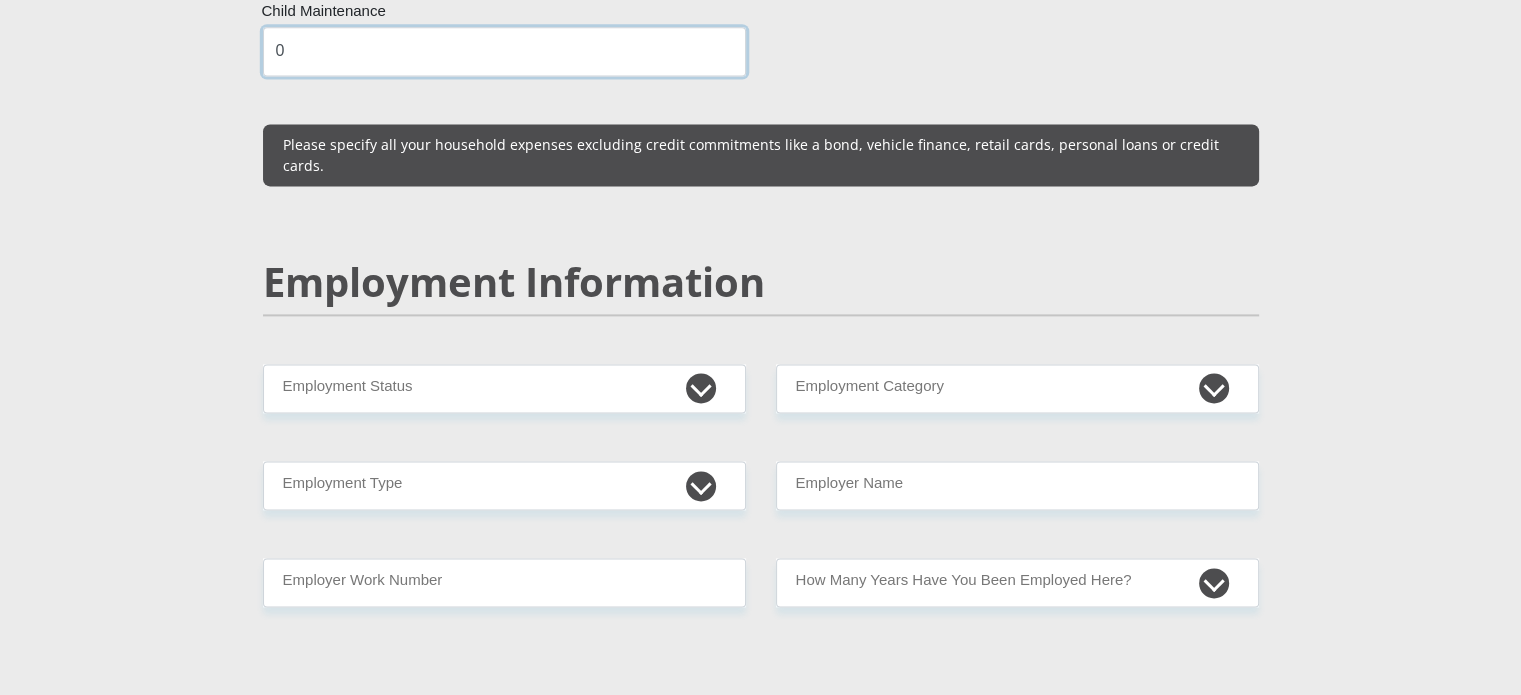 scroll, scrollTop: 2854, scrollLeft: 0, axis: vertical 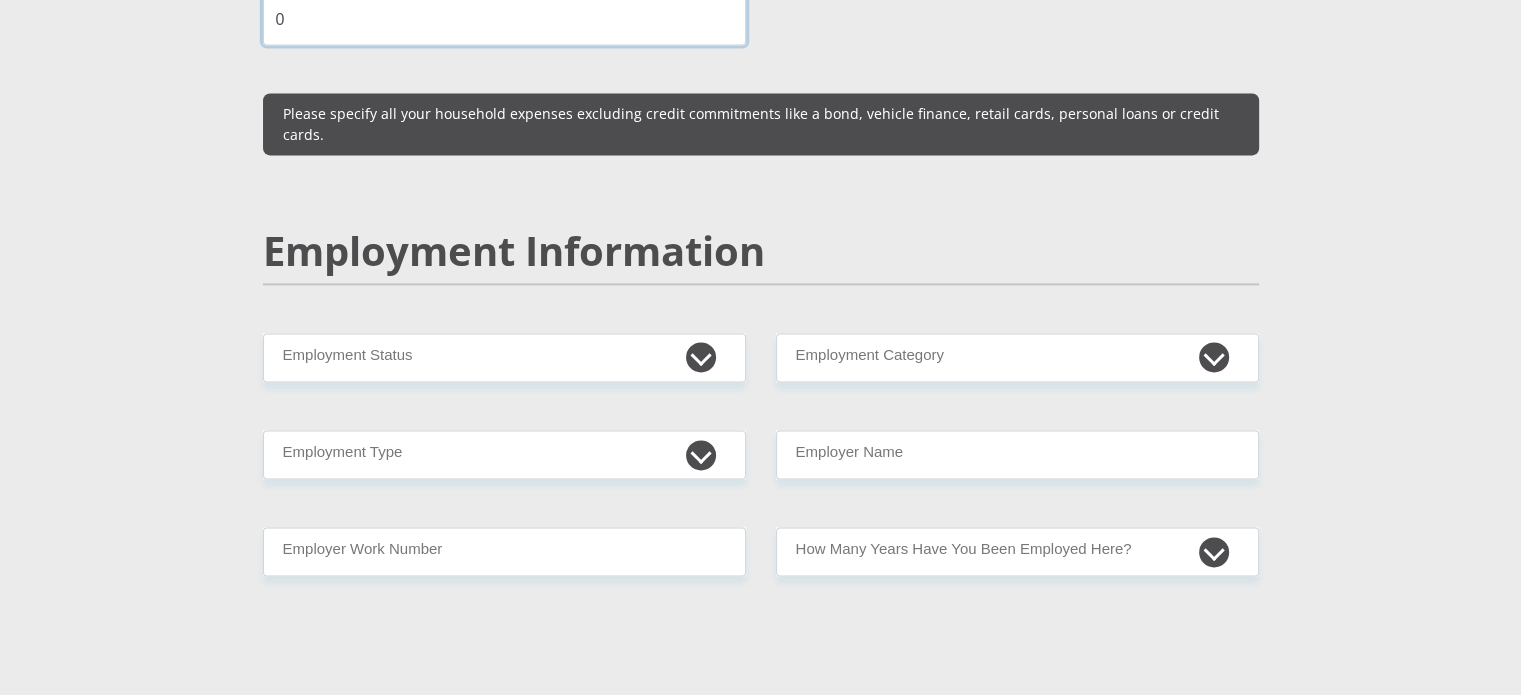 type on "0" 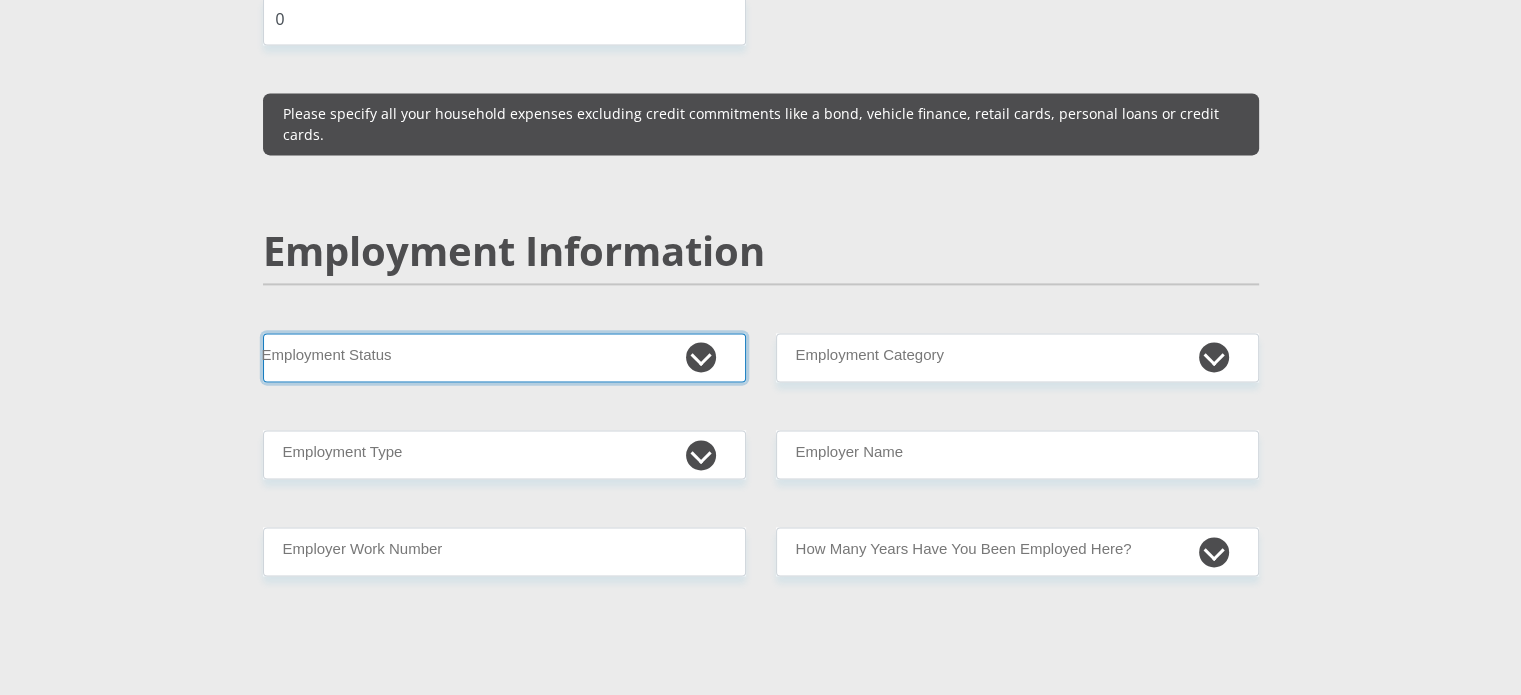 click on "Permanent/Full-time
Part-time/Casual
Contract Worker
Self-Employed
Housewife
Retired
Student
Medically Boarded
Disability
Unemployed" at bounding box center (504, 357) 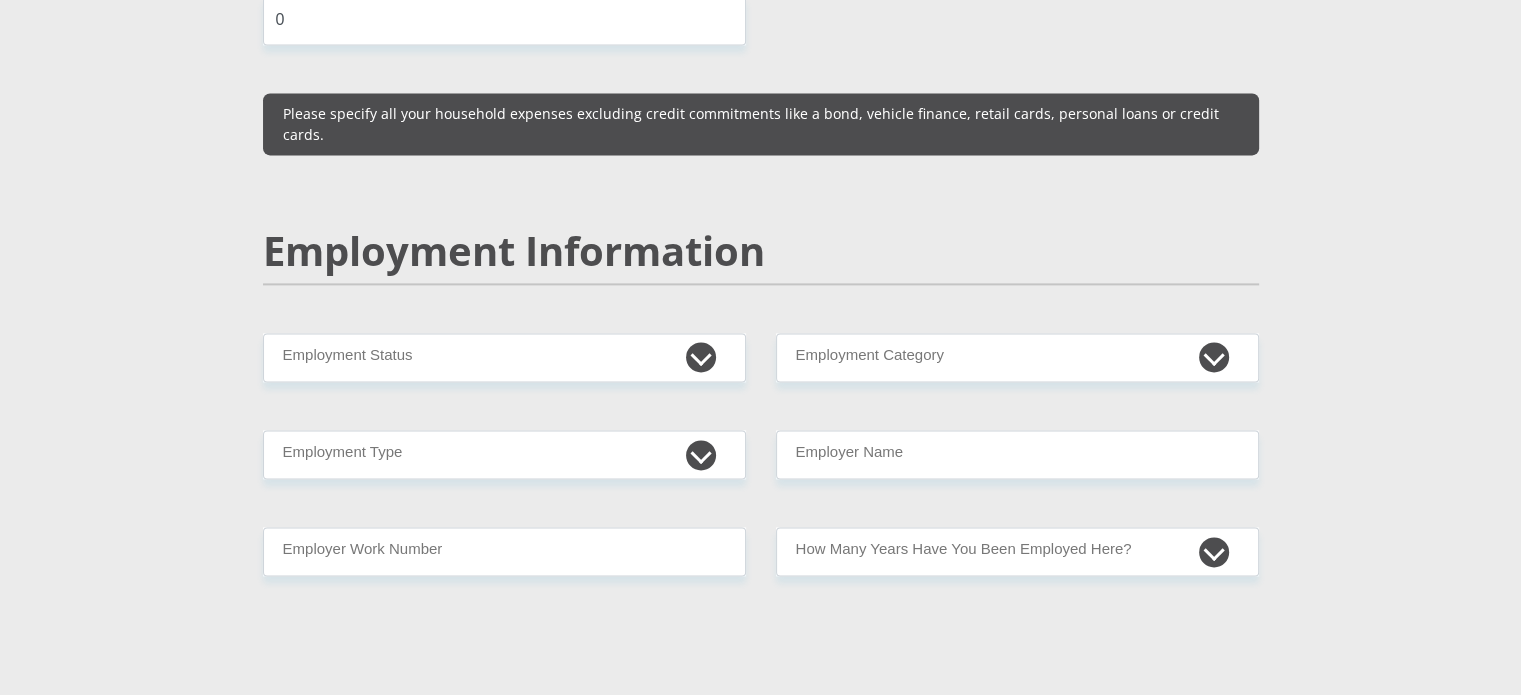 click on "Personal Details
Mr
Ms
Mrs
Dr
Other
Title
Ezona
First Name
Maxhangasana
Surname
0106270763084
South African ID Number
Please input valid ID number
South Africa
Afghanistan
Aland Islands
Albania
Algeria
America Samoa
American Virgin Islands
Andorra
Angola
Anguilla  Antarctica" at bounding box center [761, 338] 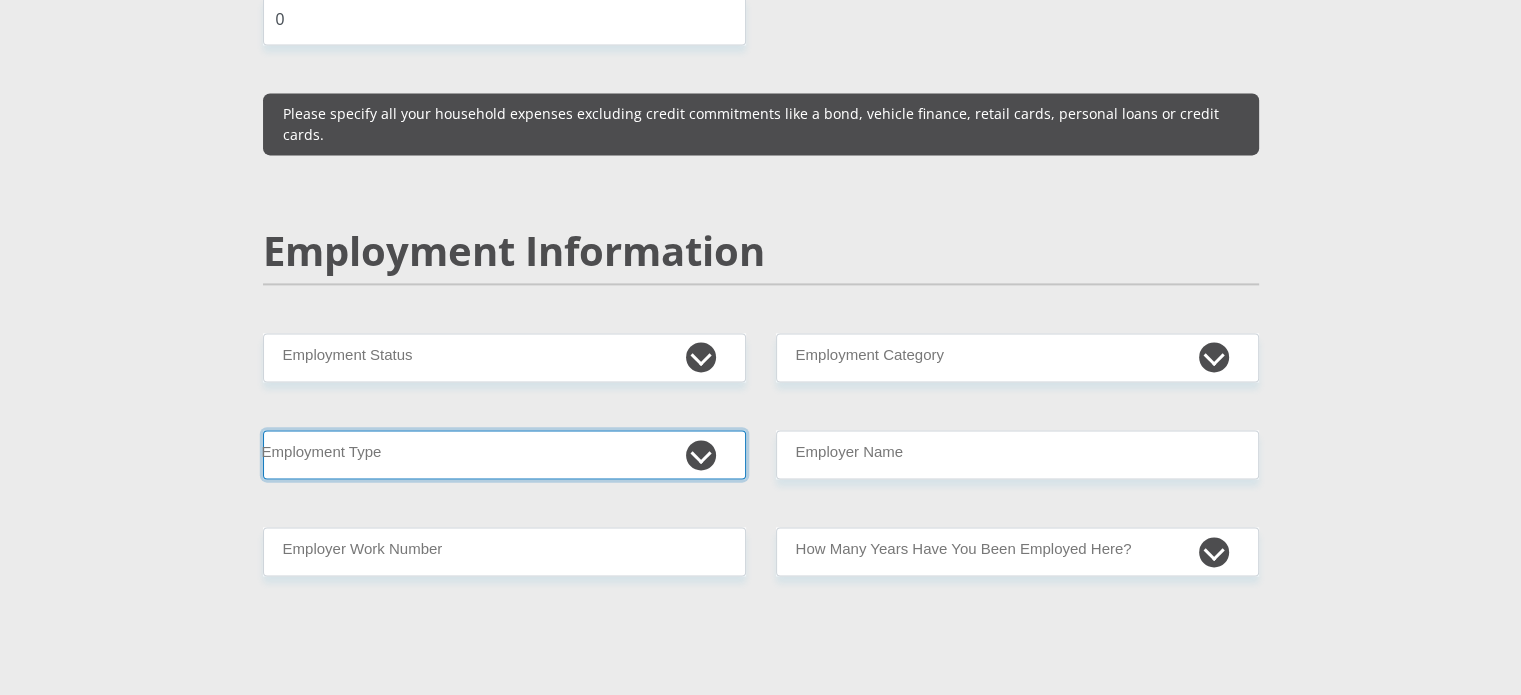 click on "College/Lecturer
Craft Seller
Creative
Driver
Executive
Farmer
Forces - Non Commissioned
Forces - Officer
Hawker
Housewife
Labourer
Licenced Professional
Manager
Miner
Non Licenced Professional
Office Staff/Clerk
Outside Worker
Pensioner
Permanent Teacher
Production/Manufacturing
Sales
Self-Employed
Semi-Professional Worker
Service Industry  Social Worker  Student" at bounding box center [504, 454] 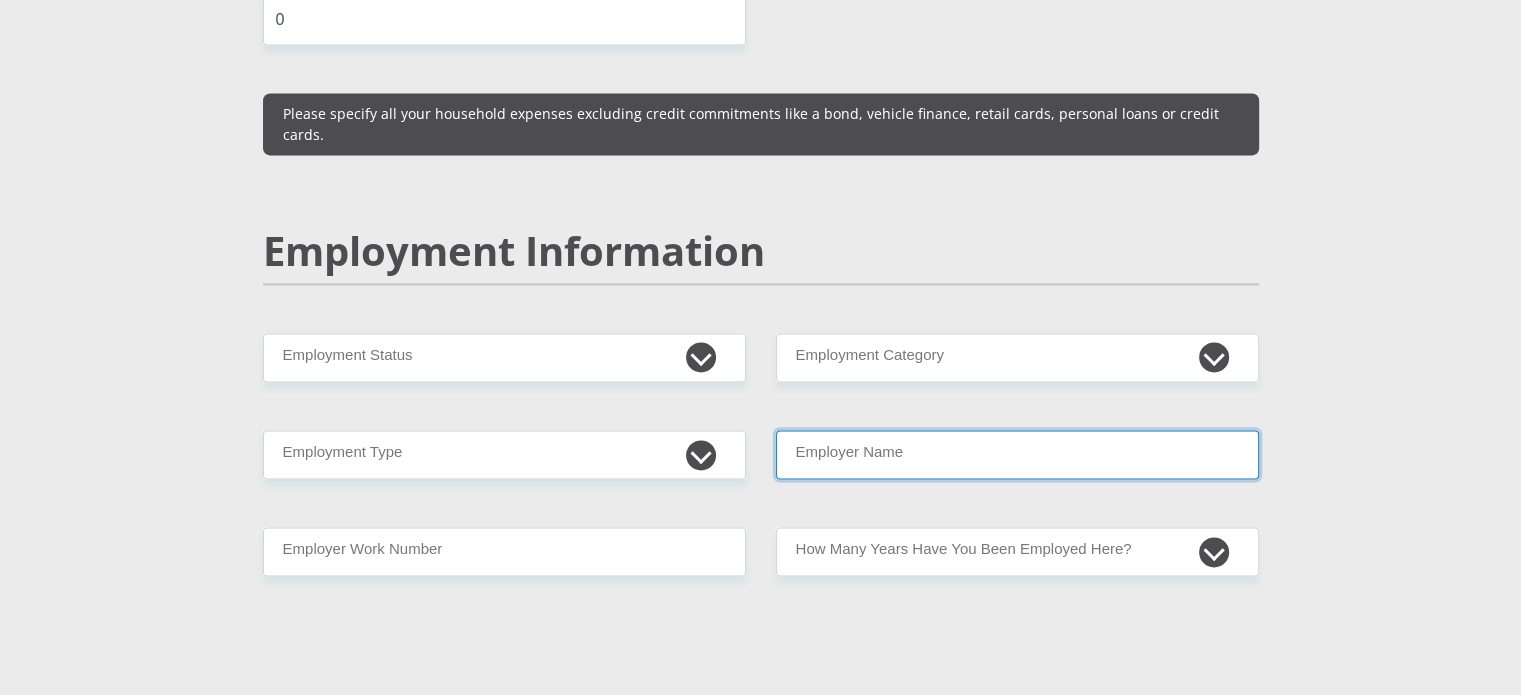click on "Employer Name" at bounding box center [1017, 454] 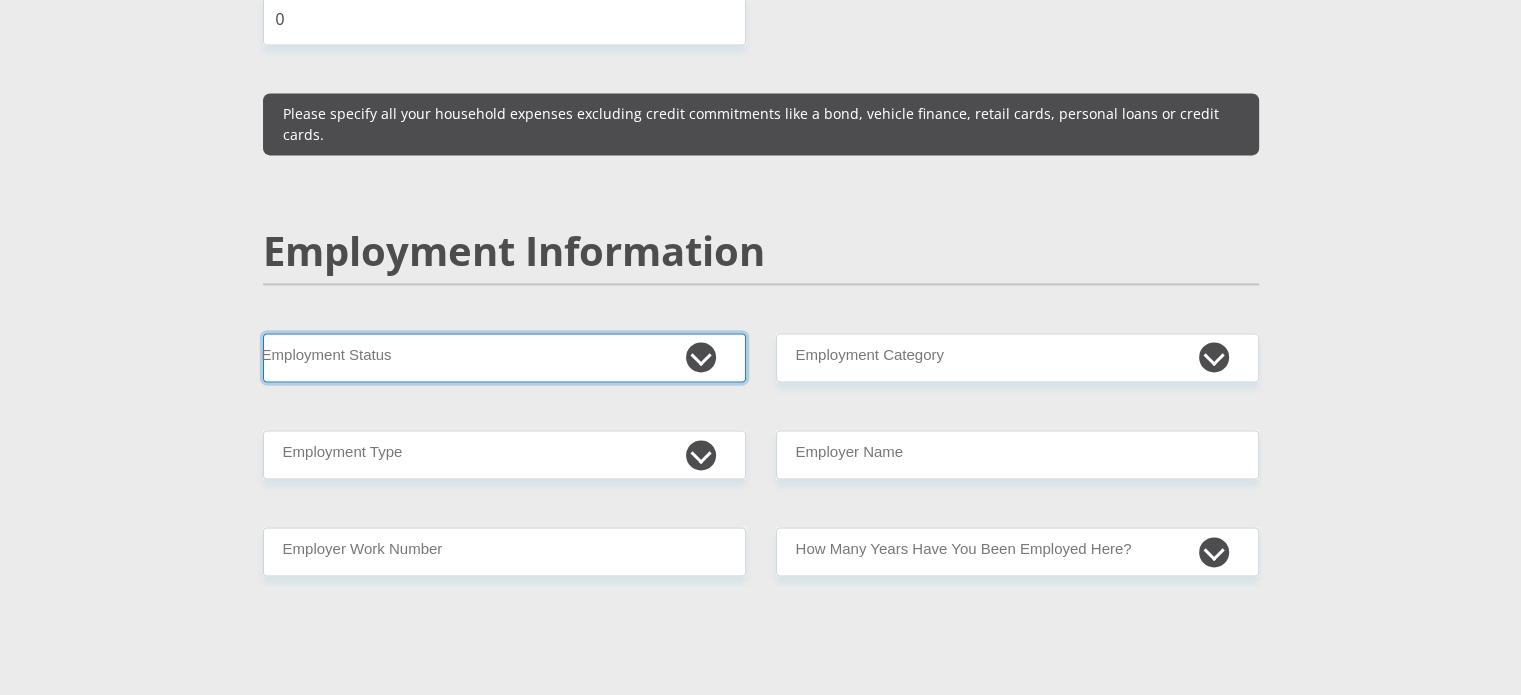 click on "Permanent/Full-time
Part-time/Casual
Contract Worker
Self-Employed
Housewife
Retired
Student
Medically Boarded
Disability
Unemployed" at bounding box center [504, 357] 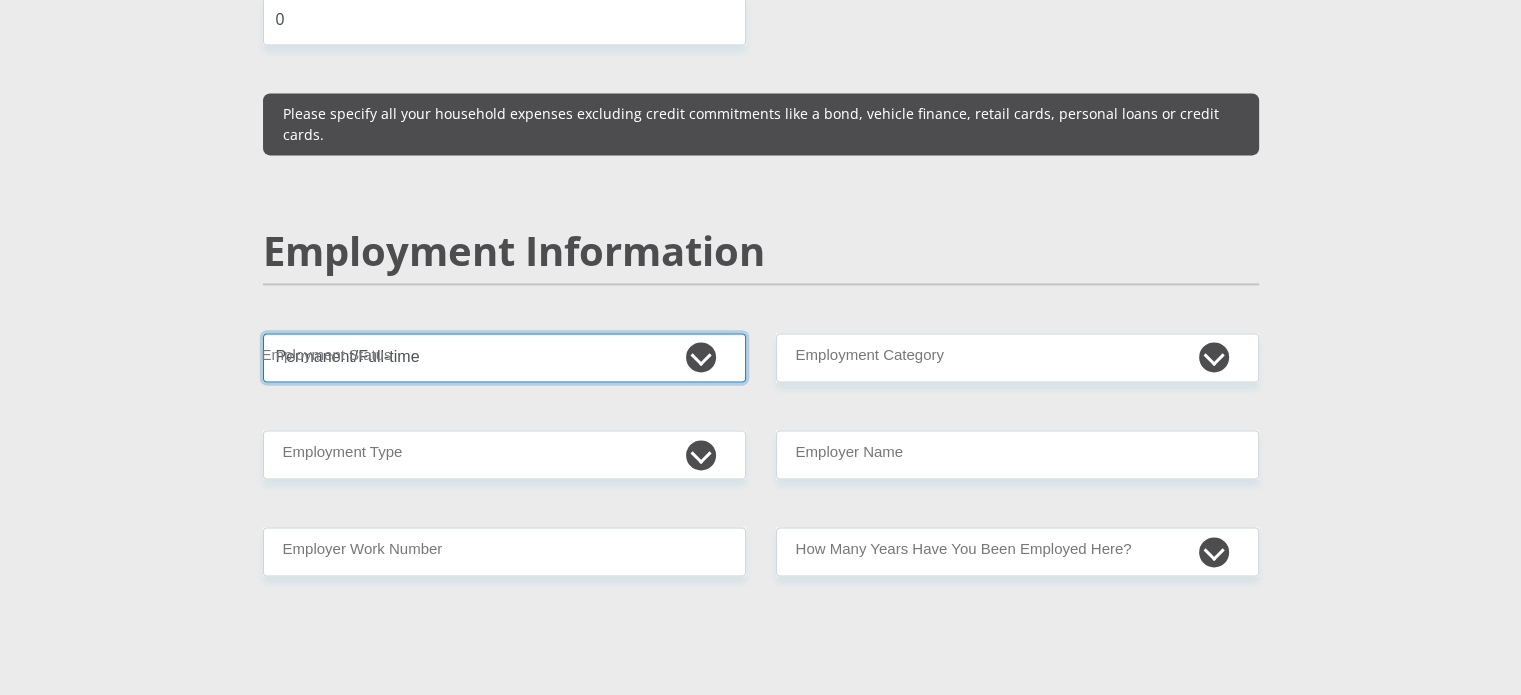 click on "Permanent/Full-time
Part-time/Casual
Contract Worker
Self-Employed
Housewife
Retired
Student
Medically Boarded
Disability
Unemployed" at bounding box center (504, 357) 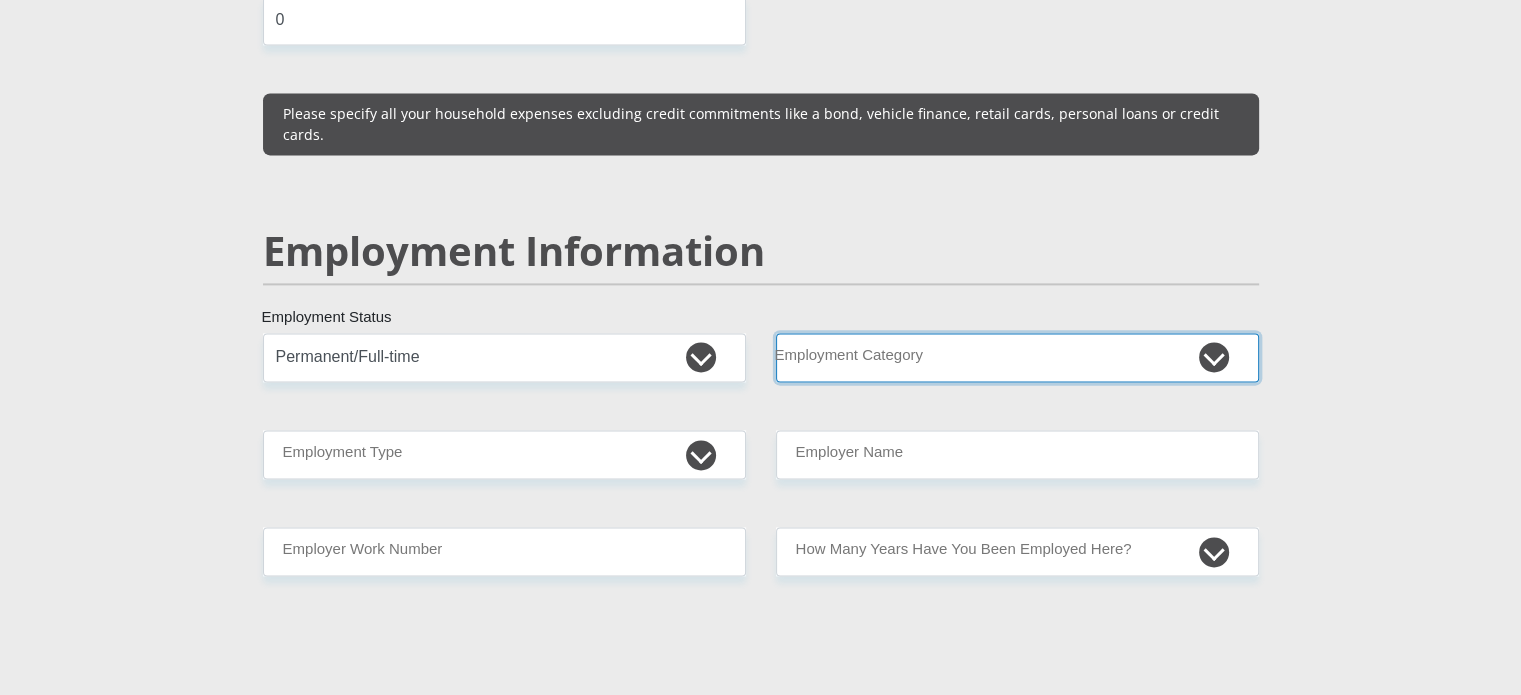 click on "AGRICULTURE
ALCOHOL & TOBACCO
CONSTRUCTION MATERIALS
METALLURGY
EQUIPMENT FOR RENEWABLE ENERGY
SPECIALIZED CONTRACTORS
CAR
GAMING (INCL. INTERNET
OTHER WHOLESALE
UNLICENSED PHARMACEUTICALS
CURRENCY EXCHANGE HOUSES
OTHER FINANCIAL INSTITUTIONS & INSURANCE
REAL ESTATE AGENTS
OIL & GAS
OTHER MATERIALS (E.G. IRON ORE)
PRECIOUS STONES & PRECIOUS METALS
POLITICAL ORGANIZATIONS
RELIGIOUS ORGANIZATIONS(NOT SECTS)
ACTI. HAVING BUSINESS DEAL WITH PUBLIC ADMINISTRATION
LAUNDROMATS" at bounding box center [1017, 357] 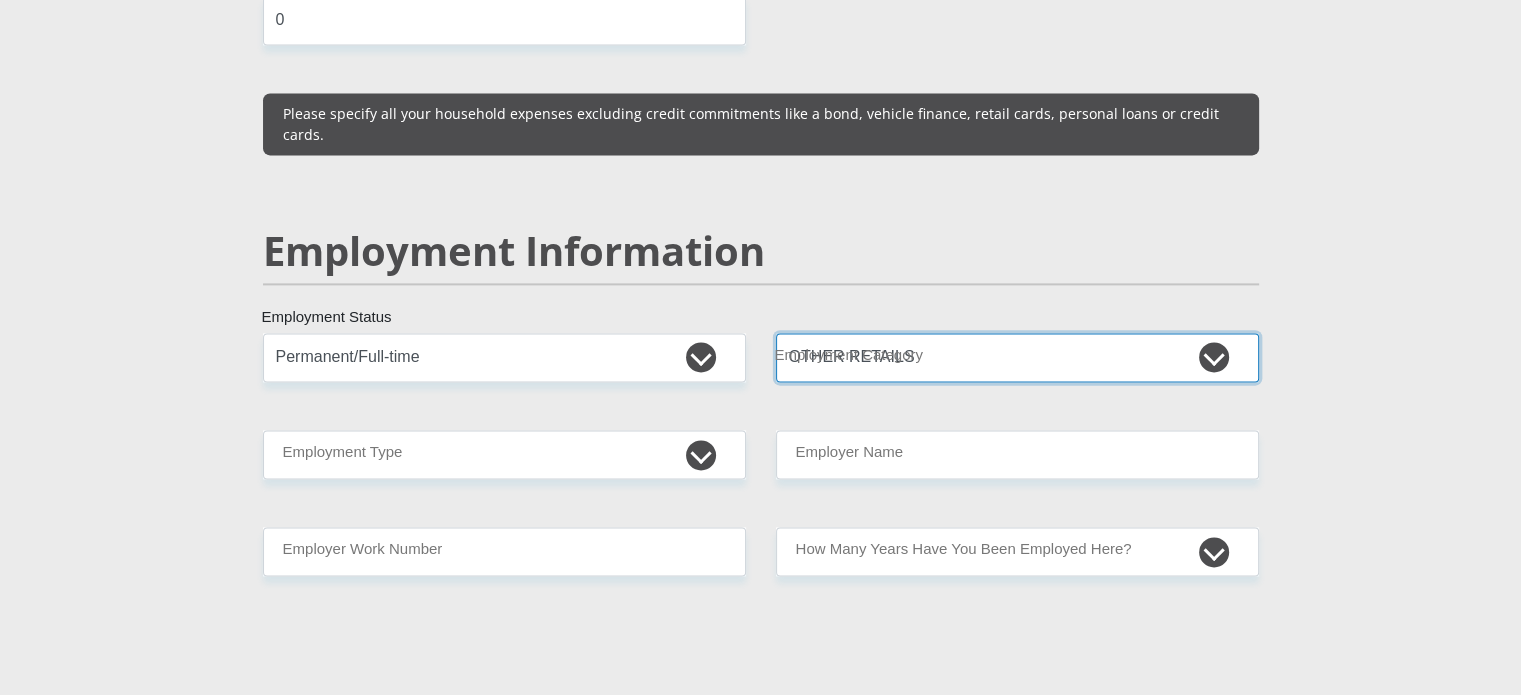 click on "AGRICULTURE
ALCOHOL & TOBACCO
CONSTRUCTION MATERIALS
METALLURGY
EQUIPMENT FOR RENEWABLE ENERGY
SPECIALIZED CONTRACTORS
CAR
GAMING (INCL. INTERNET
OTHER WHOLESALE
UNLICENSED PHARMACEUTICALS
CURRENCY EXCHANGE HOUSES
OTHER FINANCIAL INSTITUTIONS & INSURANCE
REAL ESTATE AGENTS
OIL & GAS
OTHER MATERIALS (E.G. IRON ORE)
PRECIOUS STONES & PRECIOUS METALS
POLITICAL ORGANIZATIONS
RELIGIOUS ORGANIZATIONS(NOT SECTS)
ACTI. HAVING BUSINESS DEAL WITH PUBLIC ADMINISTRATION
LAUNDROMATS" at bounding box center [1017, 357] 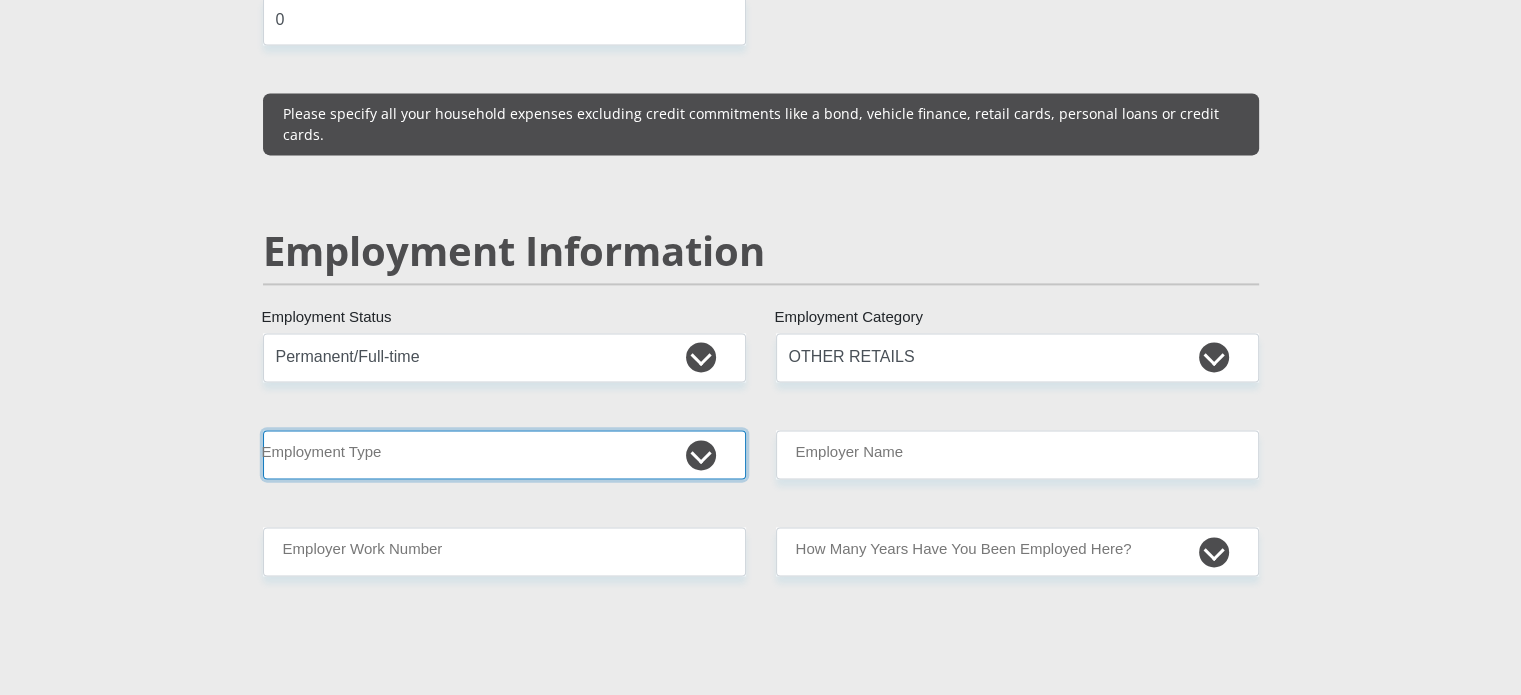 click on "College/Lecturer
Craft Seller
Creative
Driver
Executive
Farmer
Forces - Non Commissioned
Forces - Officer
Hawker
Housewife
Labourer
Licenced Professional
Manager
Miner
Non Licenced Professional
Office Staff/Clerk
Outside Worker
Pensioner
Permanent Teacher
Production/Manufacturing
Sales
Self-Employed
Semi-Professional Worker
Service Industry  Social Worker  Student" at bounding box center [504, 454] 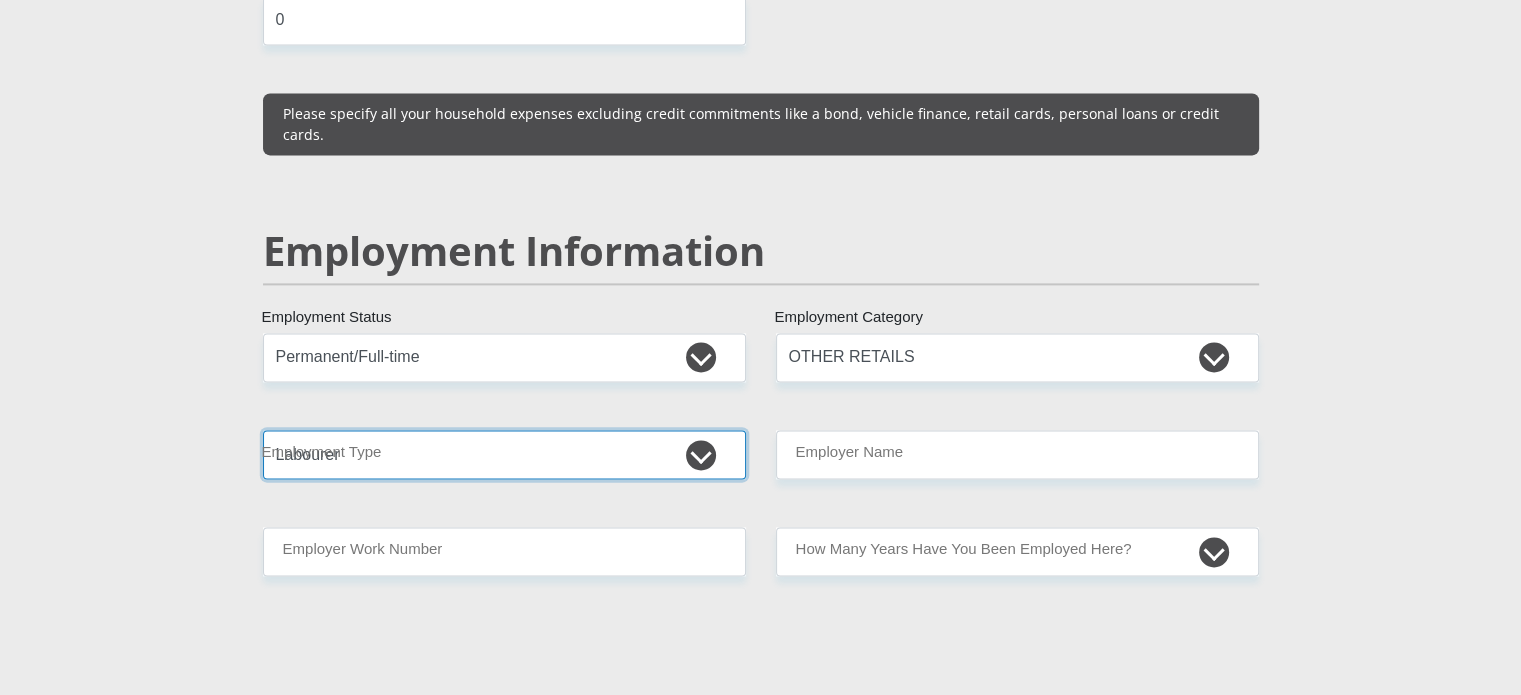 click on "College/Lecturer
Craft Seller
Creative
Driver
Executive
Farmer
Forces - Non Commissioned
Forces - Officer
Hawker
Housewife
Labourer
Licenced Professional
Manager
Miner
Non Licenced Professional
Office Staff/Clerk
Outside Worker
Pensioner
Permanent Teacher
Production/Manufacturing
Sales
Self-Employed
Semi-Professional Worker
Service Industry  Social Worker  Student" at bounding box center (504, 454) 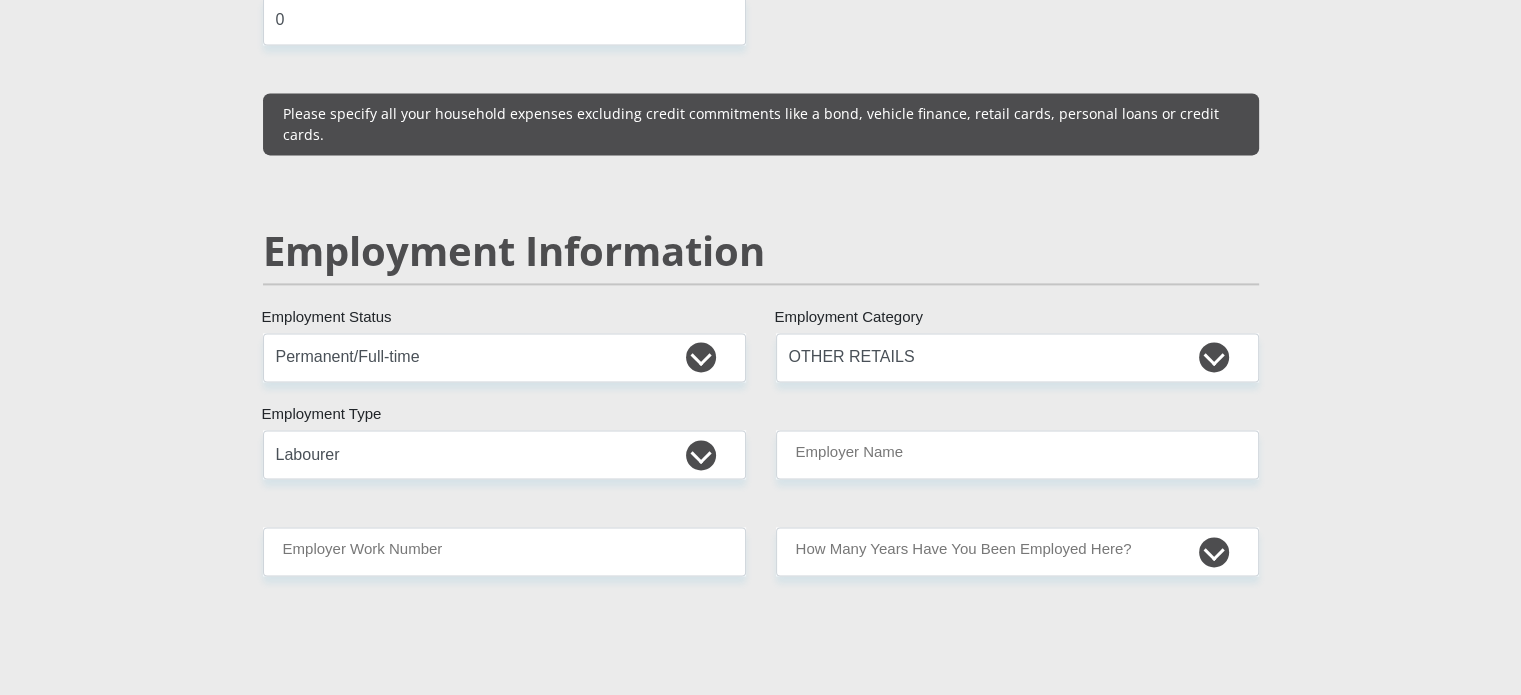 click on "Mr
Ms
Mrs
Dr
Other
Title
Ezona
First Name
Maxhangasana
Surname
0106270763084
South African ID Number
Please input valid ID number
South Africa
Afghanistan
Aland Islands
Albania
Algeria
America Samoa
American Virgin Islands
Andorra
Angola
Anguilla
Antarctica
Antigua and Barbuda
Armenia" at bounding box center [761, 324] 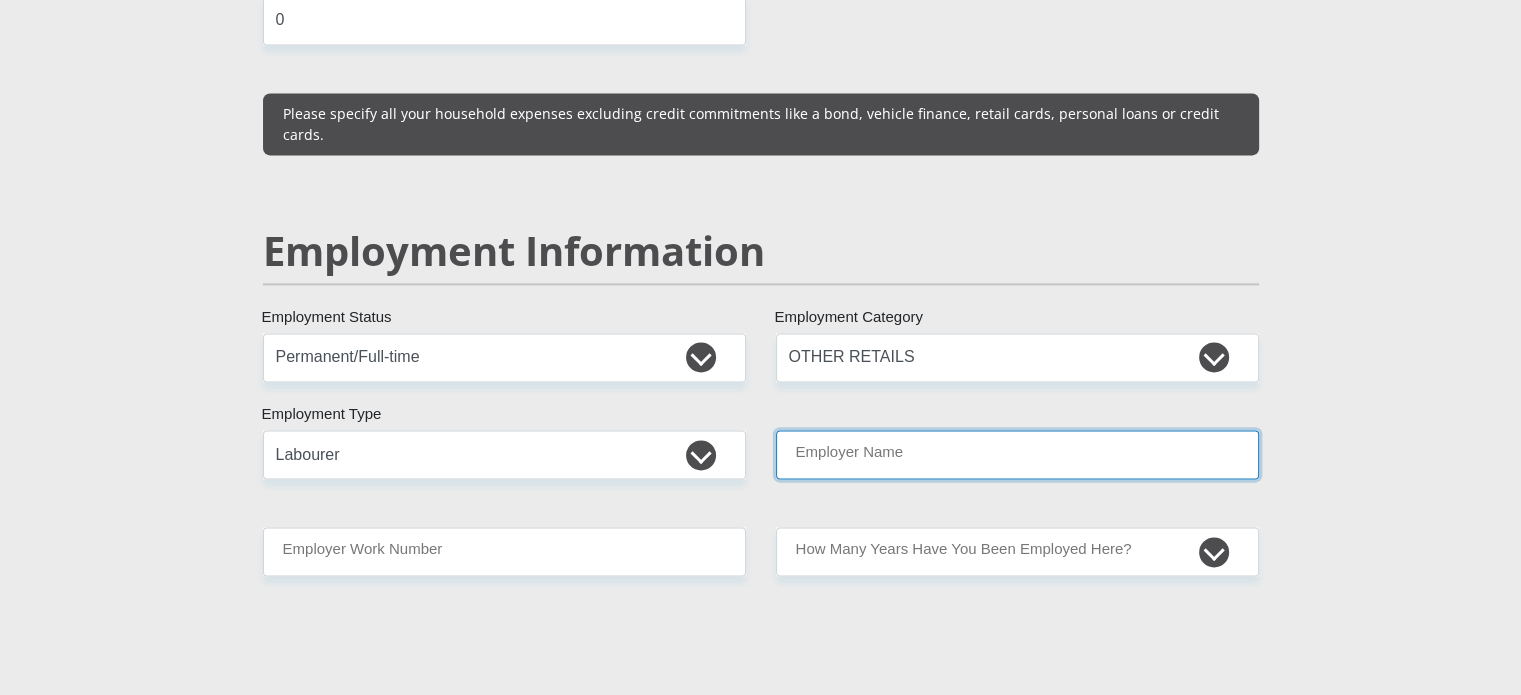 click on "Employer Name" at bounding box center (1017, 454) 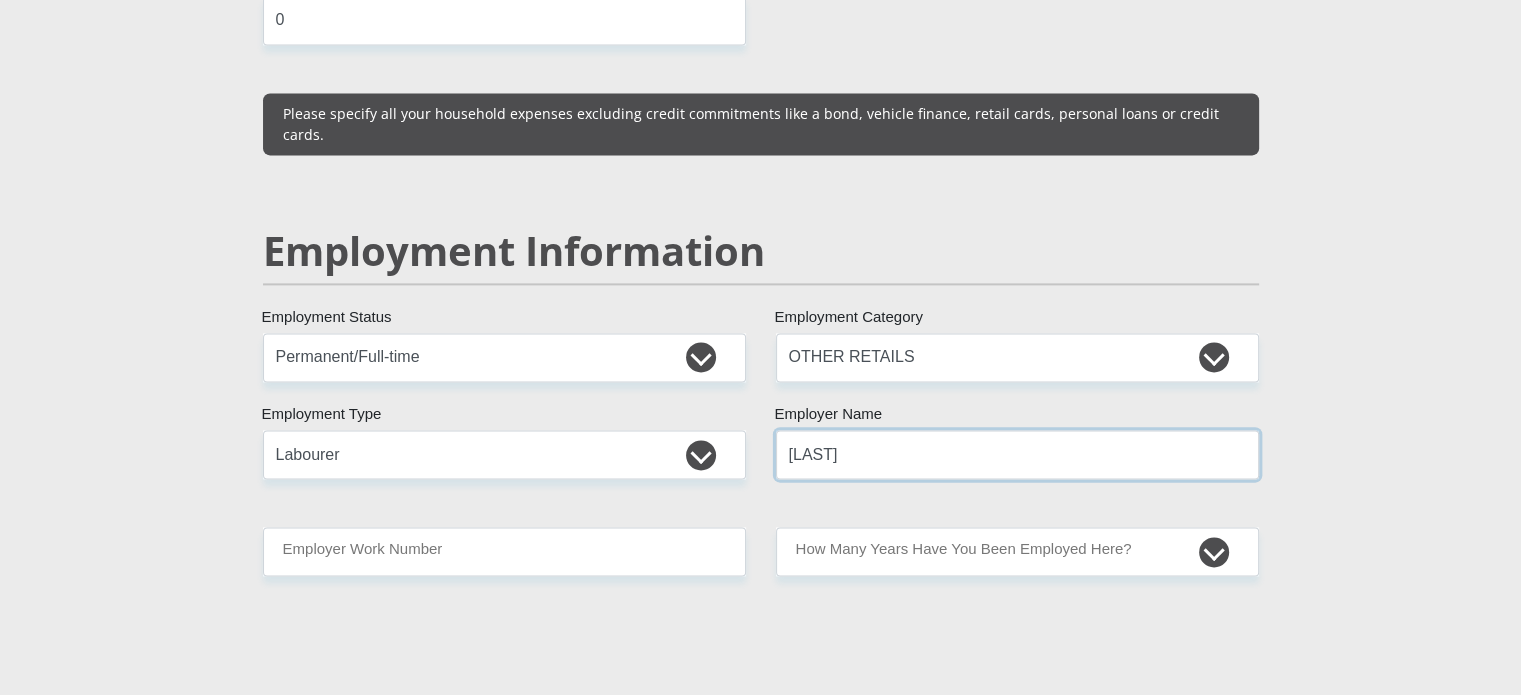 type on "Spar" 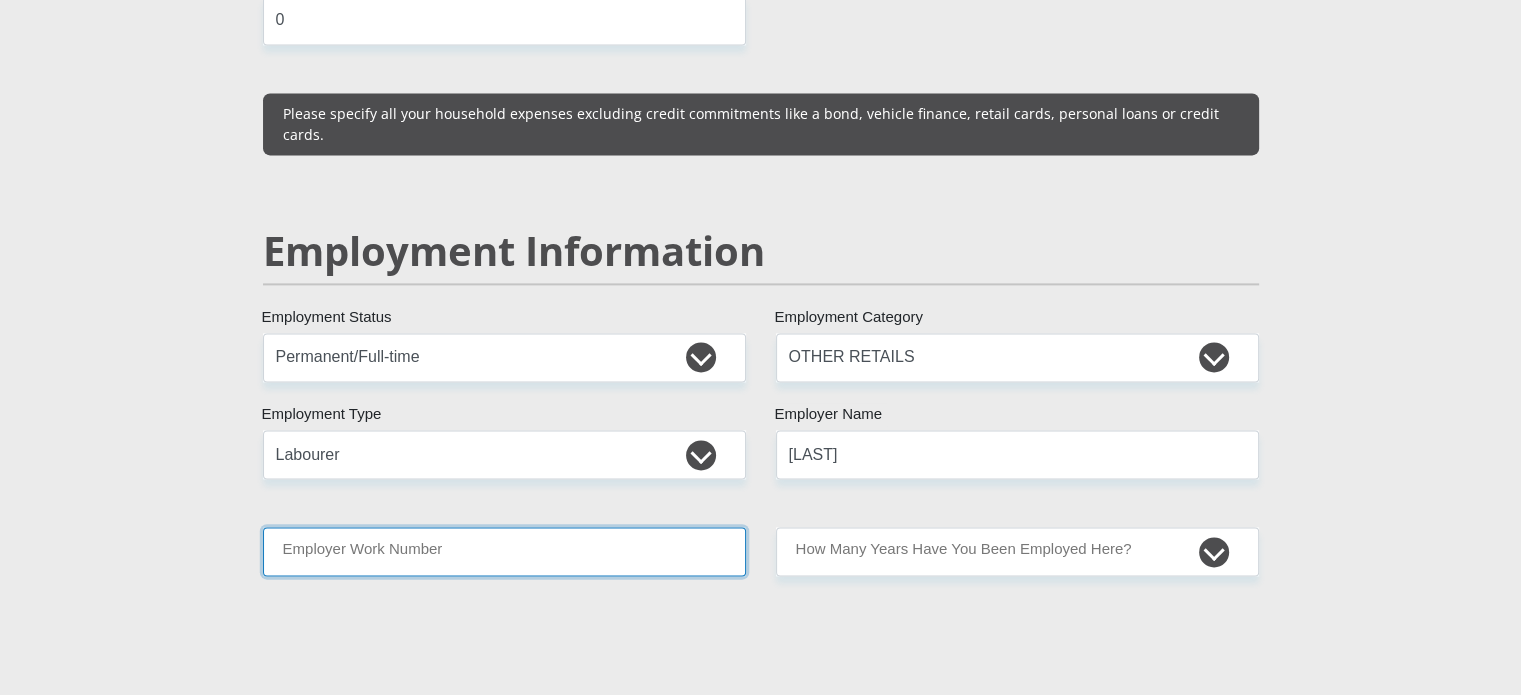 click on "Employer Work Number" at bounding box center (504, 551) 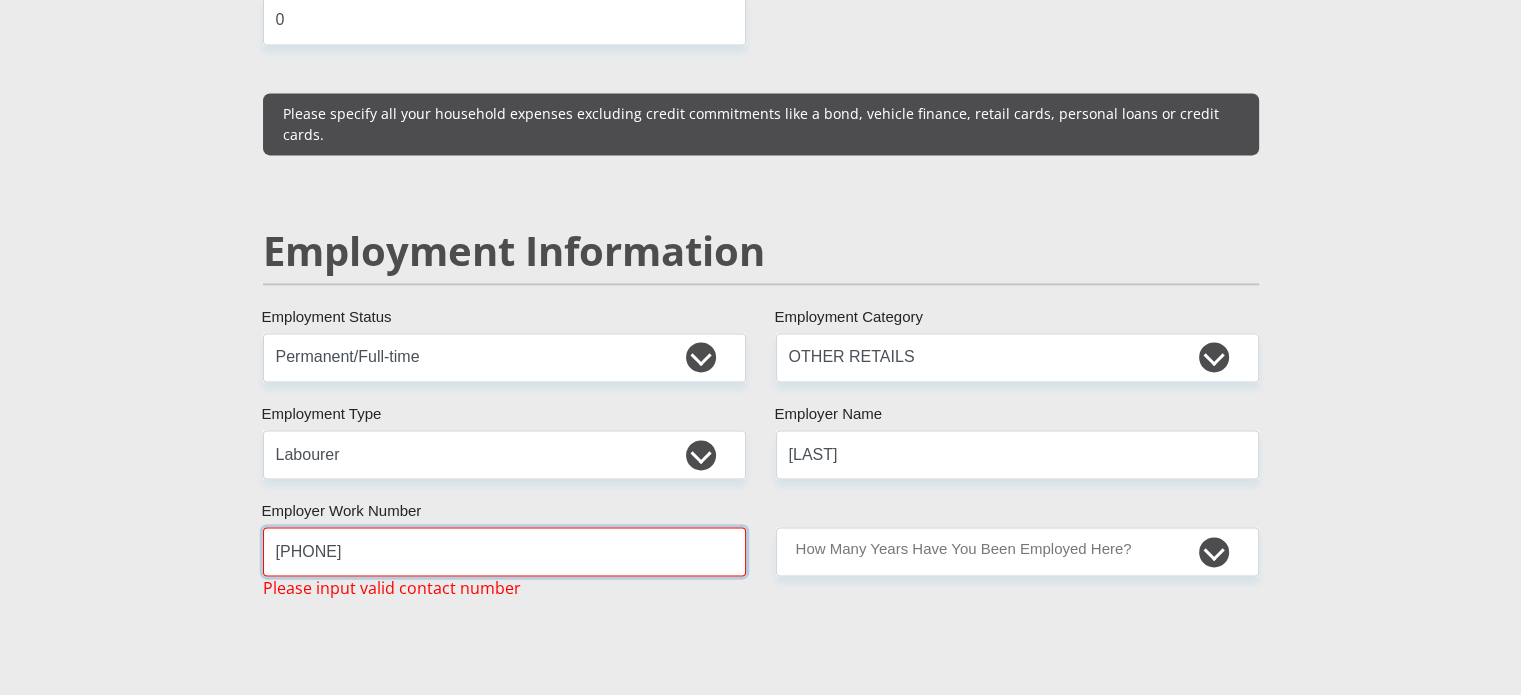 type on "047 568 0313" 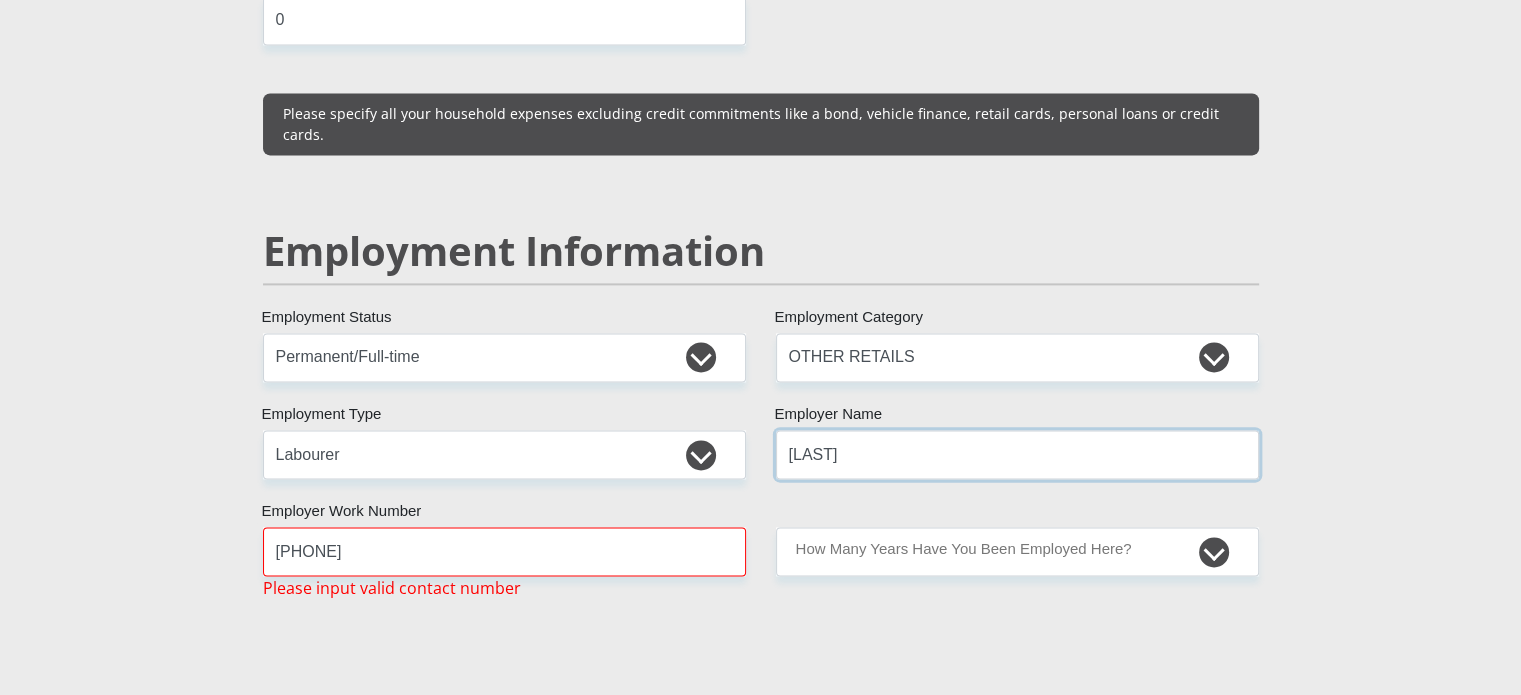 click on "Spar" at bounding box center (1017, 454) 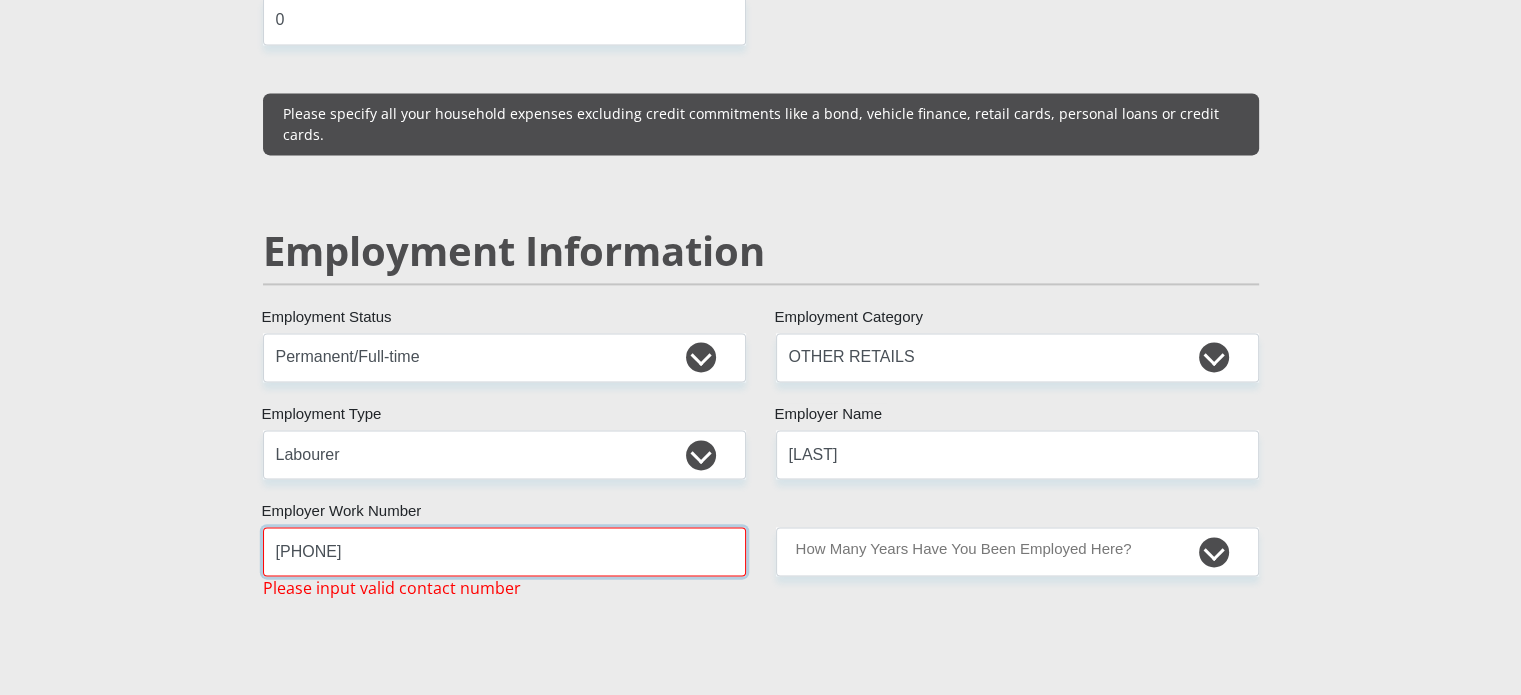 click on "047 568 0313" at bounding box center (504, 551) 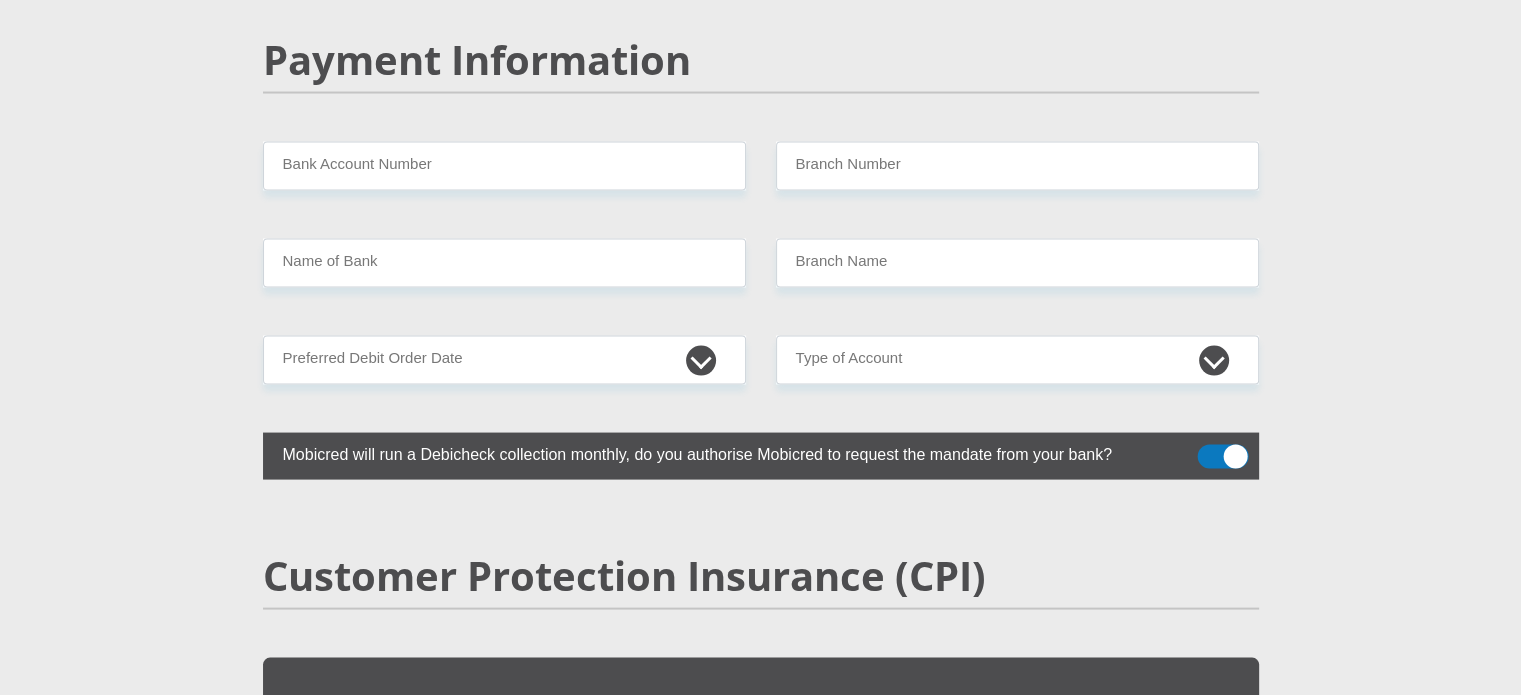 scroll, scrollTop: 3931, scrollLeft: 0, axis: vertical 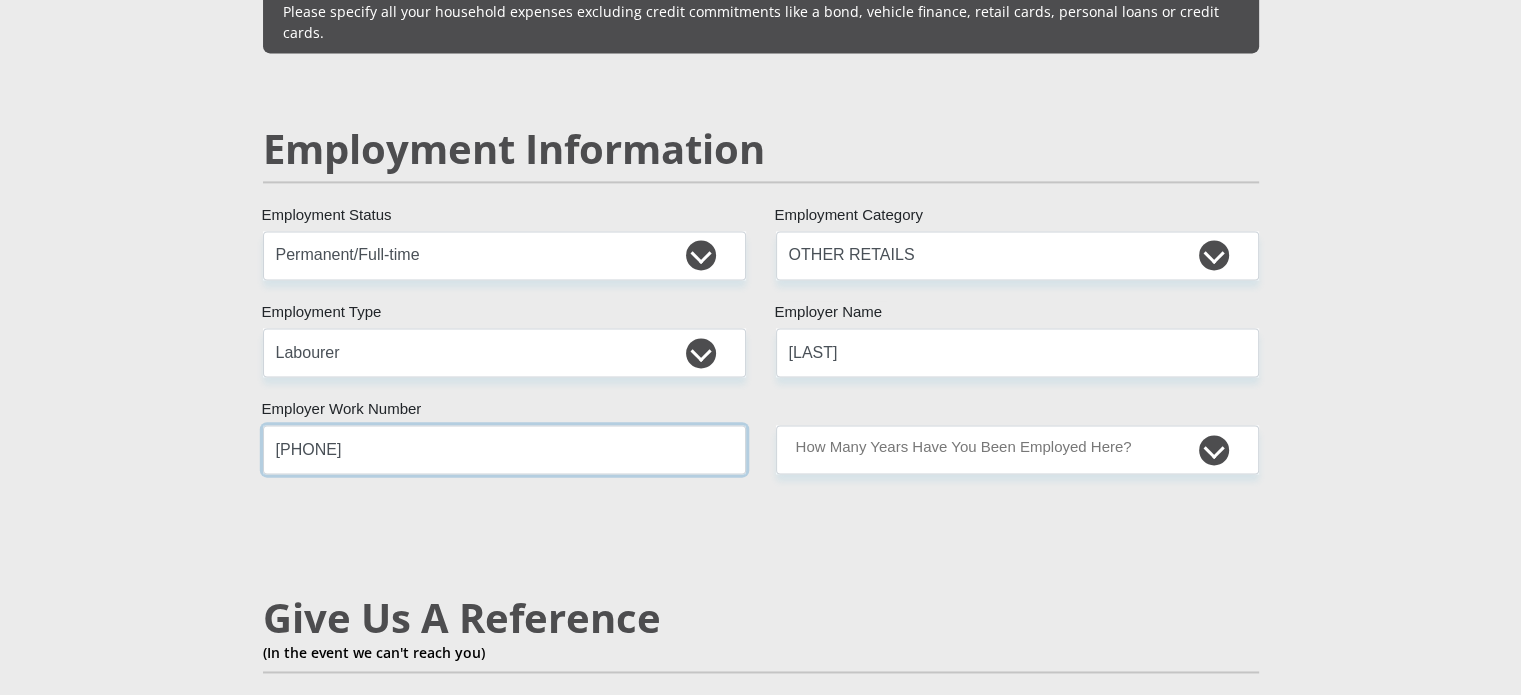 type on "0475680313" 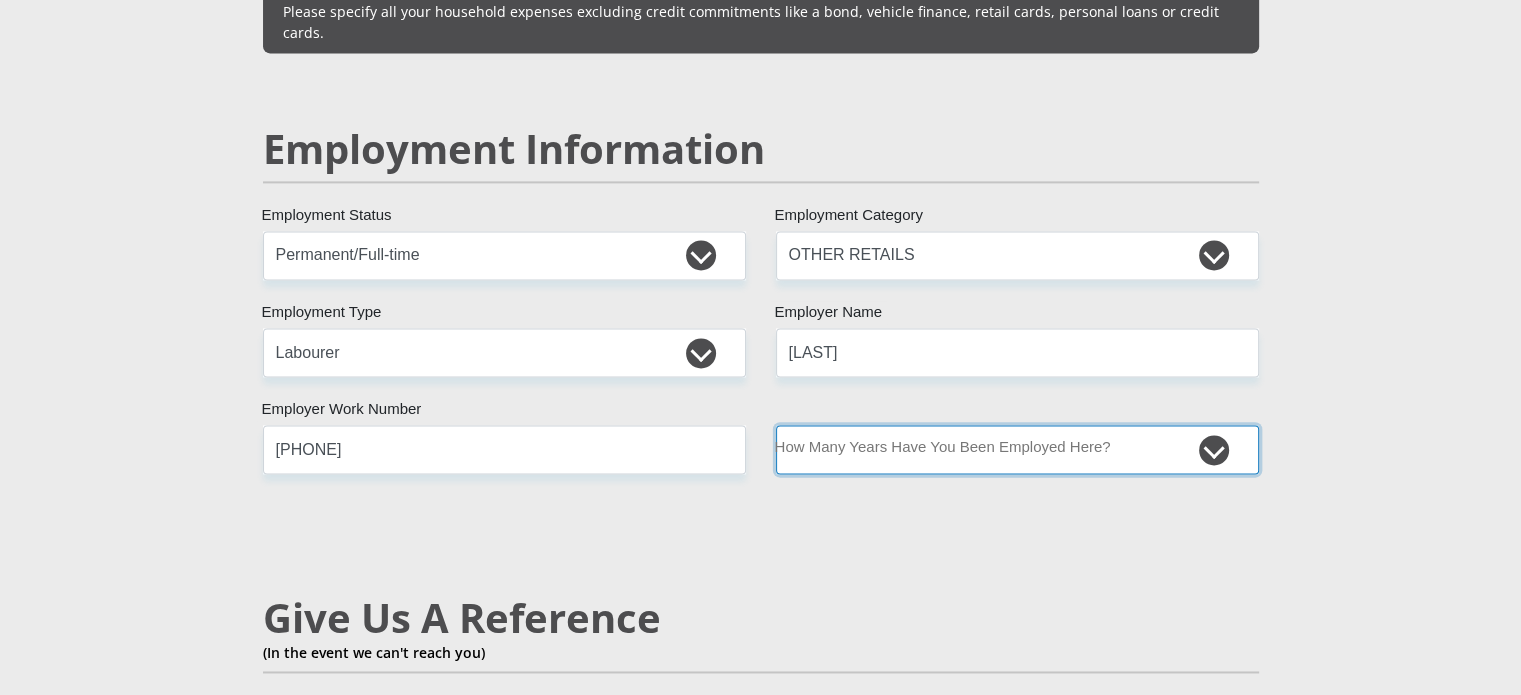 click on "less than 1 year
1-3 years
3-5 years
5+ years" at bounding box center (1017, 449) 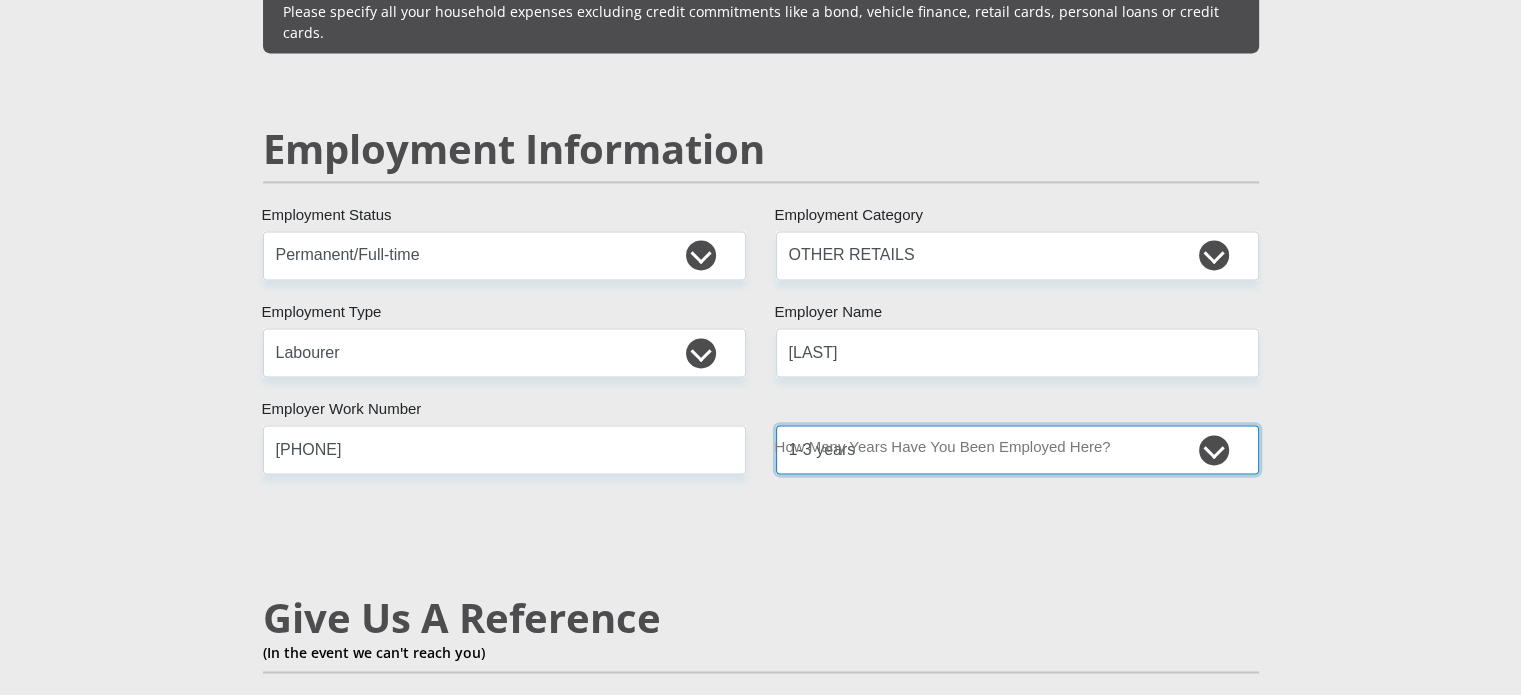 click on "less than 1 year
1-3 years
3-5 years
5+ years" at bounding box center [1017, 449] 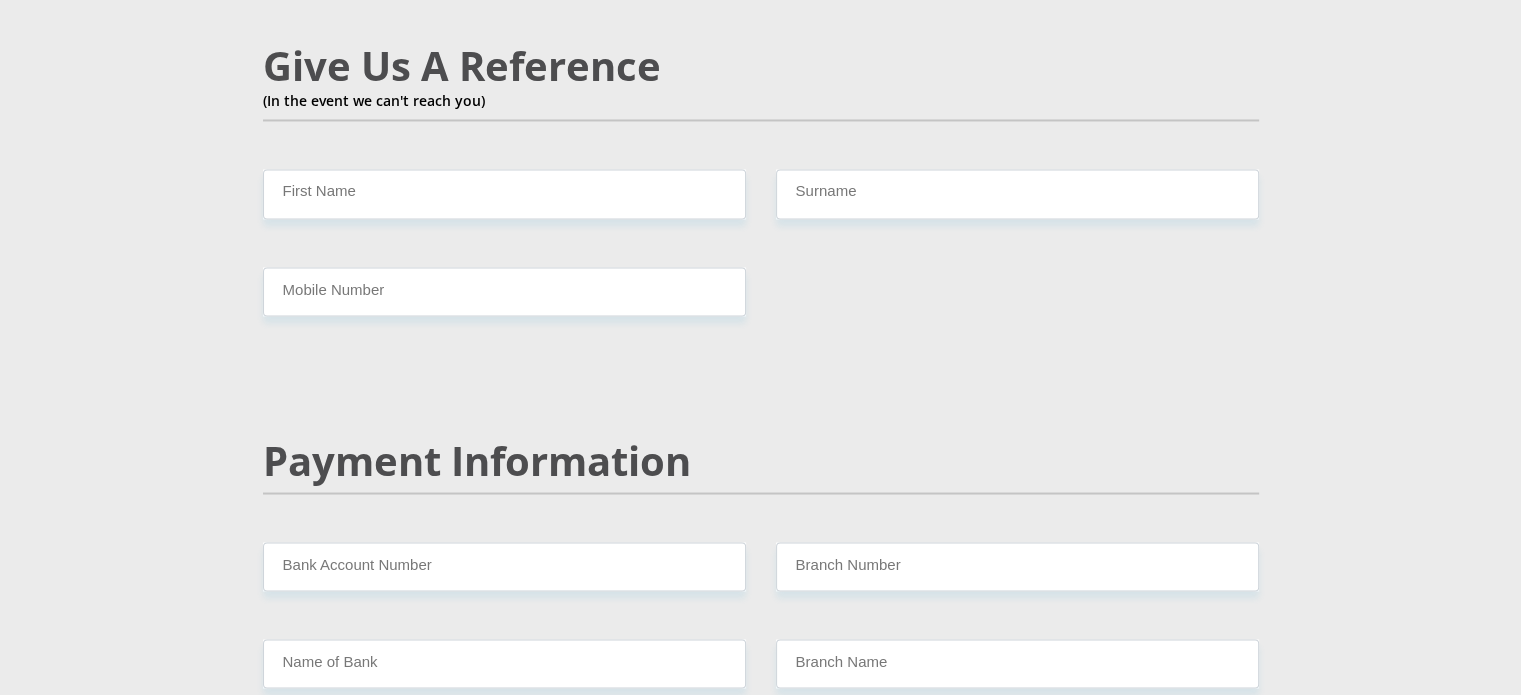 scroll, scrollTop: 3476, scrollLeft: 0, axis: vertical 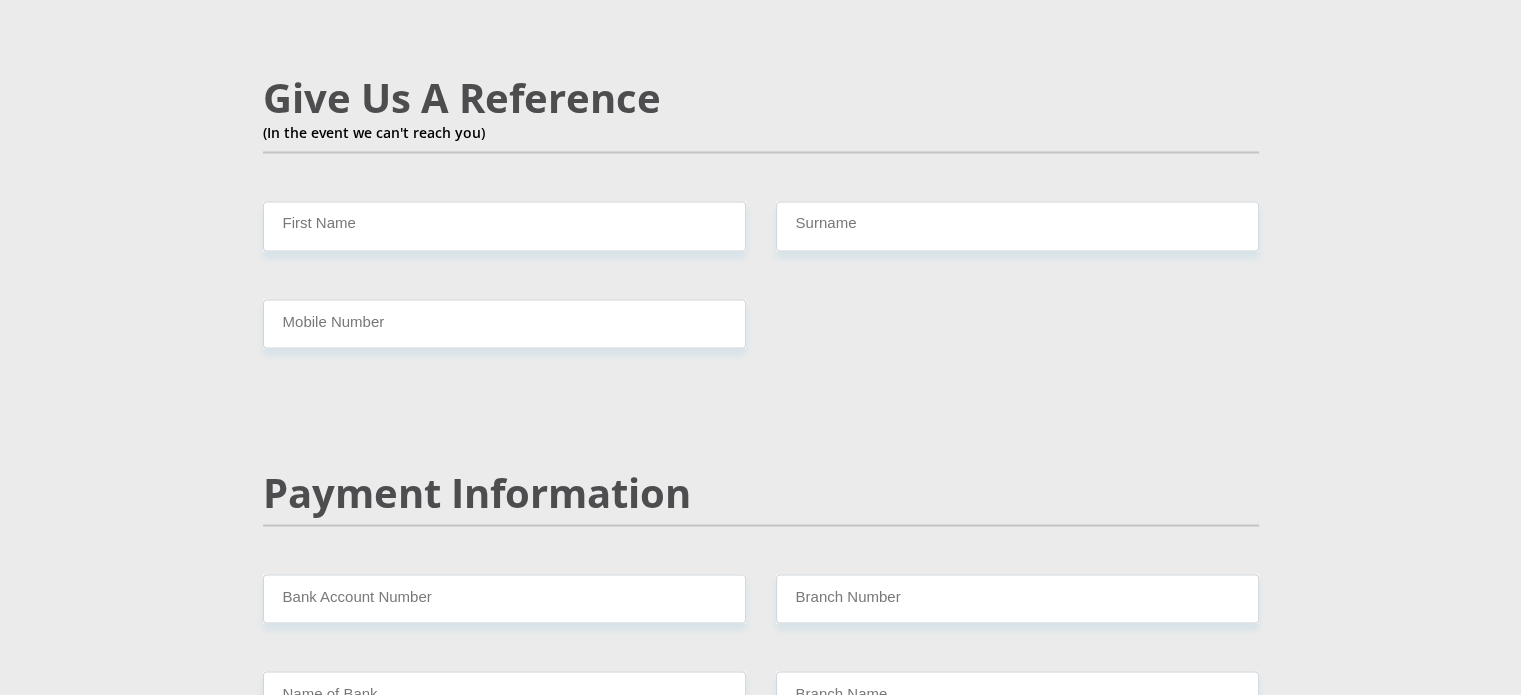 click on "Mr
Ms
Mrs
Dr
Other
Title
Ezona
First Name
Maxhangasana
Surname
0106270763084
South African ID Number
Please input valid ID number
South Africa
Afghanistan
Aland Islands
Albania
Algeria
America Samoa
American Virgin Islands
Andorra
Angola
Anguilla
Antarctica
Antigua and Barbuda
Armenia" at bounding box center (761, -298) 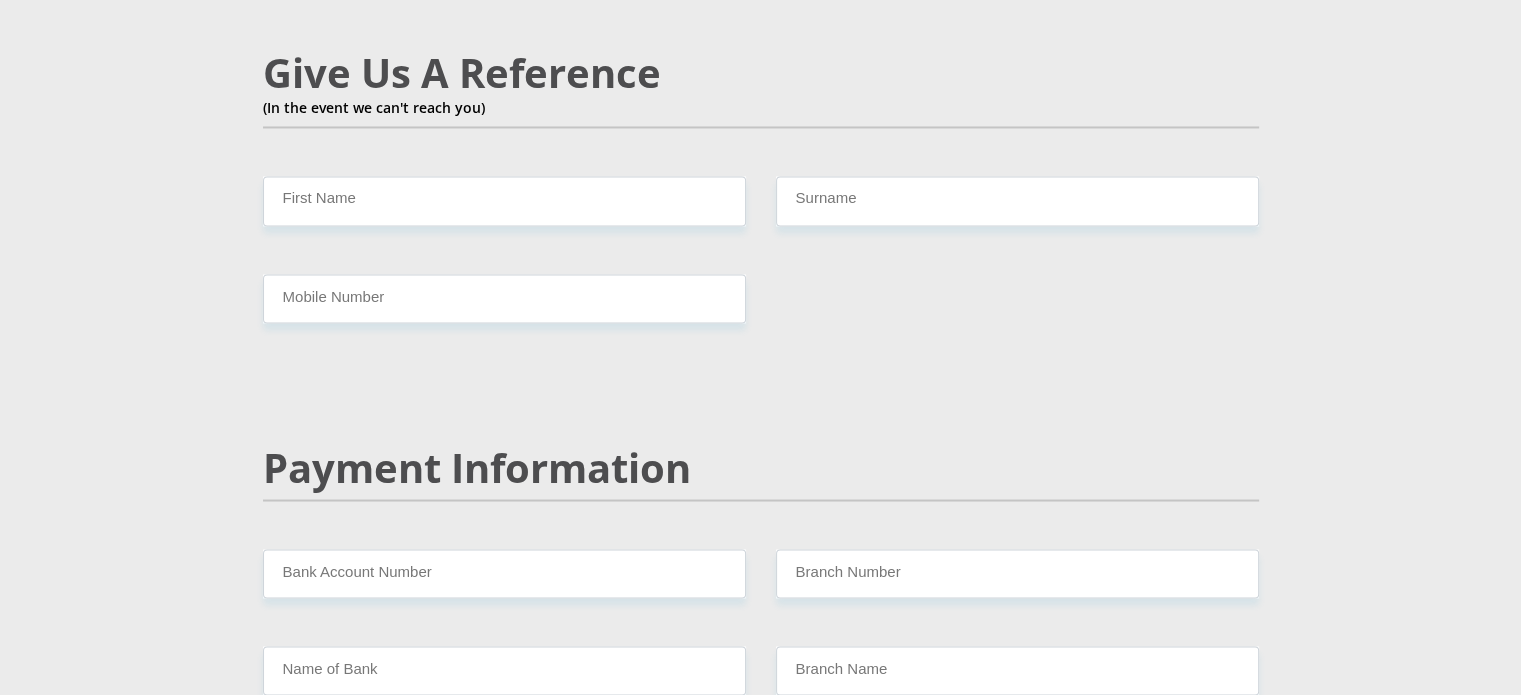 scroll, scrollTop: 3486, scrollLeft: 0, axis: vertical 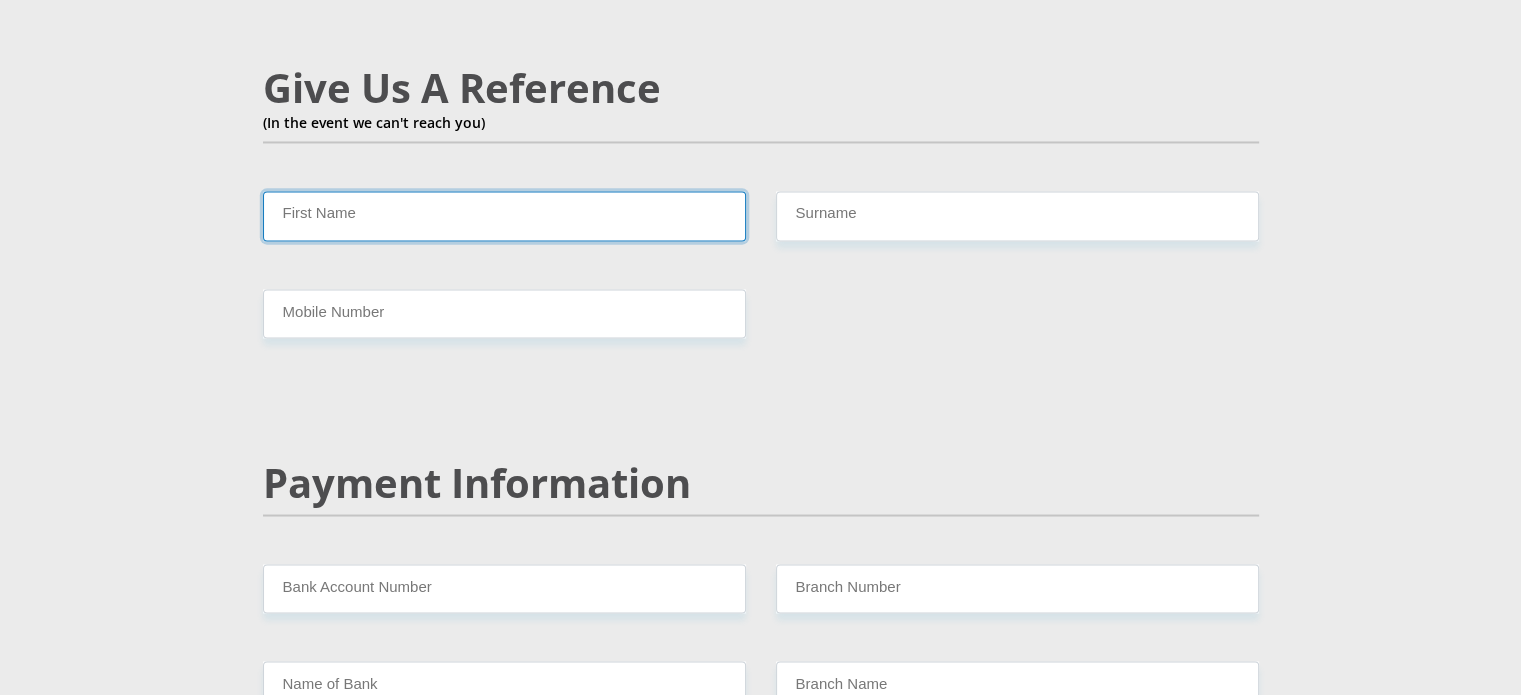 click on "First Name" at bounding box center [504, 215] 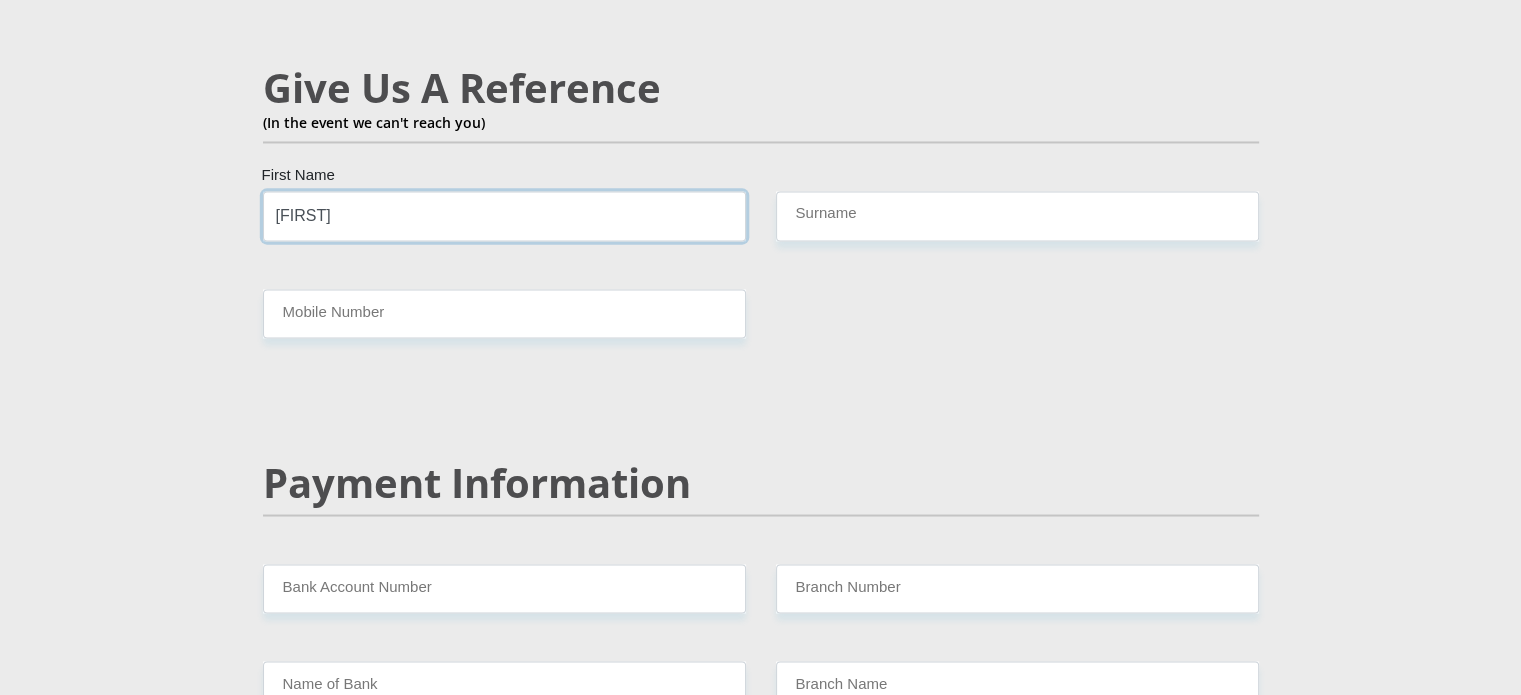 type on "Andiswa" 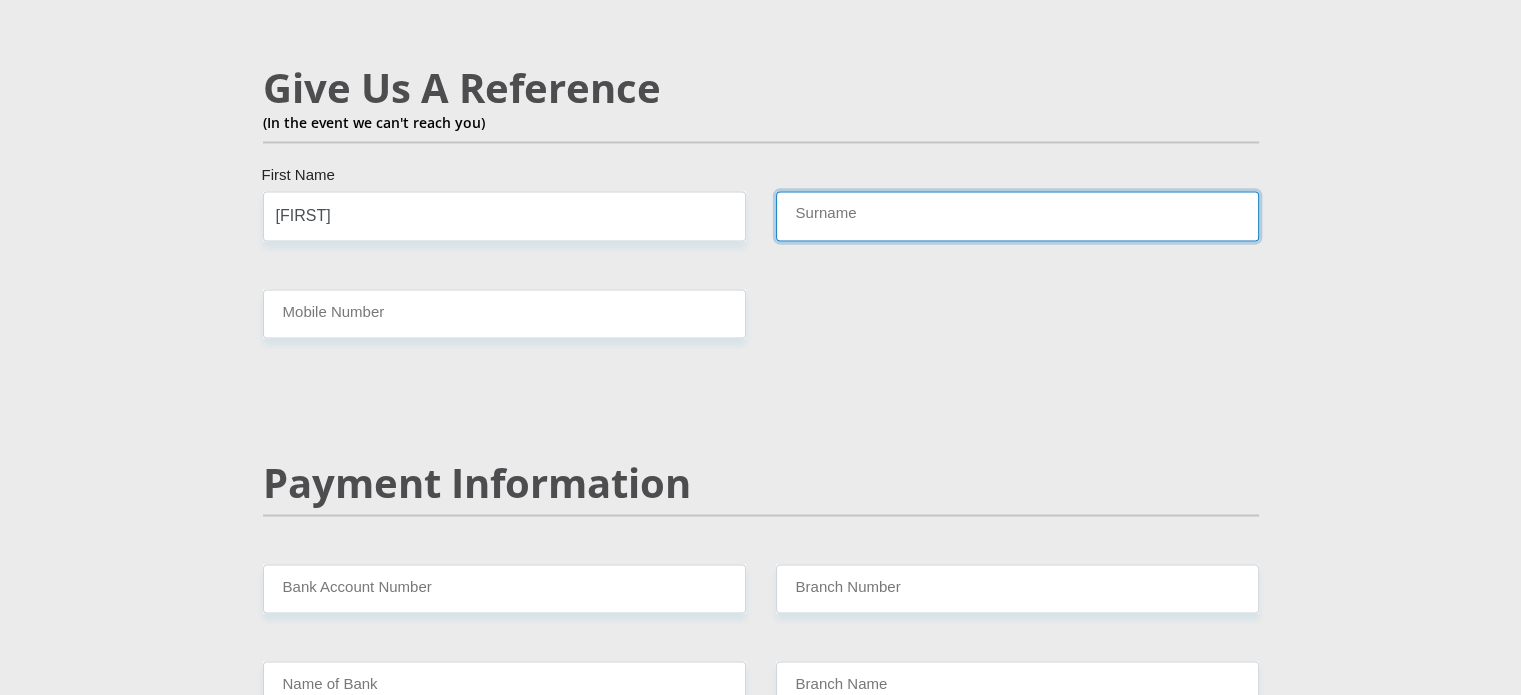 click on "Surname" at bounding box center [1017, 215] 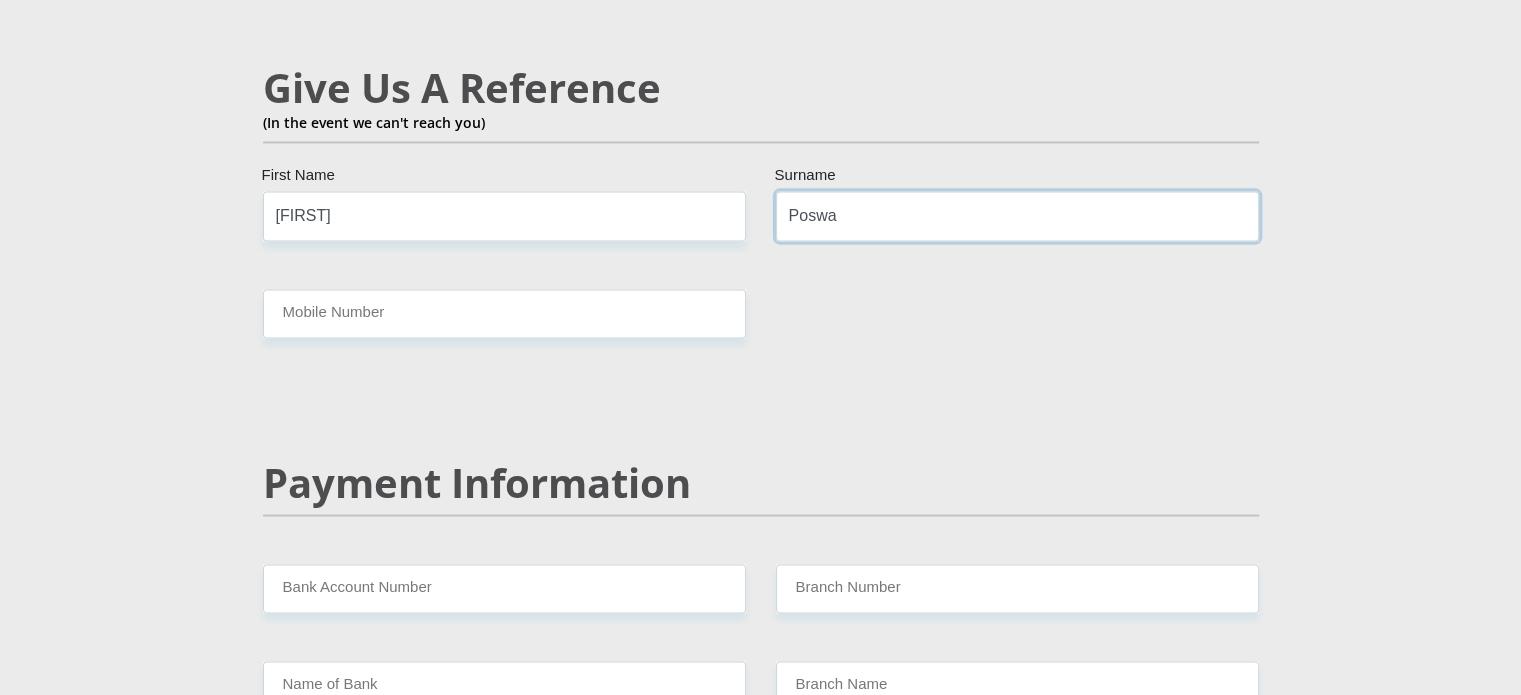 type on "Poswa" 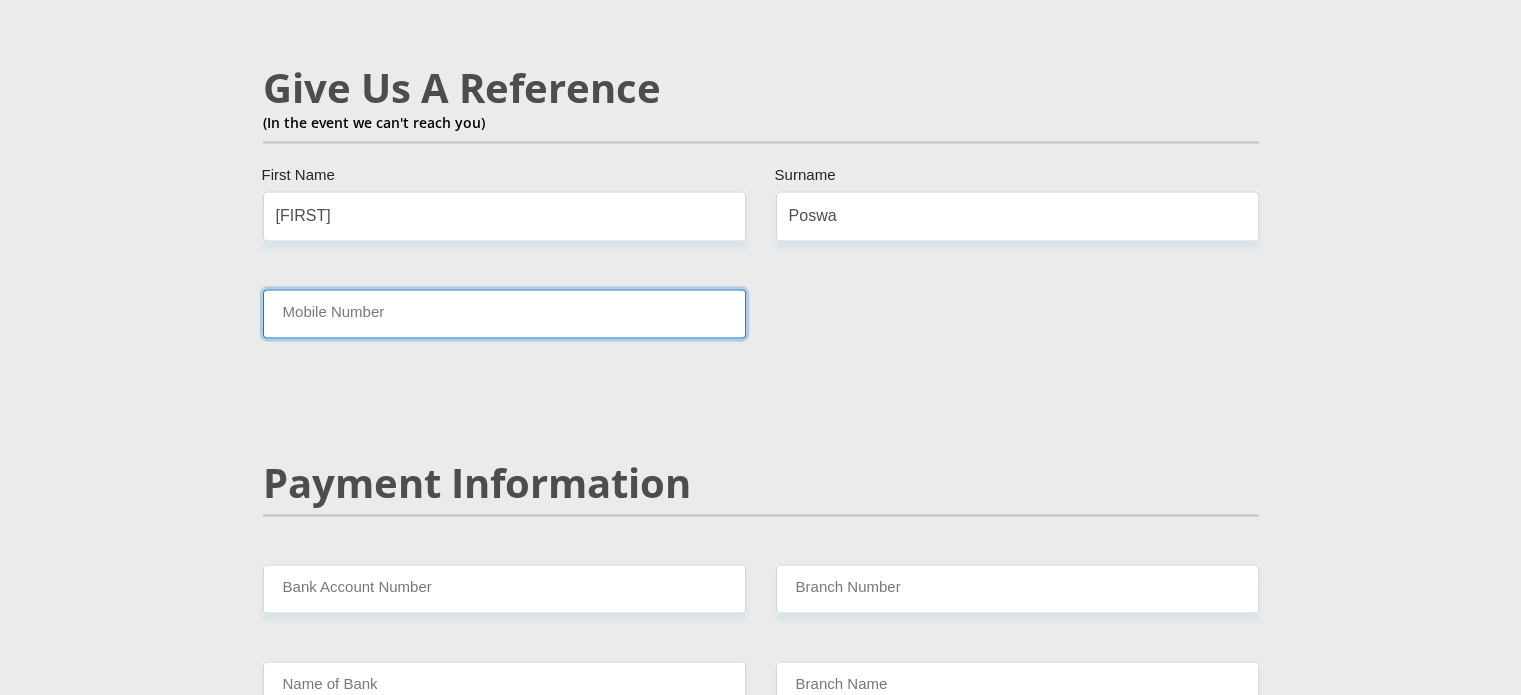click on "Mobile Number" at bounding box center [504, 313] 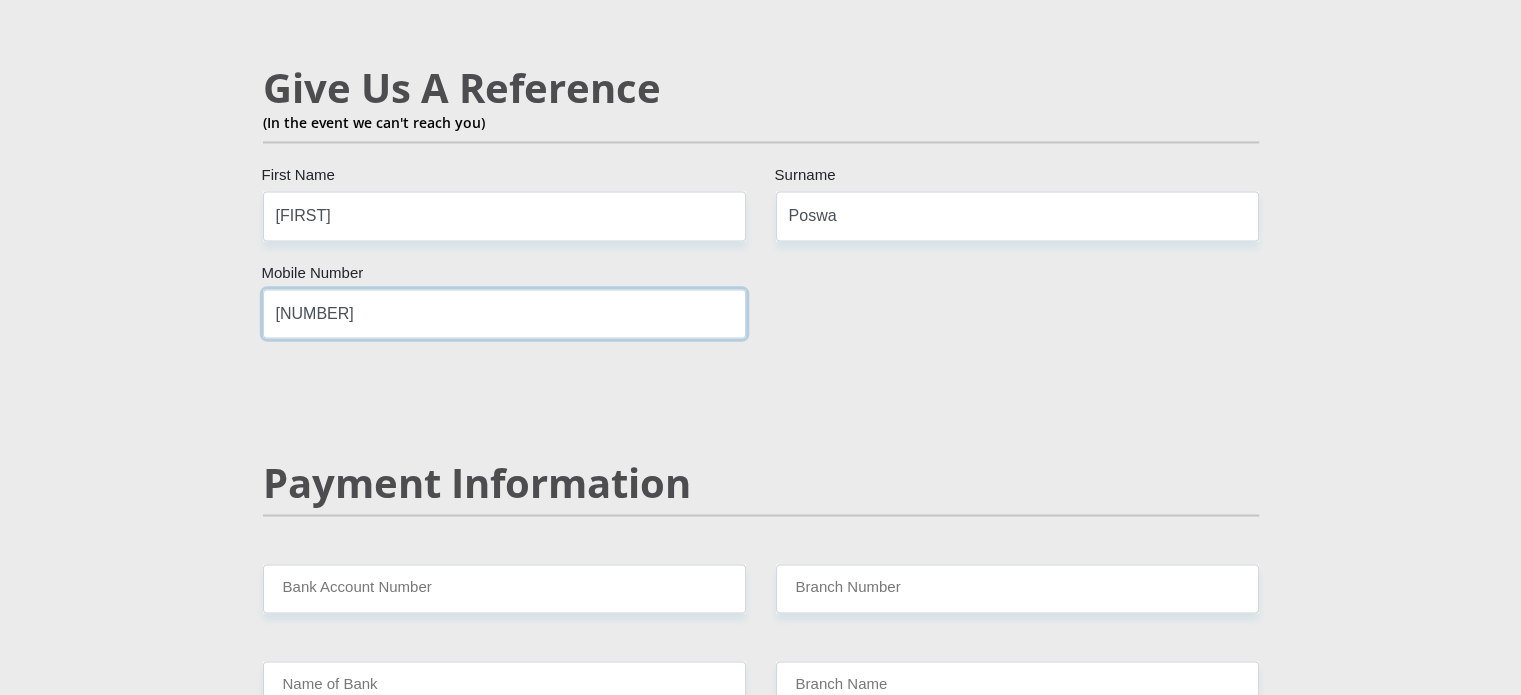 type on "0787671000" 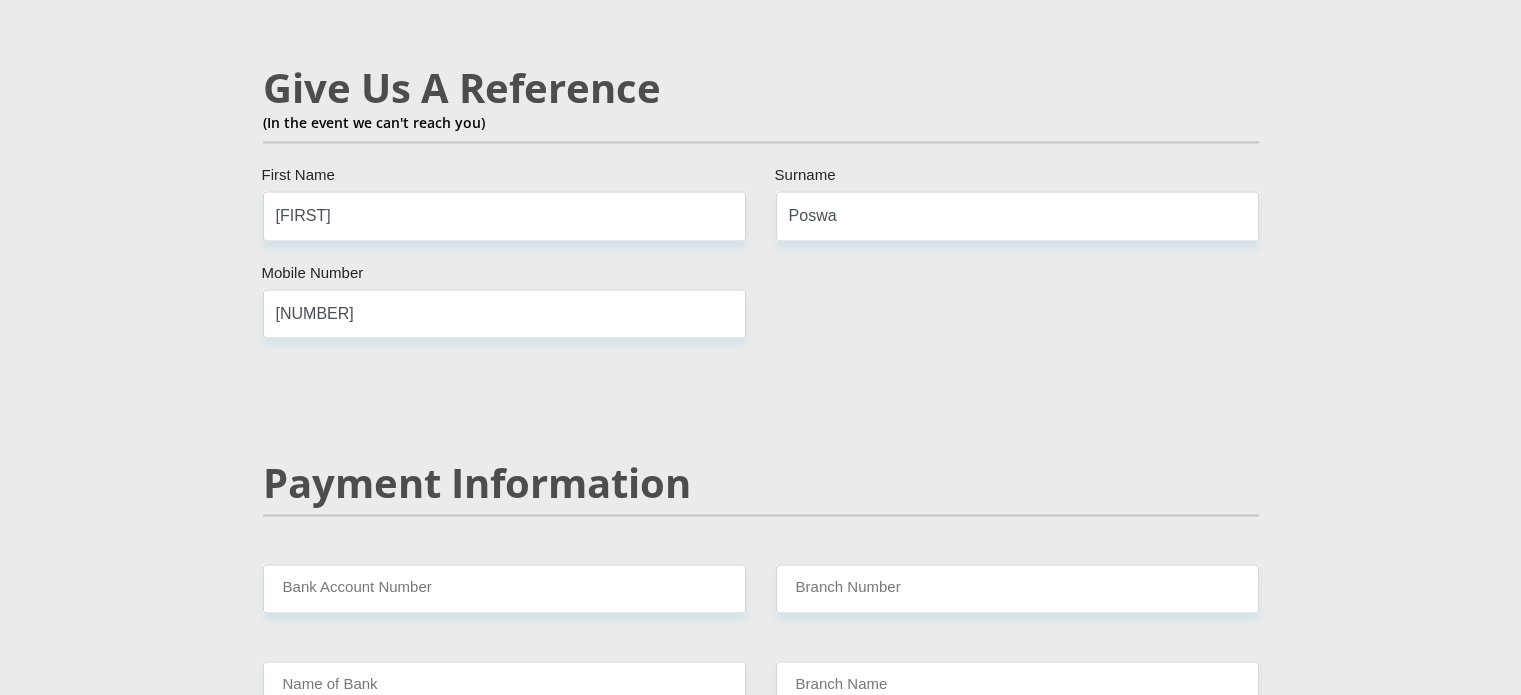 click on "Mr
Ms
Mrs
Dr
Other
Title
Ezona
First Name
Maxhangasana
Surname
0106270763084
South African ID Number
Please input valid ID number
South Africa
Afghanistan
Aland Islands
Albania
Algeria
America Samoa
American Virgin Islands
Andorra
Angola
Anguilla
Antarctica
Antigua and Barbuda
Armenia" at bounding box center (761, -308) 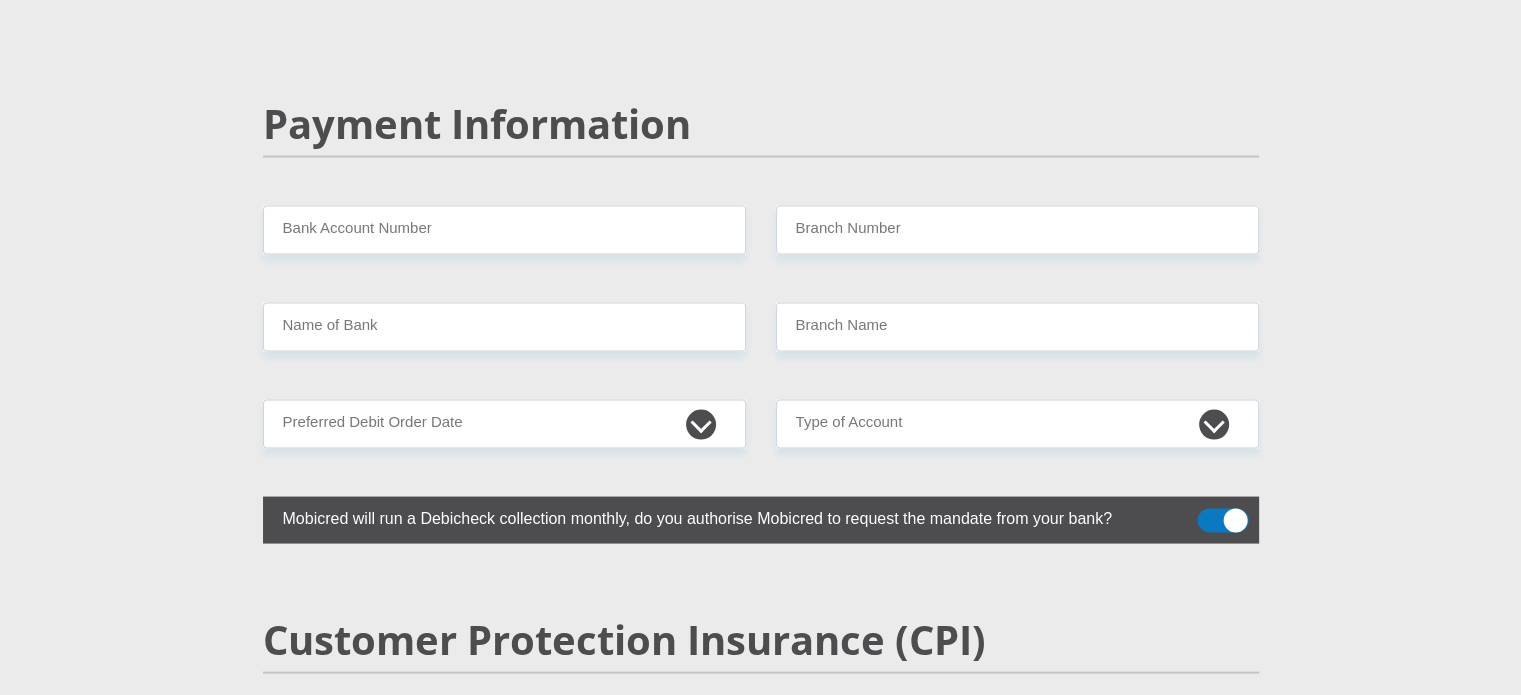 scroll, scrollTop: 3905, scrollLeft: 0, axis: vertical 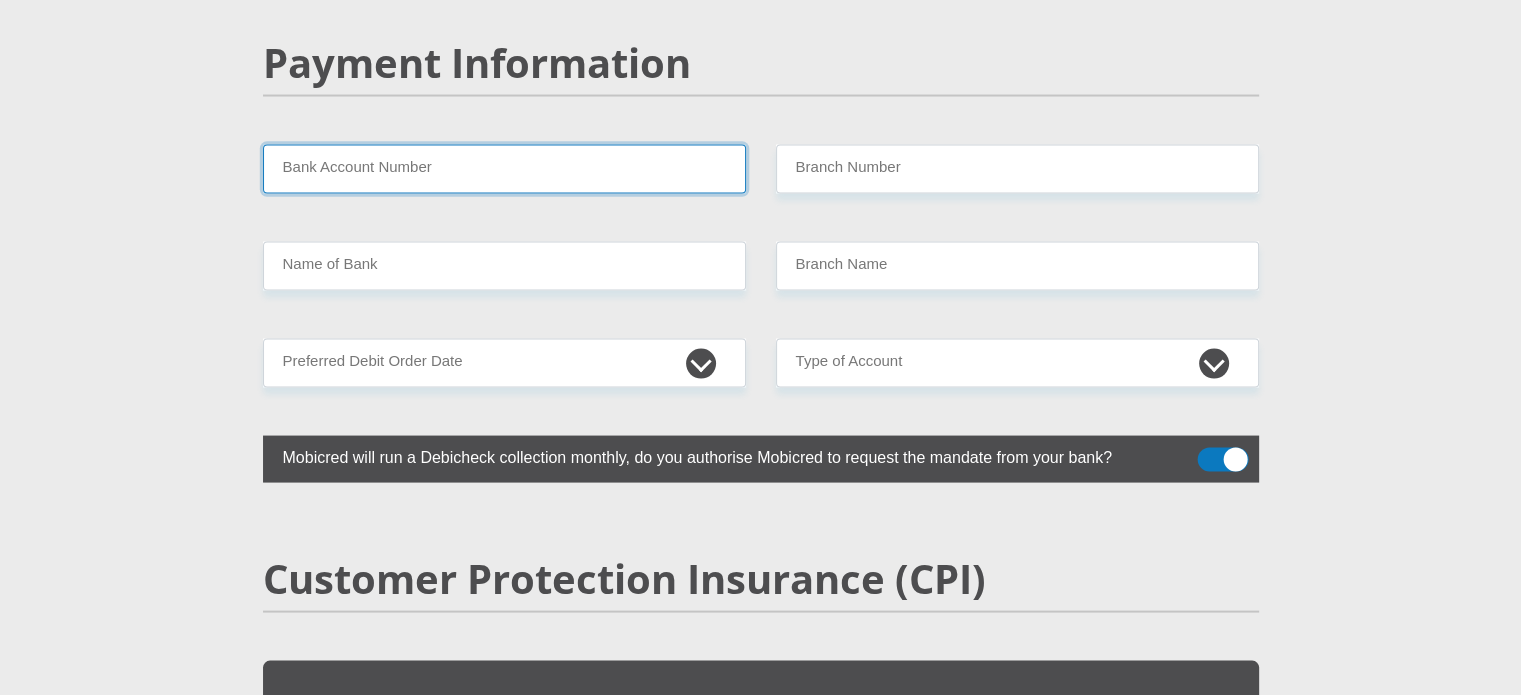 click on "Bank Account Number" at bounding box center [504, 169] 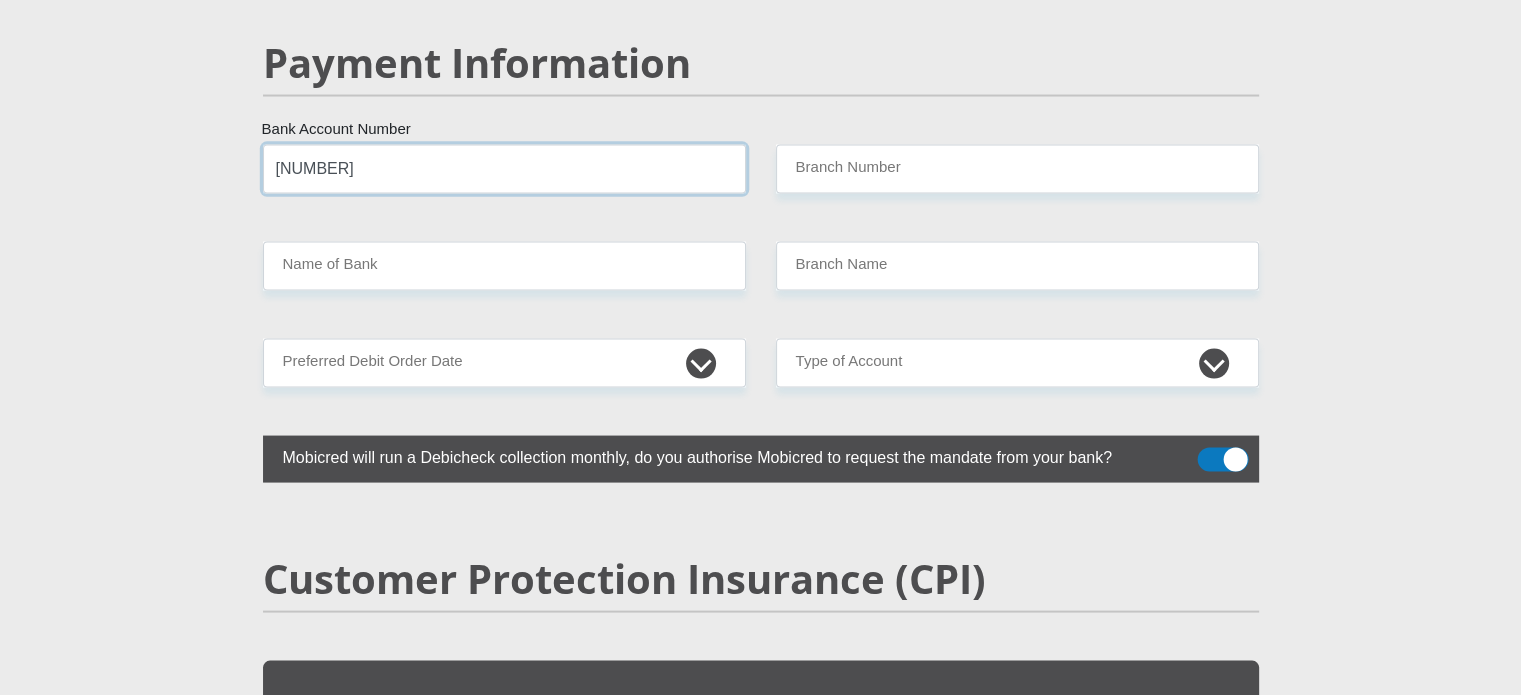 type on "1763741686" 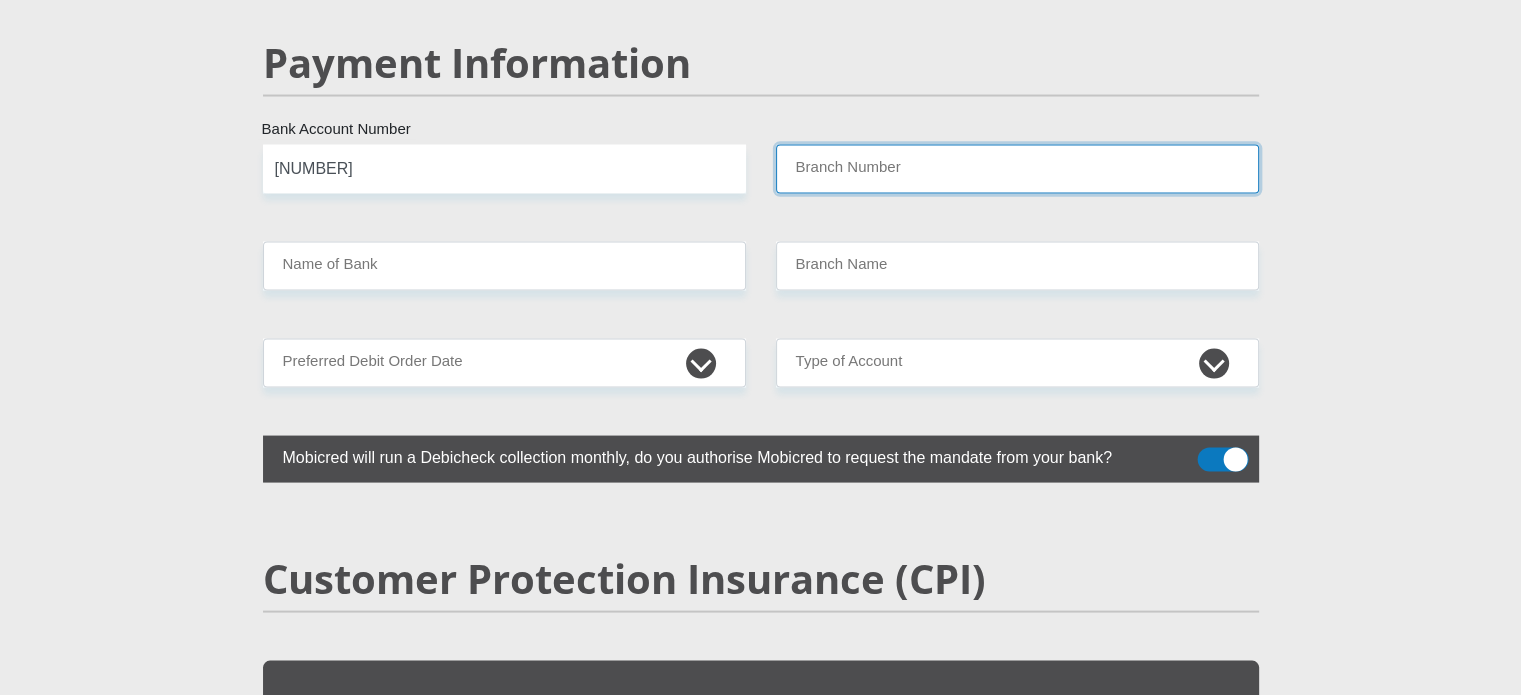 click on "Branch Number" at bounding box center [1017, 169] 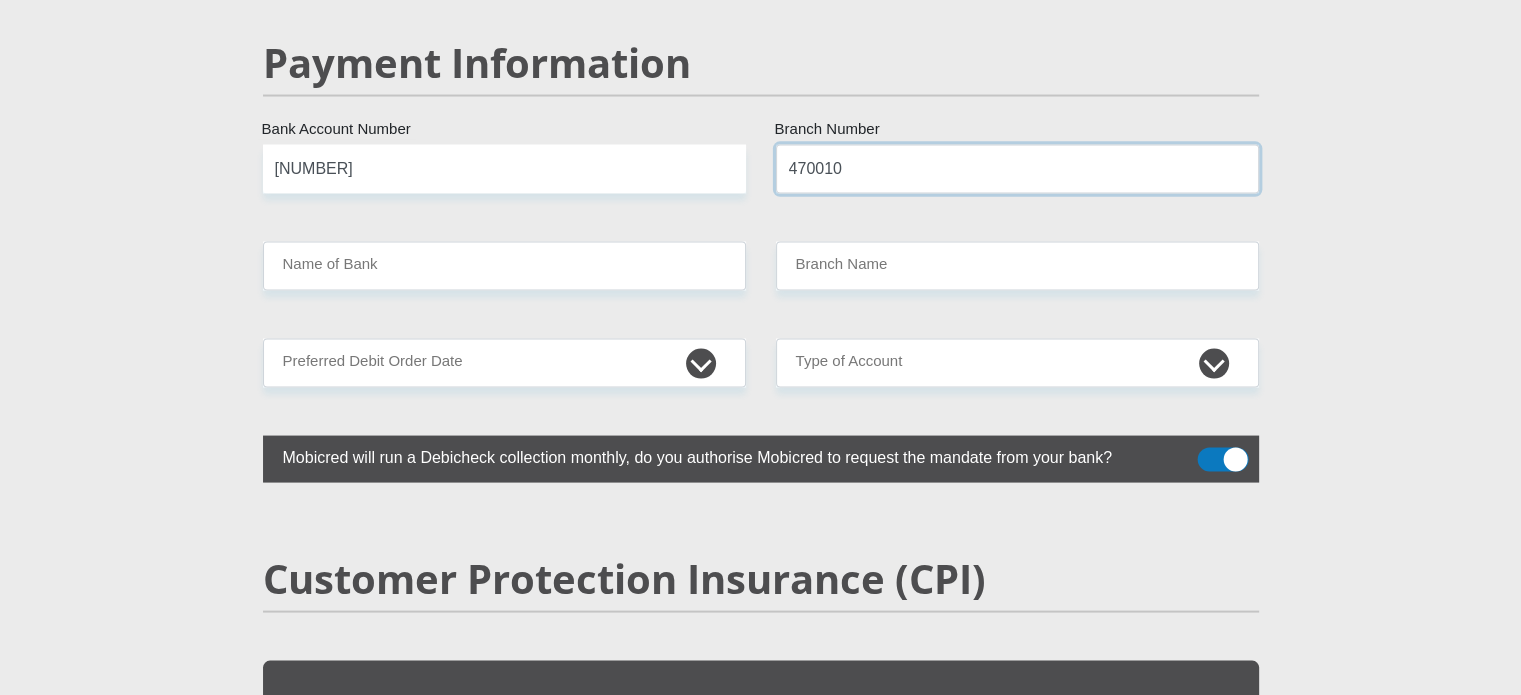type on "470010" 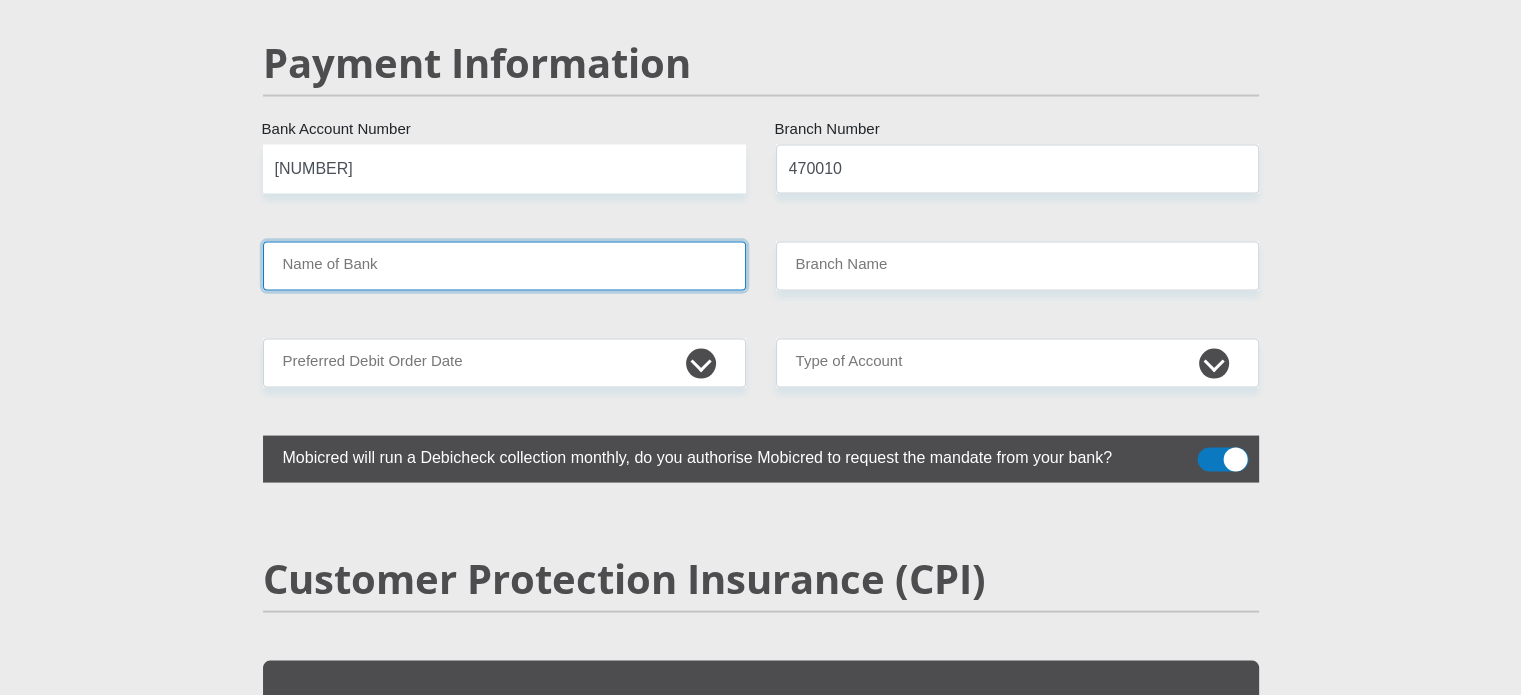 click on "Name of Bank" at bounding box center (504, 266) 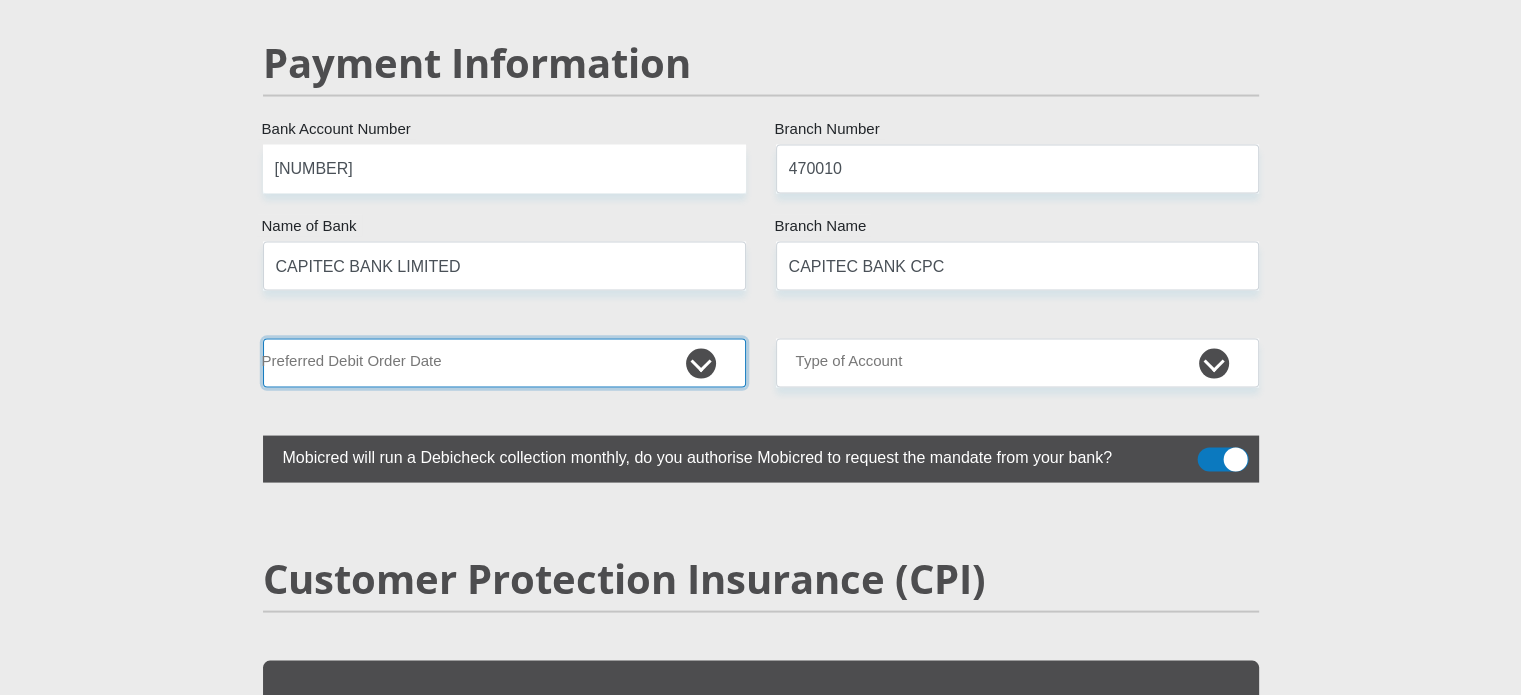 click on "1st
2nd
3rd
4th
5th
7th
18th
19th
20th
21st
22nd
23rd
24th
25th
26th
27th
28th
29th
30th" at bounding box center (504, 363) 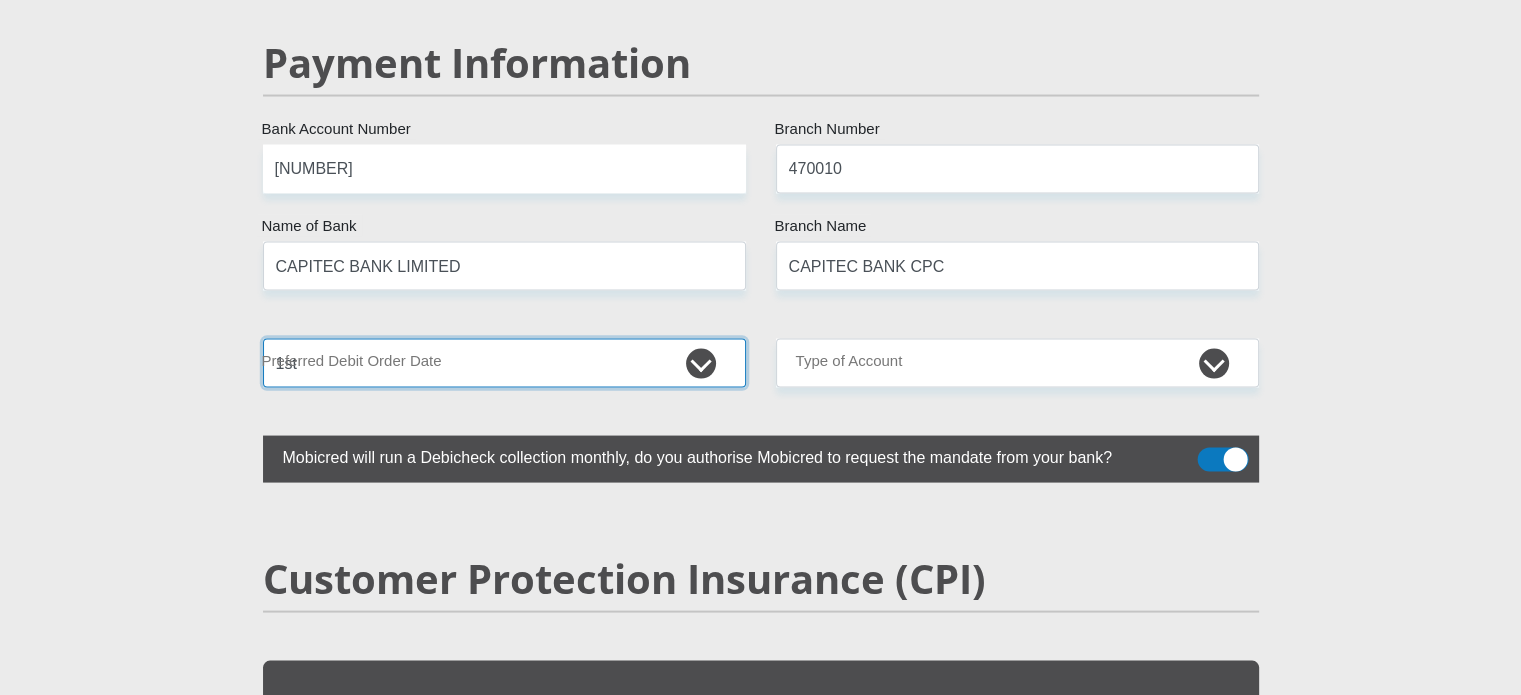 click on "1st
2nd
3rd
4th
5th
7th
18th
19th
20th
21st
22nd
23rd
24th
25th
26th
27th
28th
29th
30th" at bounding box center [504, 363] 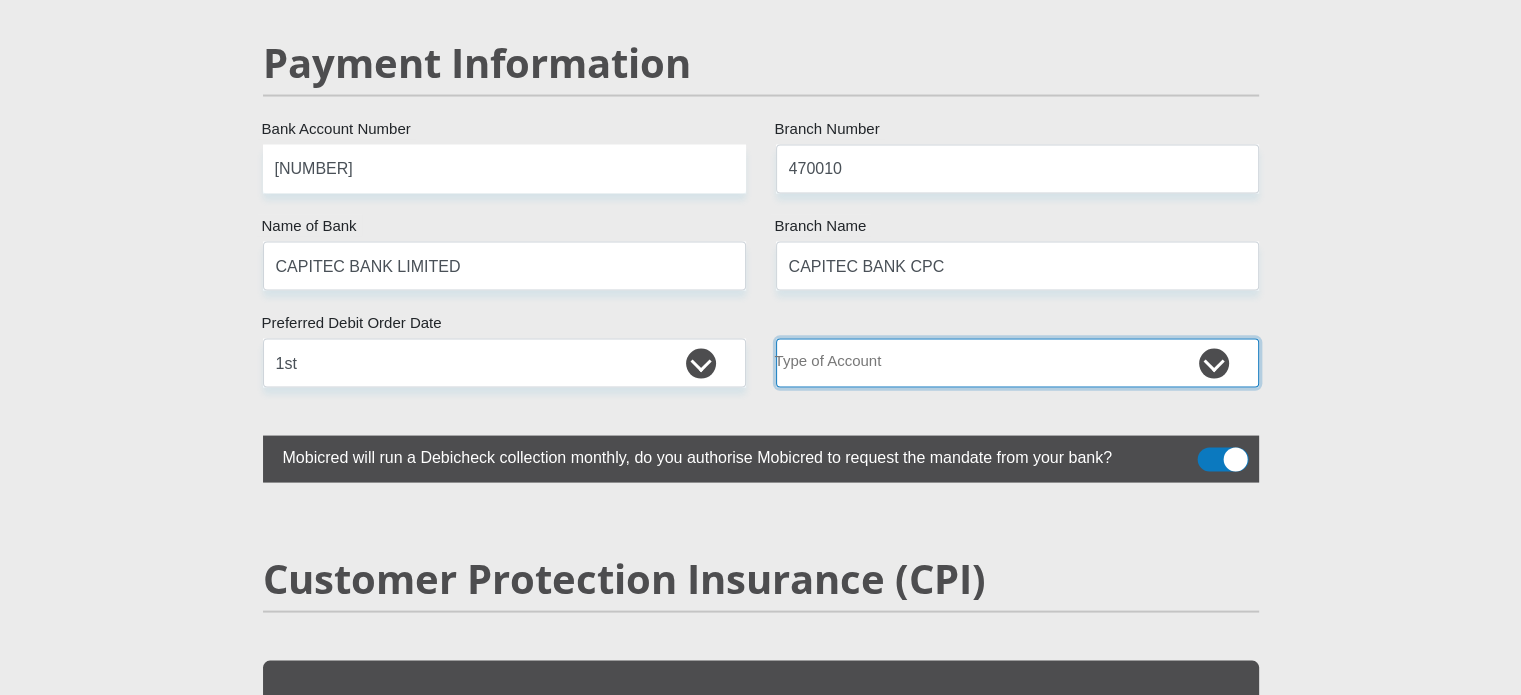 click on "Cheque
Savings" at bounding box center [1017, 363] 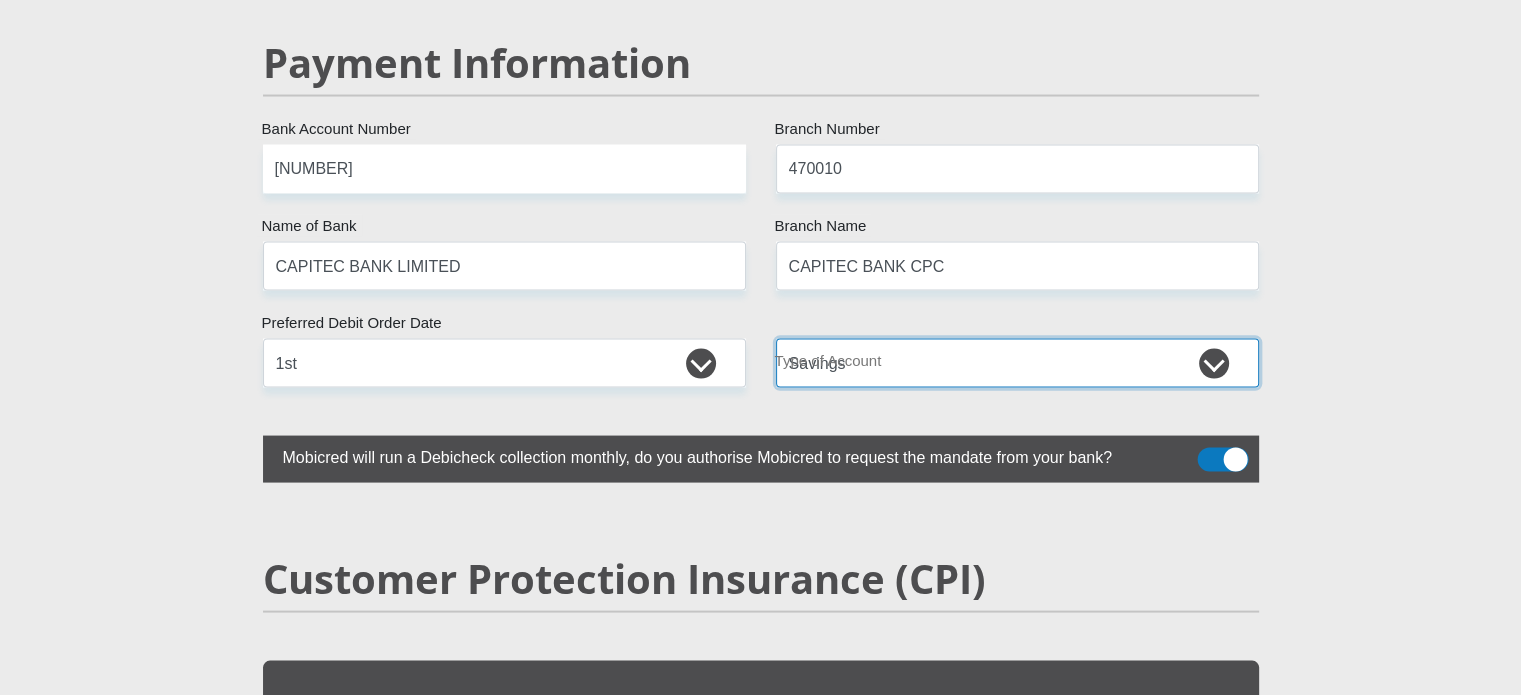 click on "Cheque
Savings" at bounding box center (1017, 363) 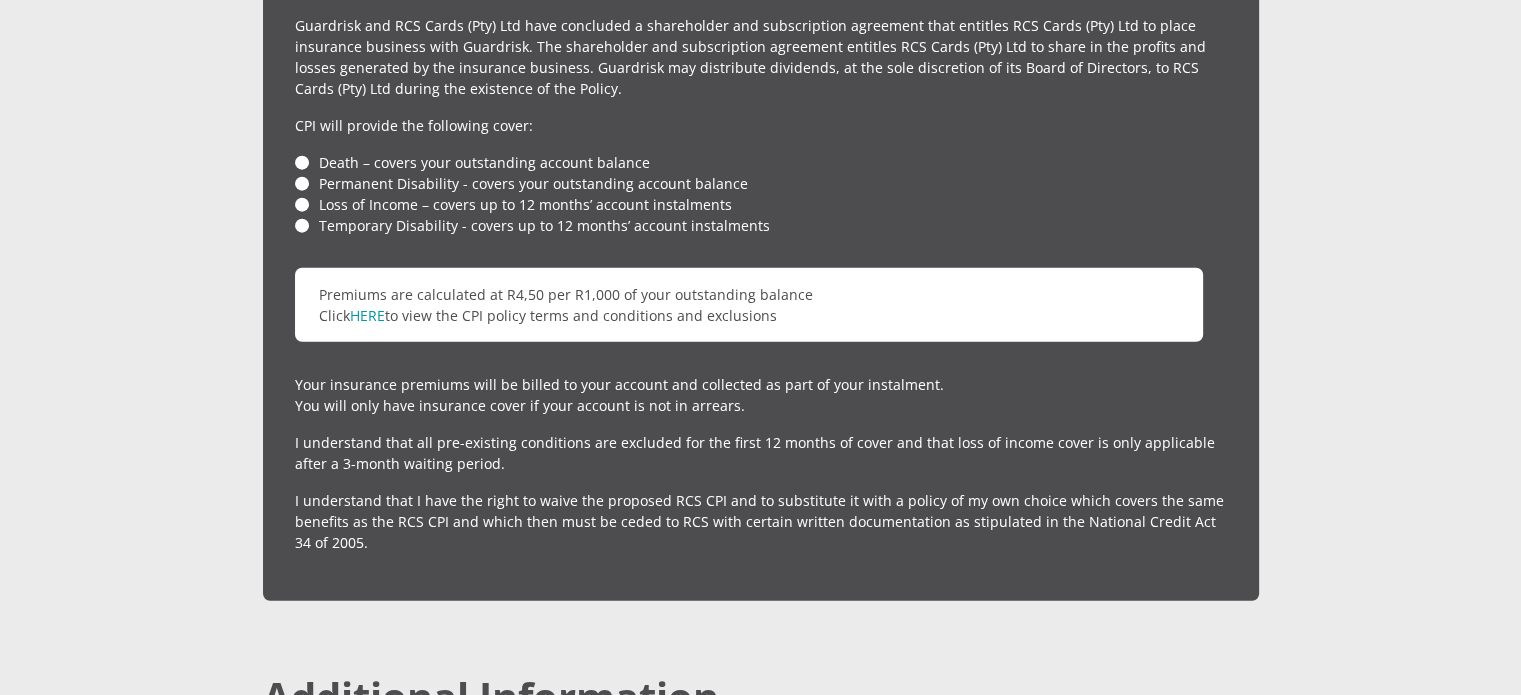 scroll, scrollTop: 4835, scrollLeft: 0, axis: vertical 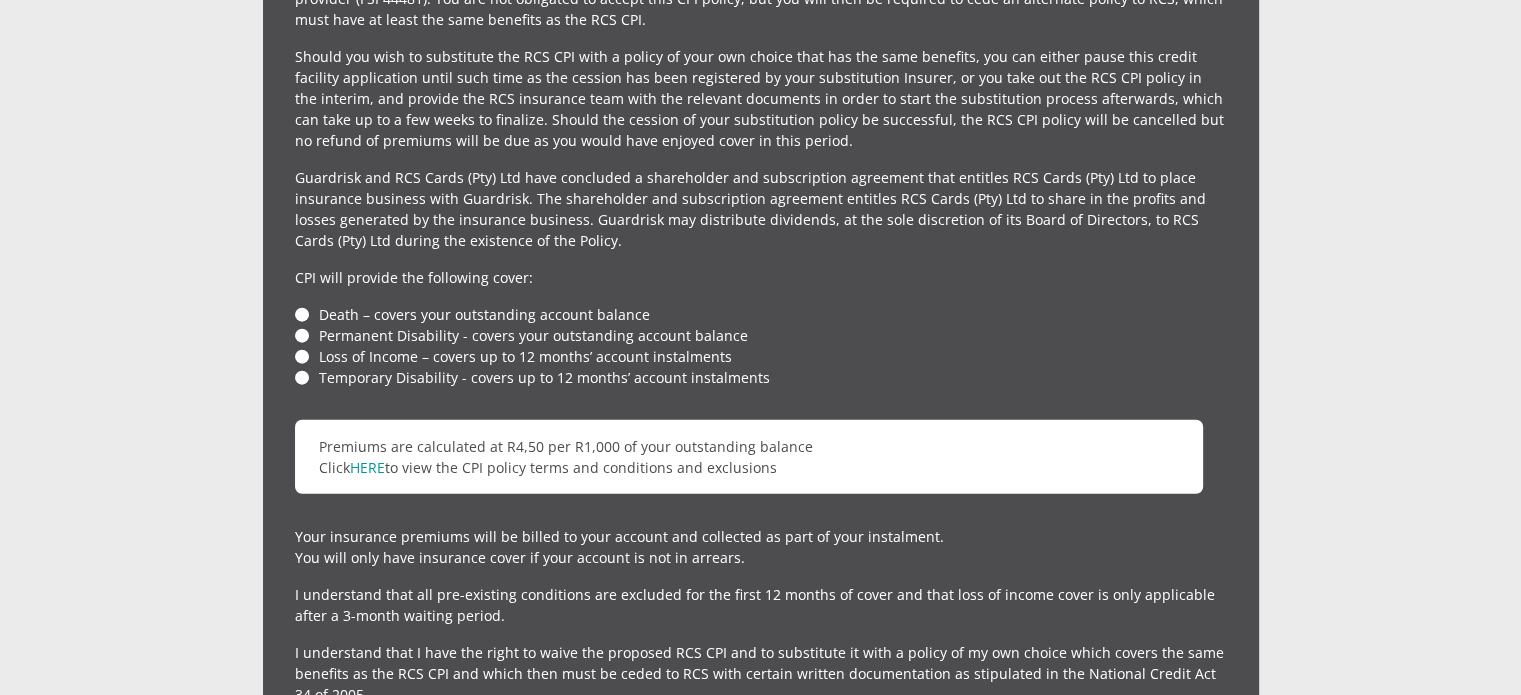 click on "Death – covers your outstanding account balance" at bounding box center (761, 314) 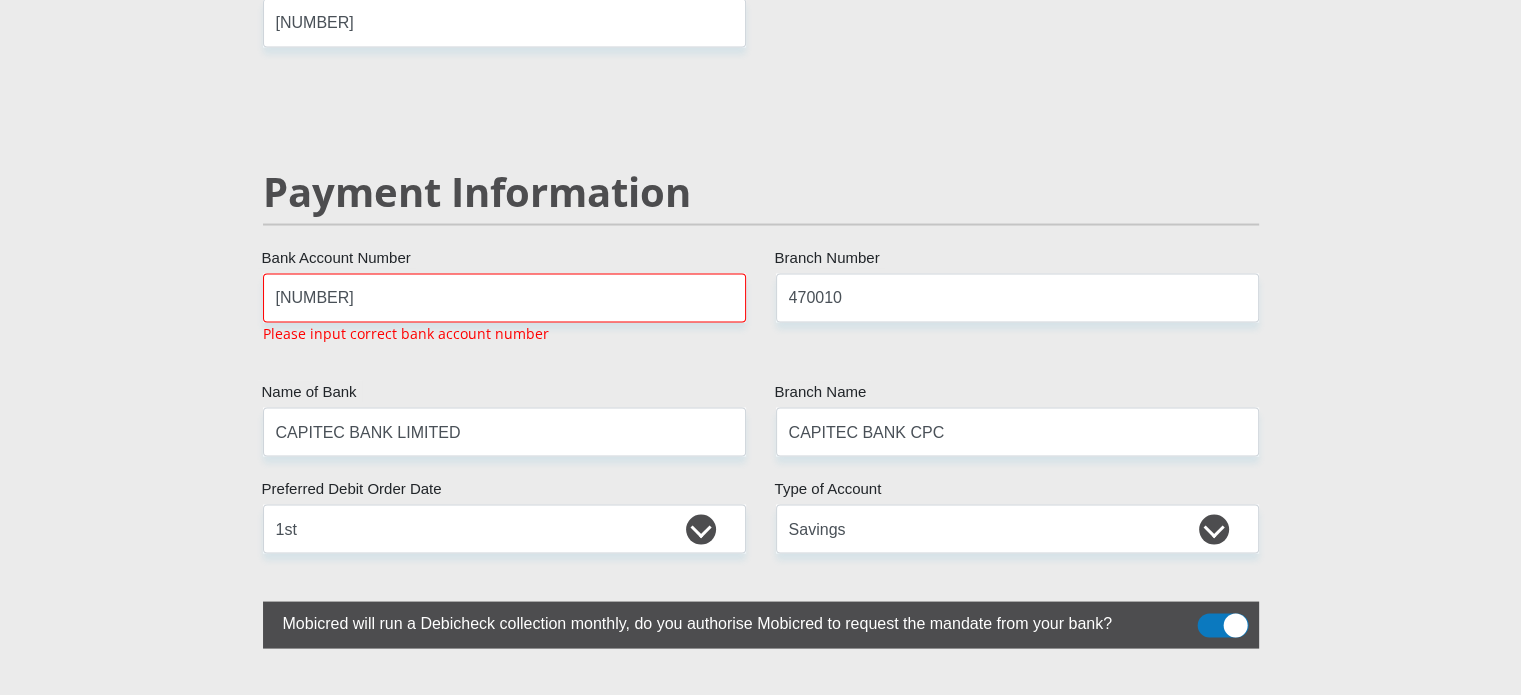 click on "Personal Details
Mr
Ms
Mrs
Dr
Other
Title
Ezona
First Name
Maxhangasana
Surname
0106270763084
South African ID Number
Please input valid ID number
South Africa
Afghanistan
Aland Islands
Albania
Algeria
America Samoa
American Virgin Islands
Andorra
Angola
Anguilla  Armenia" at bounding box center [760, -566] 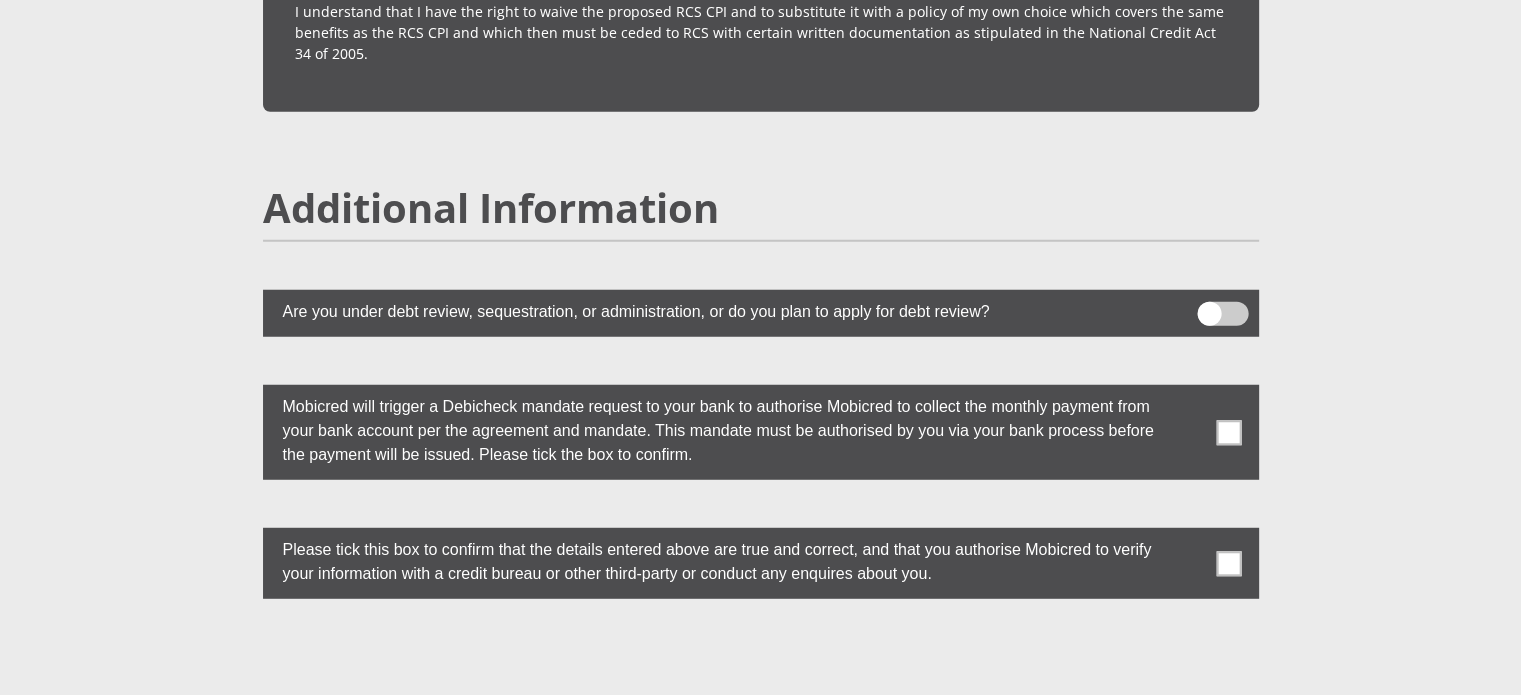 scroll, scrollTop: 5361, scrollLeft: 0, axis: vertical 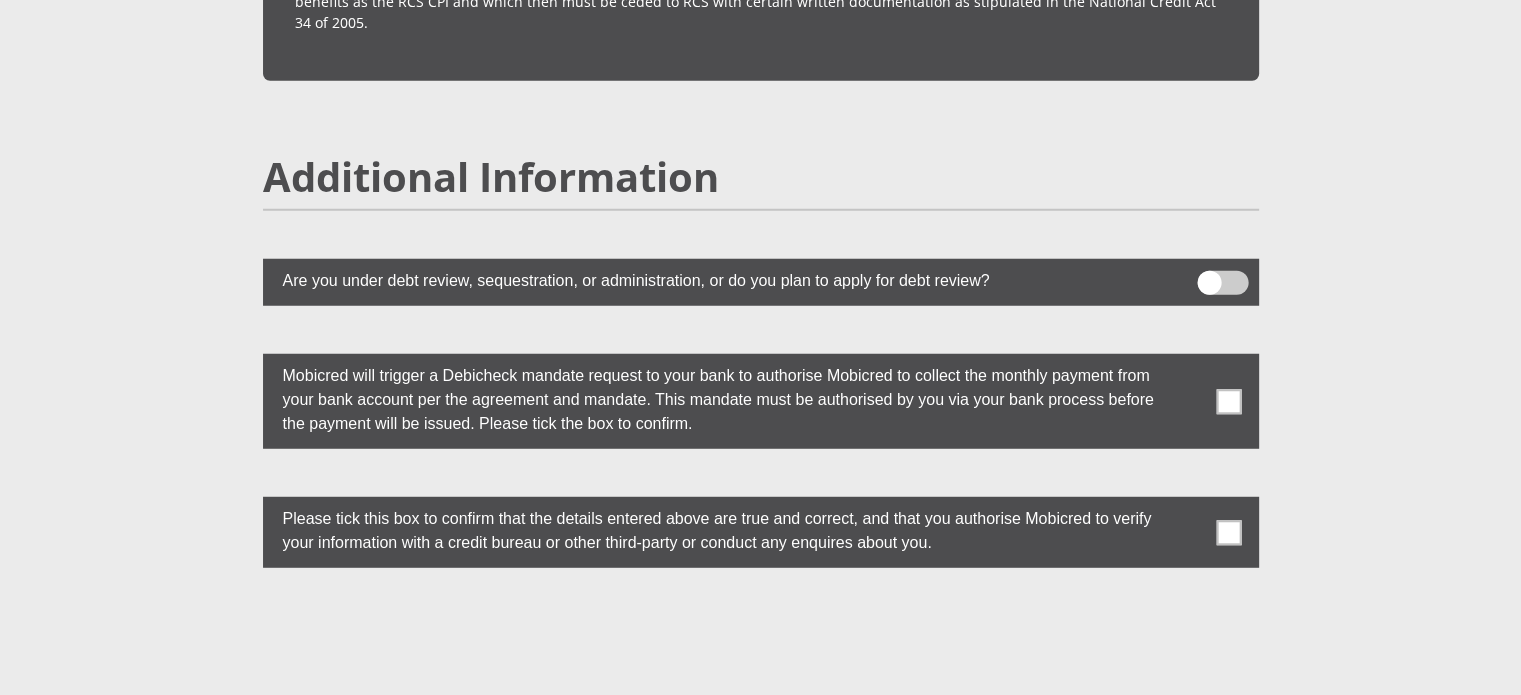 click at bounding box center (1228, 401) 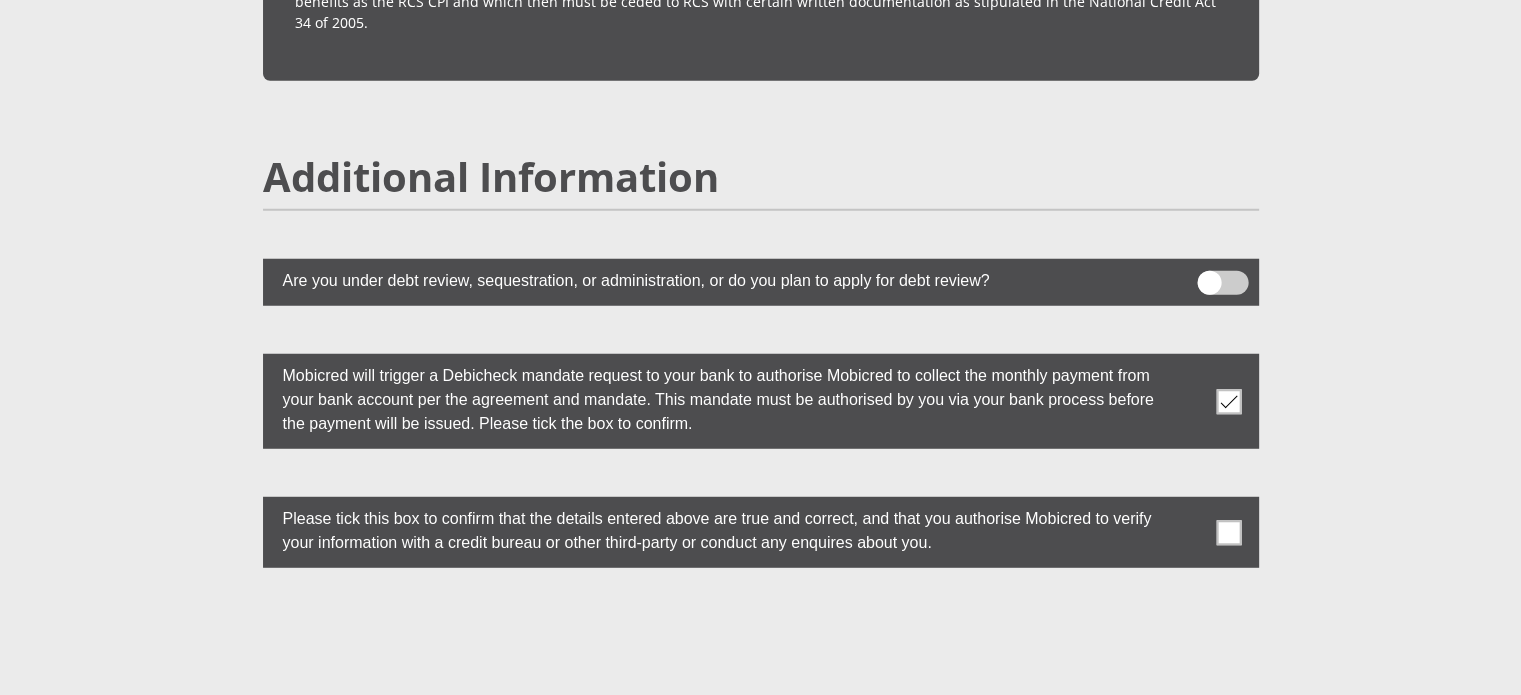 click at bounding box center [1228, 532] 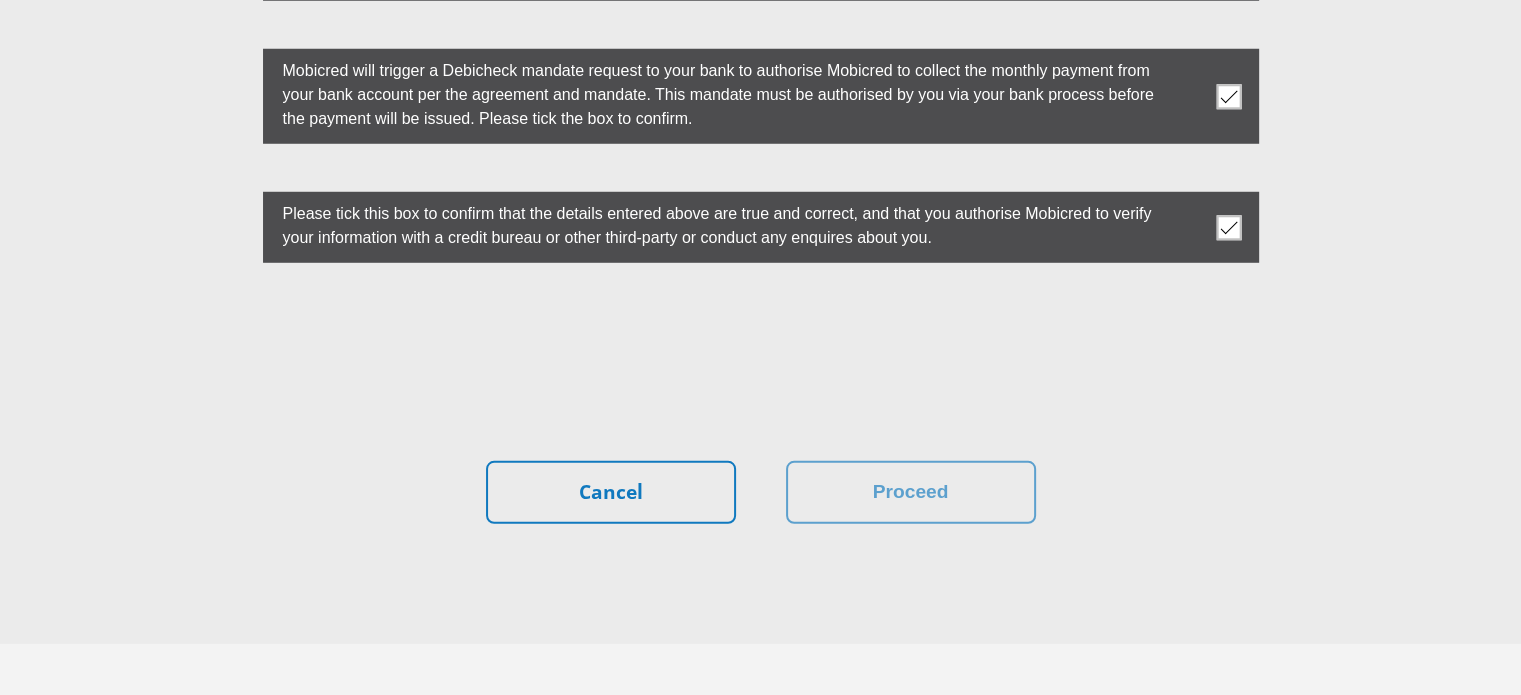 scroll, scrollTop: 5697, scrollLeft: 0, axis: vertical 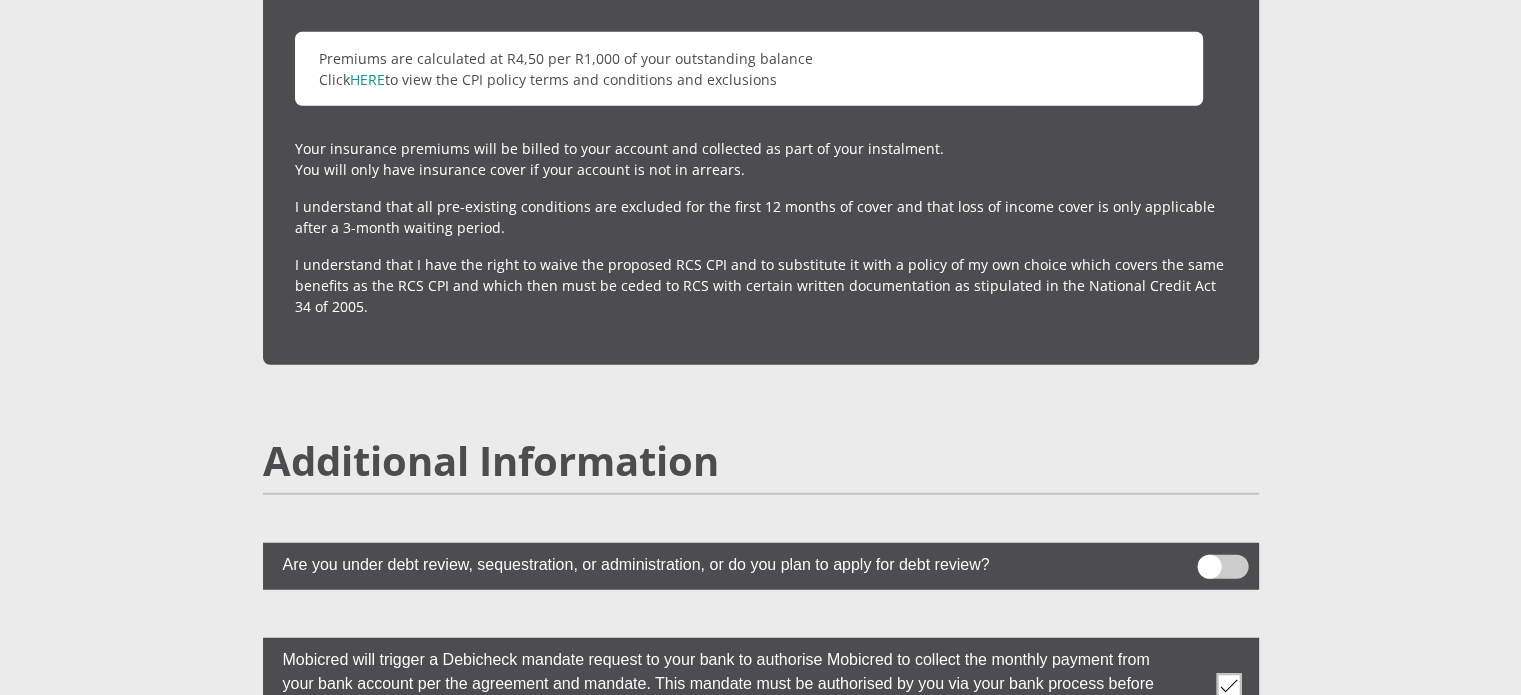 click at bounding box center [1222, 567] 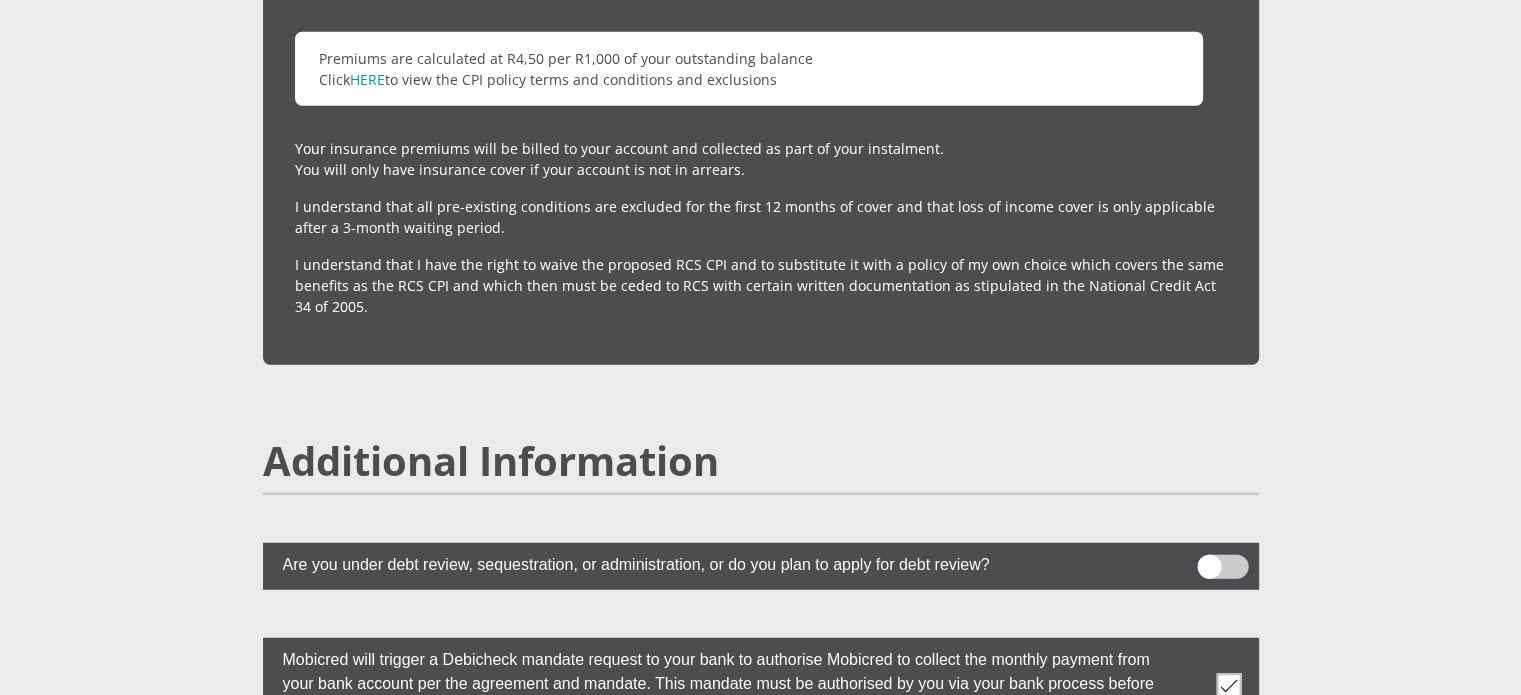 click at bounding box center (1209, 560) 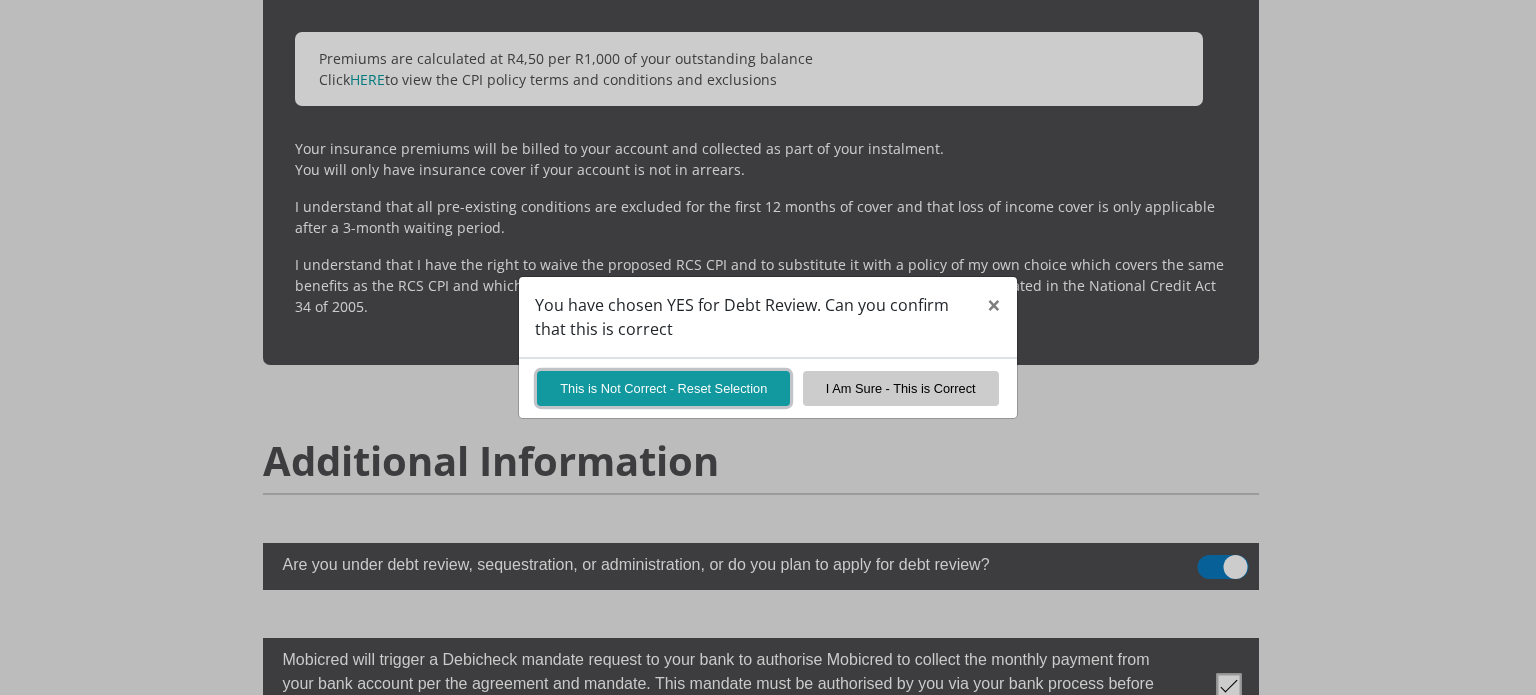 click on "This is Not Correct - Reset Selection" at bounding box center (663, 388) 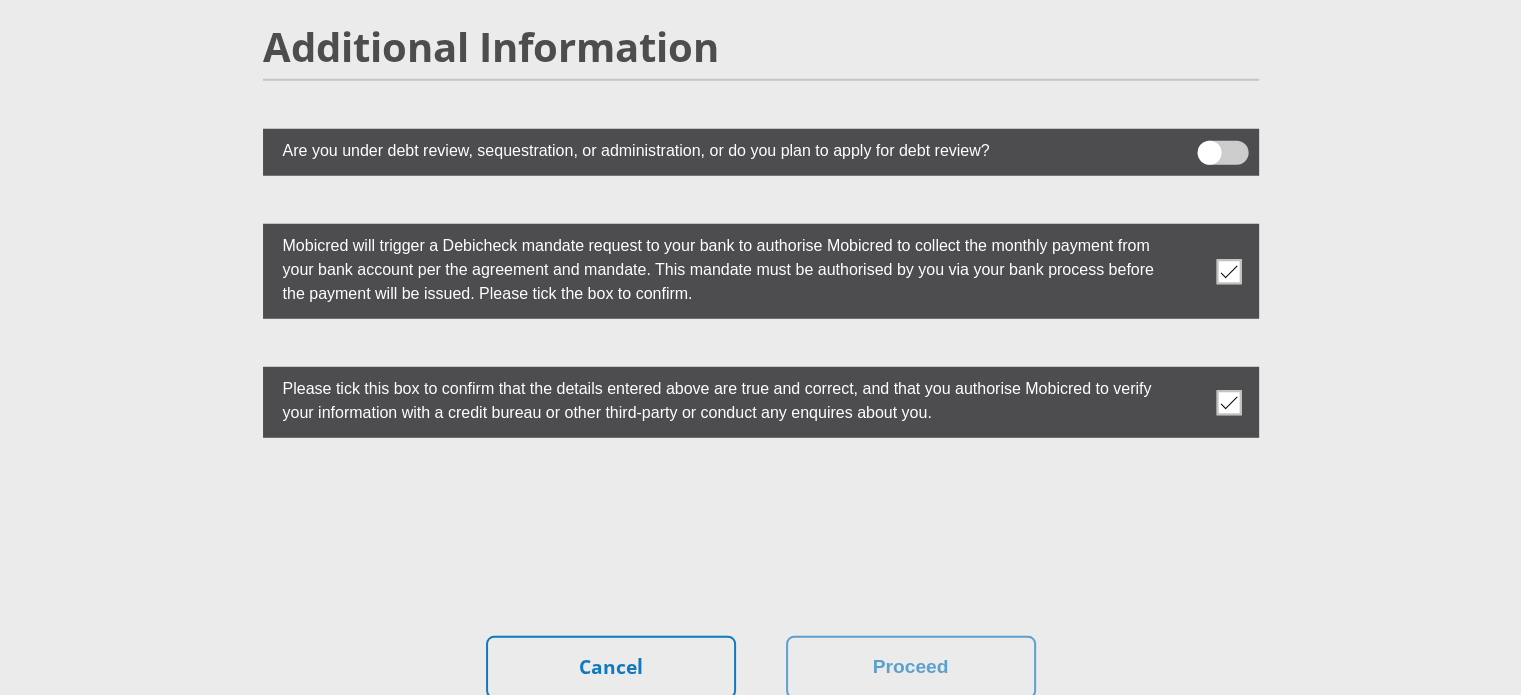 scroll, scrollTop: 5693, scrollLeft: 0, axis: vertical 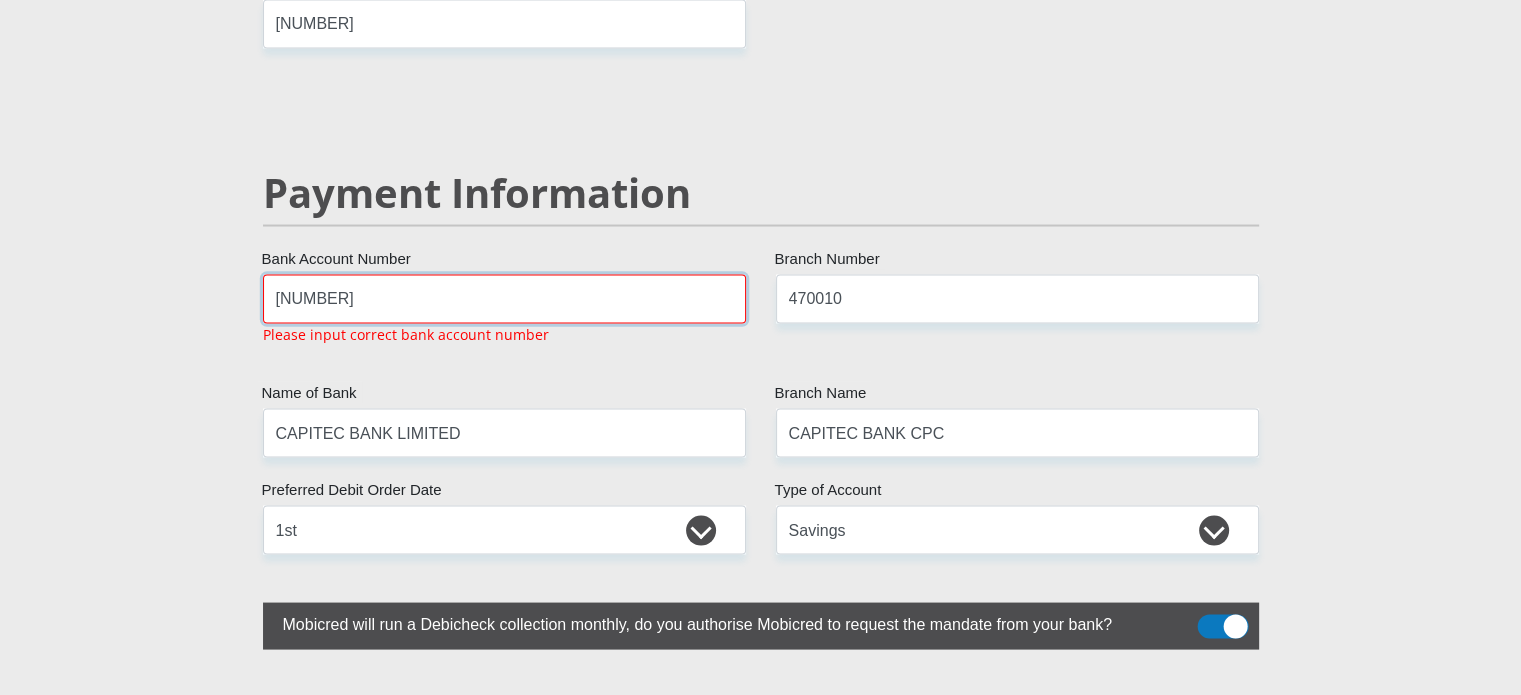 click on "1763741686" at bounding box center (504, 298) 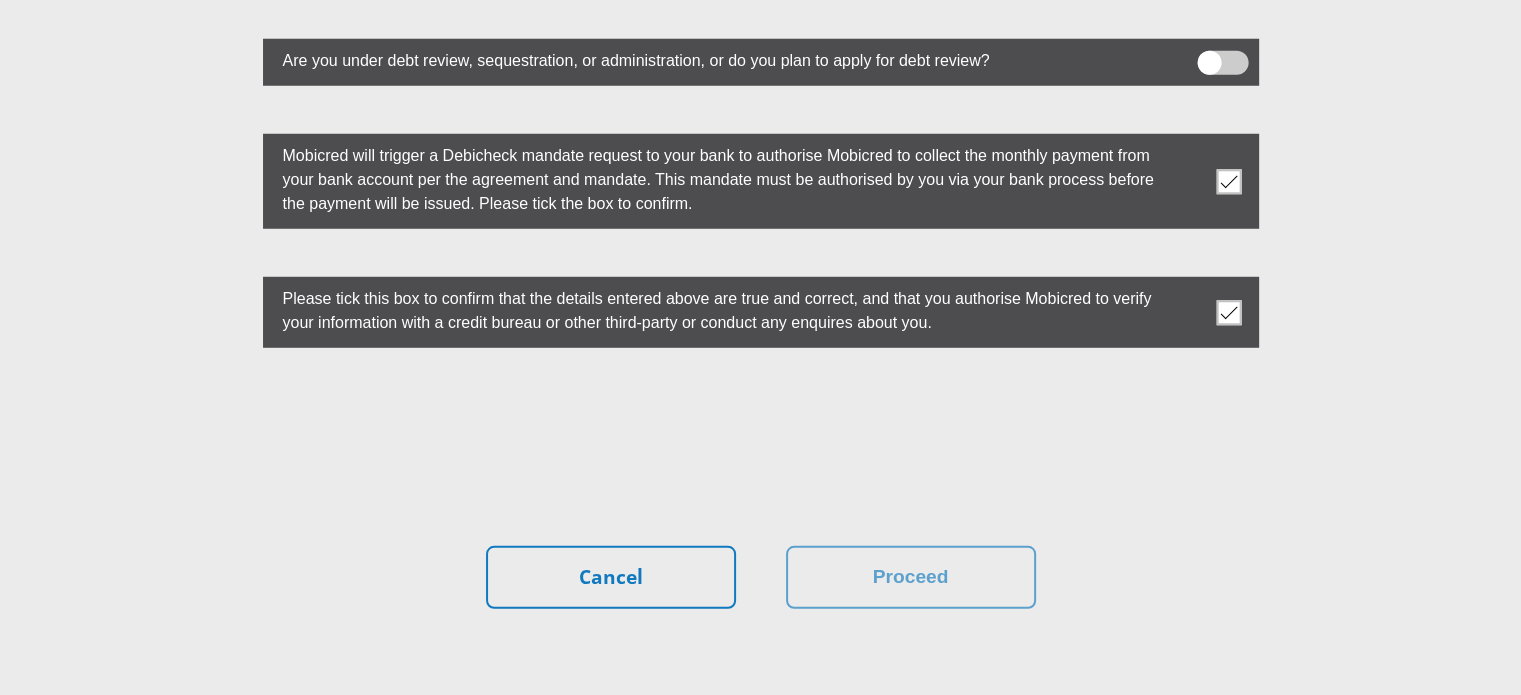 scroll, scrollTop: 5589, scrollLeft: 0, axis: vertical 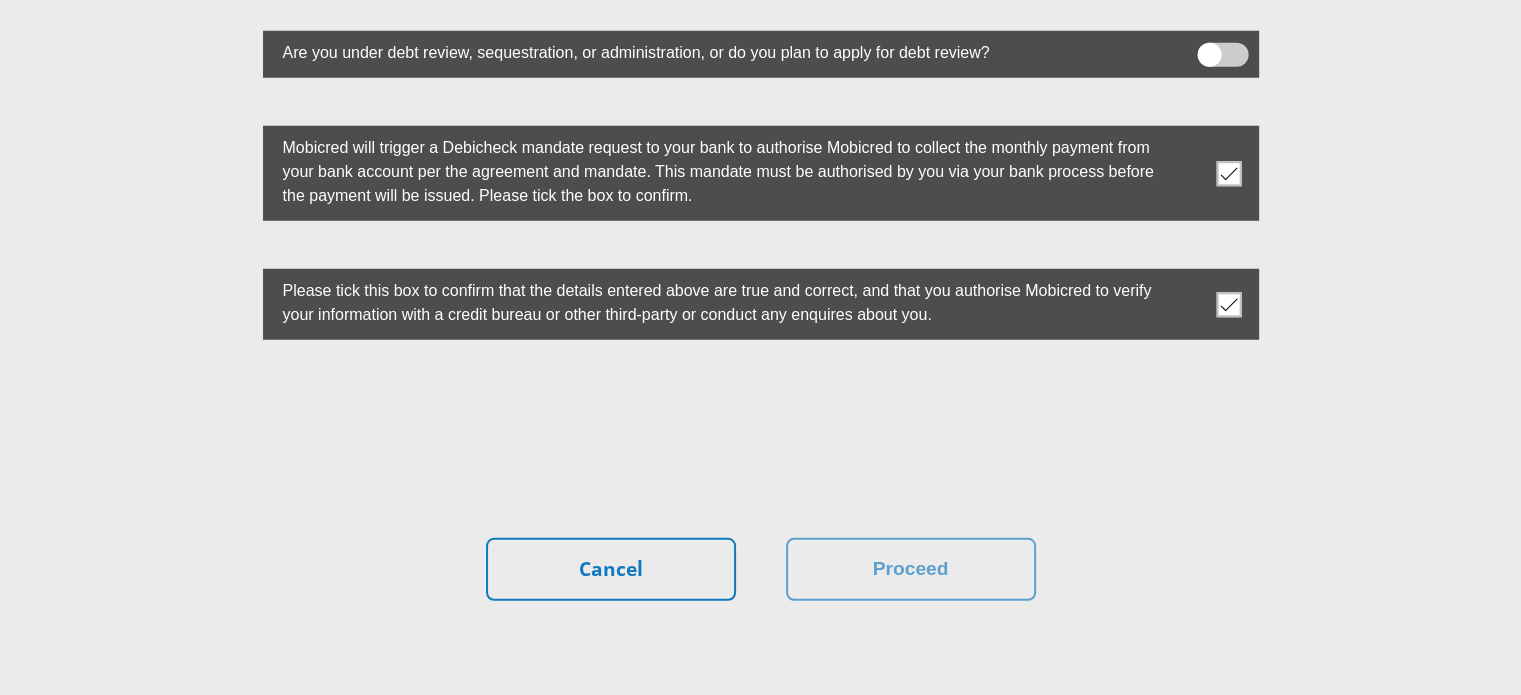 type on "1763741689" 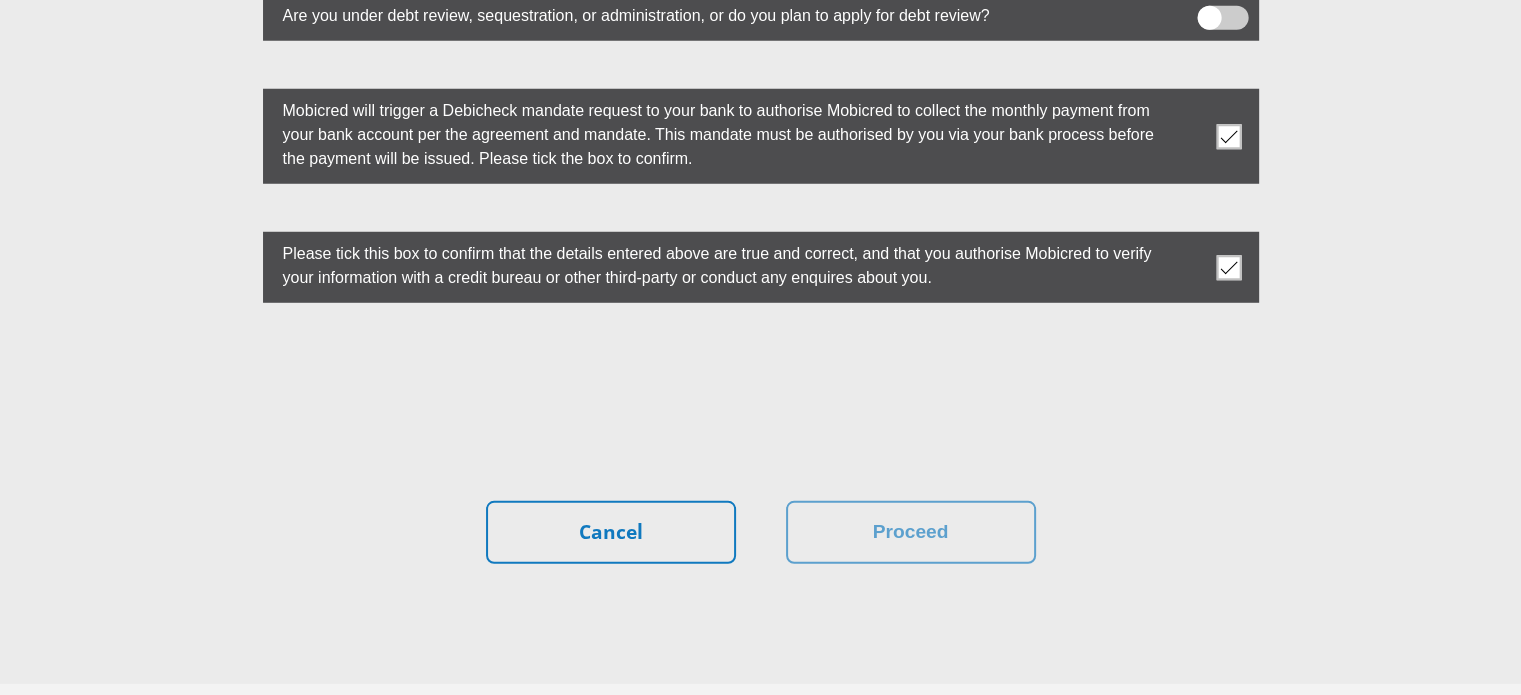 scroll, scrollTop: 5552, scrollLeft: 0, axis: vertical 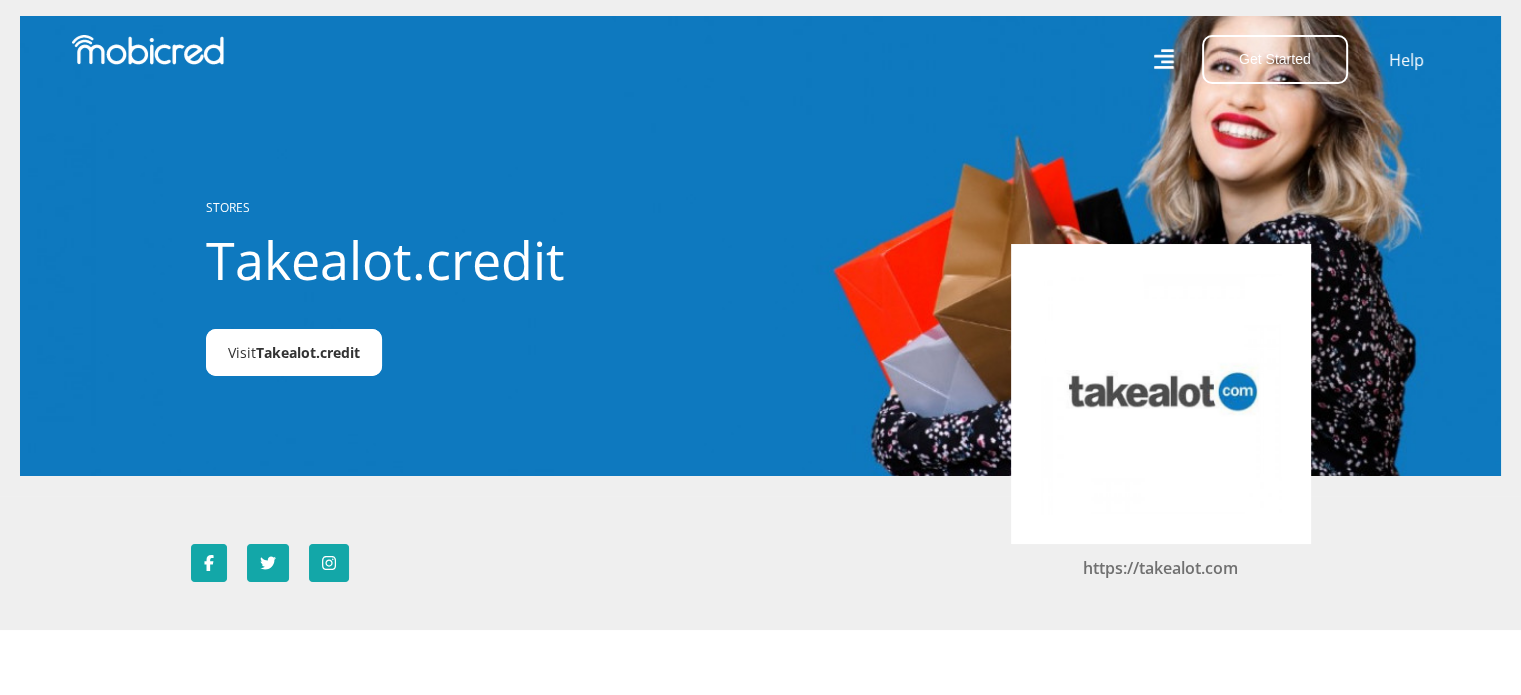click on "Takealot.credit" at bounding box center (308, 352) 